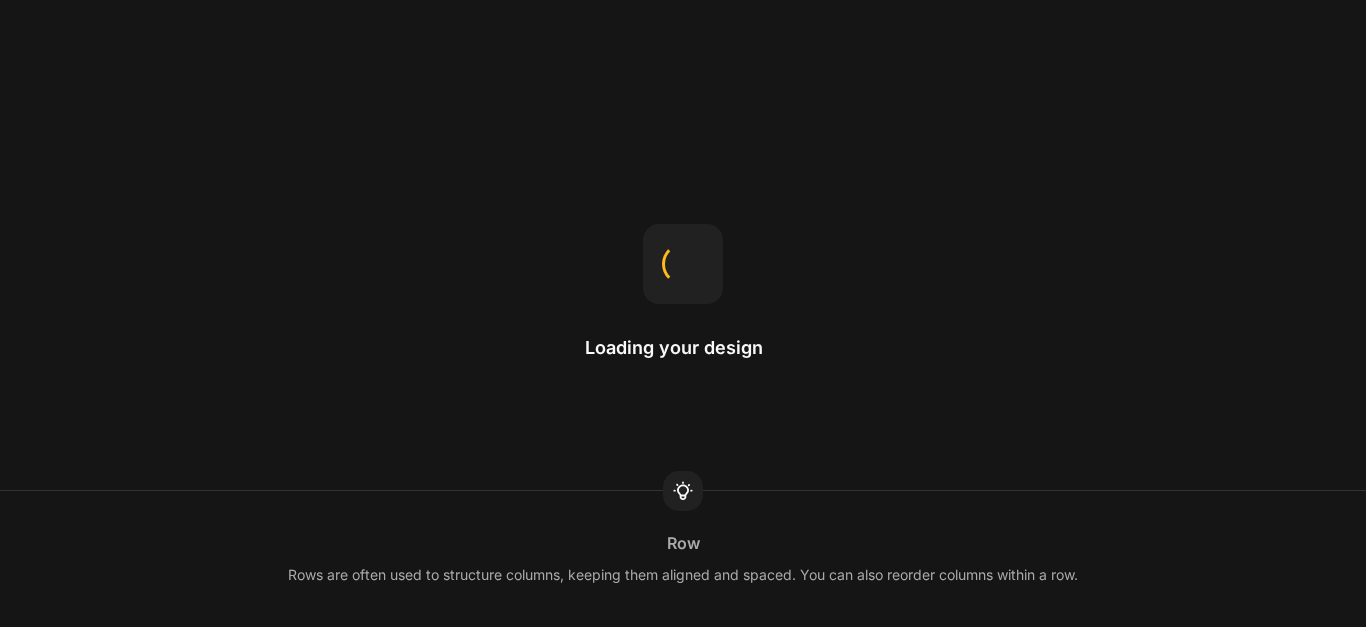 scroll, scrollTop: 0, scrollLeft: 0, axis: both 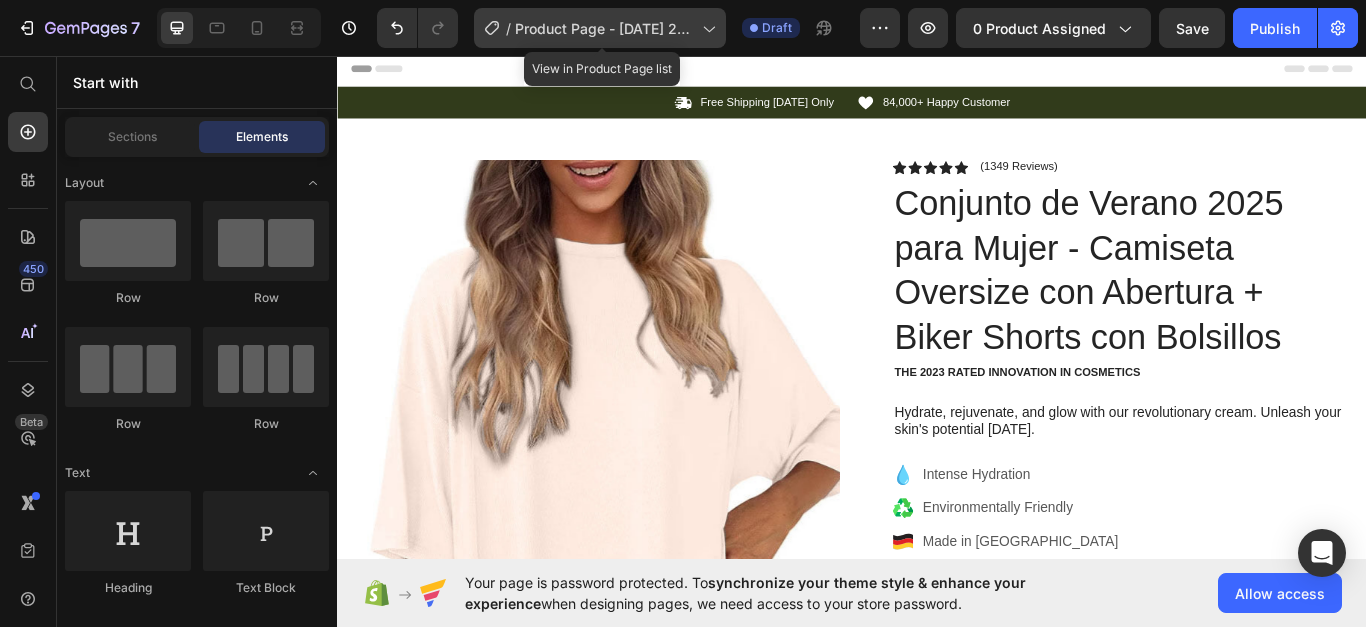 click 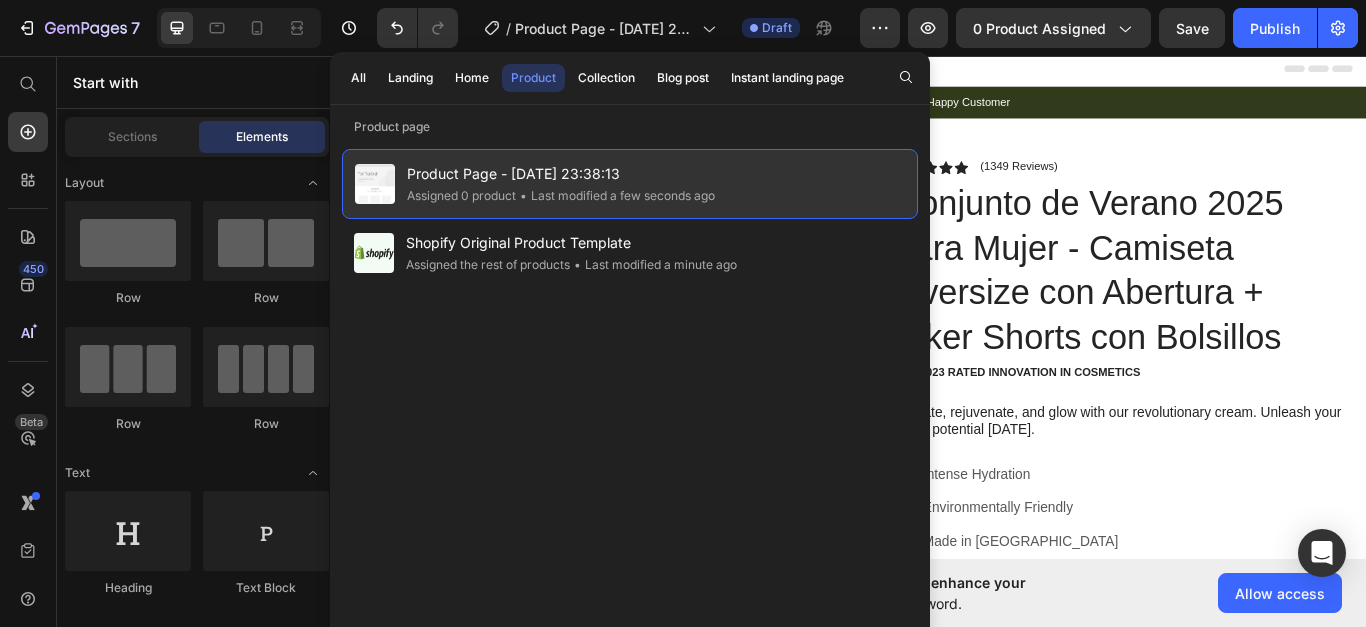 click on "Product Page - [DATE] 23:38:13" at bounding box center (561, 174) 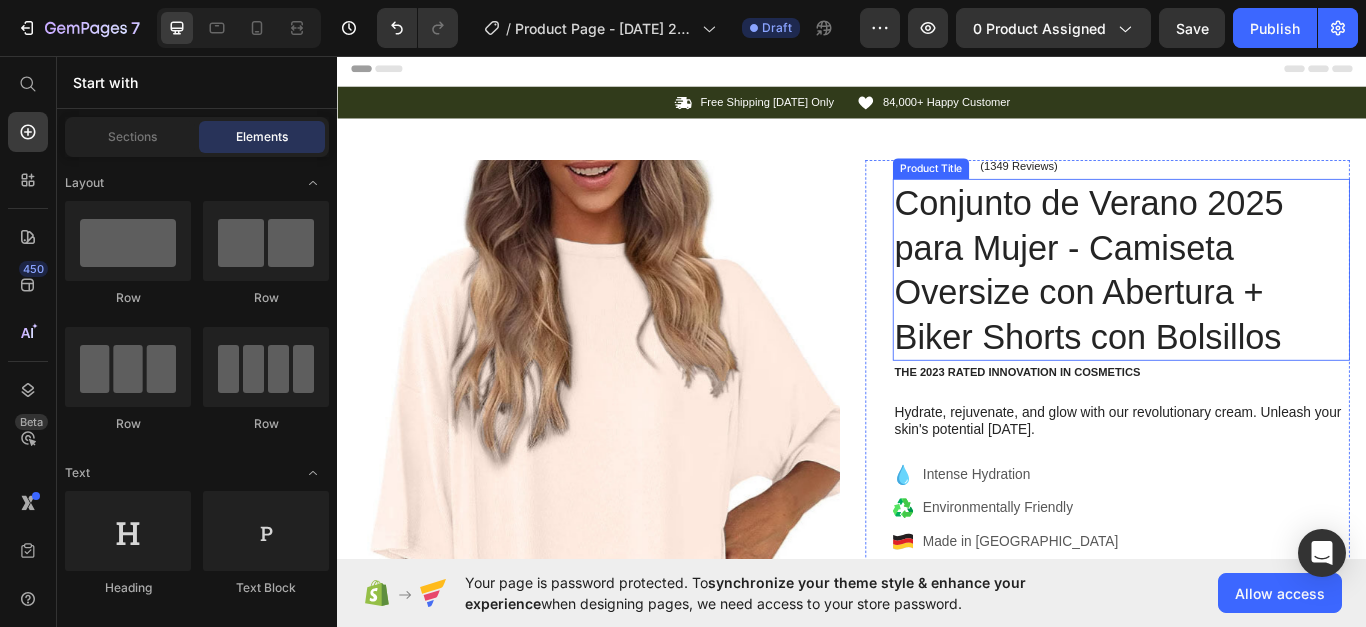 click on "Conjunto de Verano 2025 para Mujer - Camiseta Oversize con Abertura + Biker Shorts con Bolsillos" at bounding box center [1250, 305] 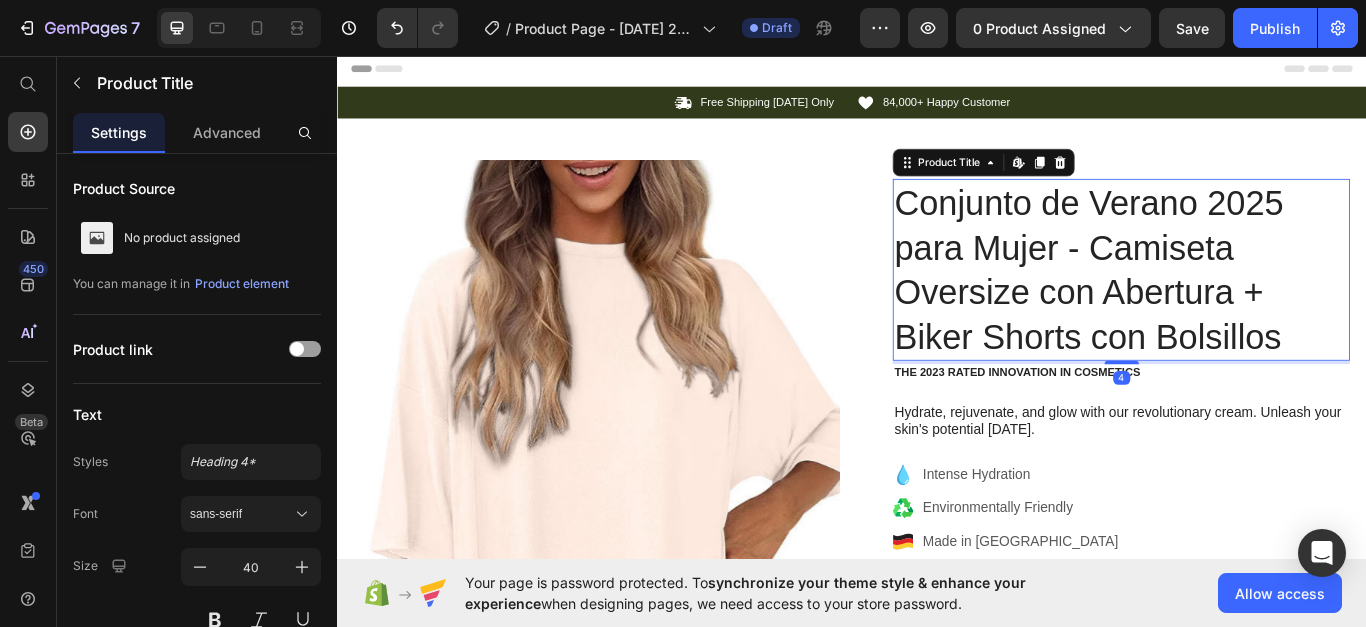 click on "Conjunto de Verano 2025 para Mujer - Camiseta Oversize con Abertura + Biker Shorts con Bolsillos" at bounding box center [1250, 305] 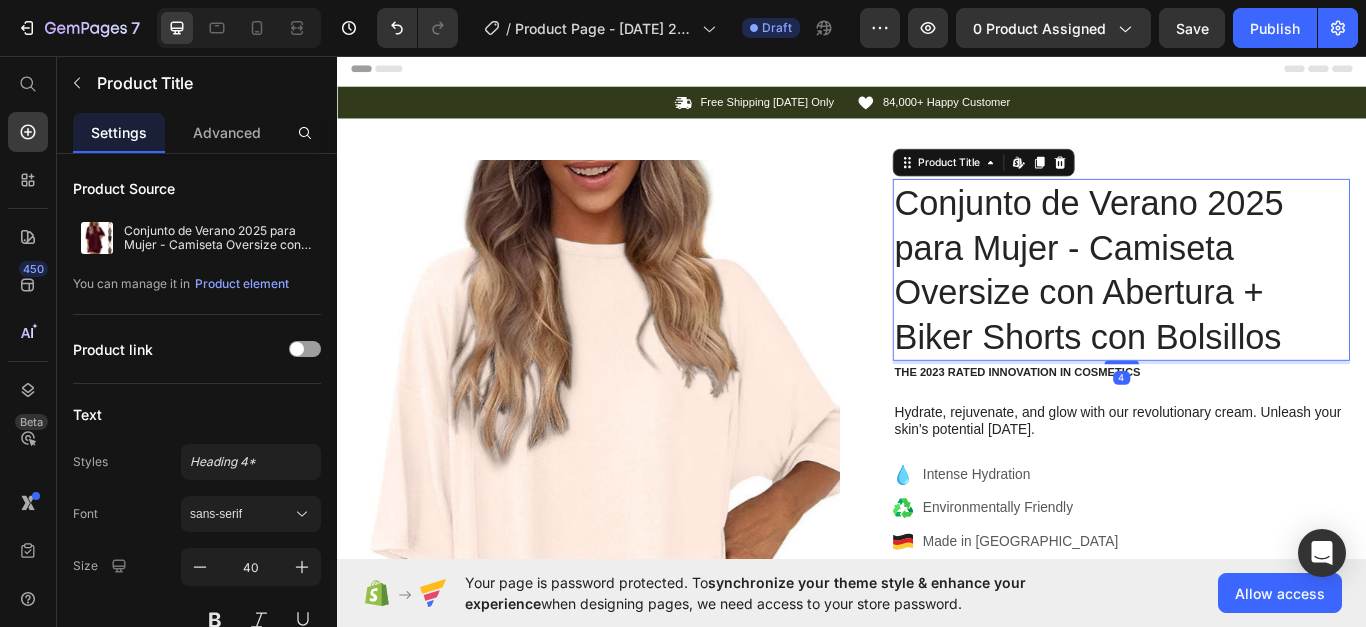 click on "Conjunto de Verano 2025 para Mujer - Camiseta Oversize con Abertura + Biker Shorts con Bolsillos" at bounding box center [1250, 305] 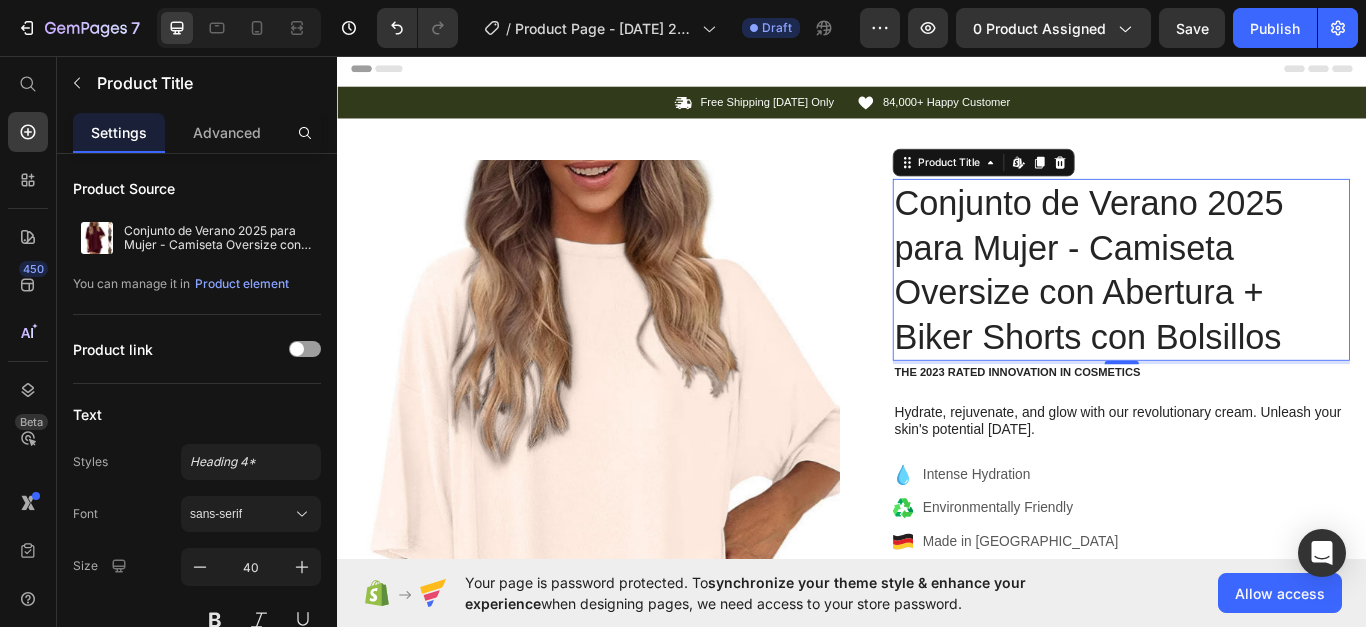 click on "Conjunto de Verano 2025 para Mujer - Camiseta Oversize con Abertura + Biker Shorts con Bolsillos" at bounding box center (1250, 305) 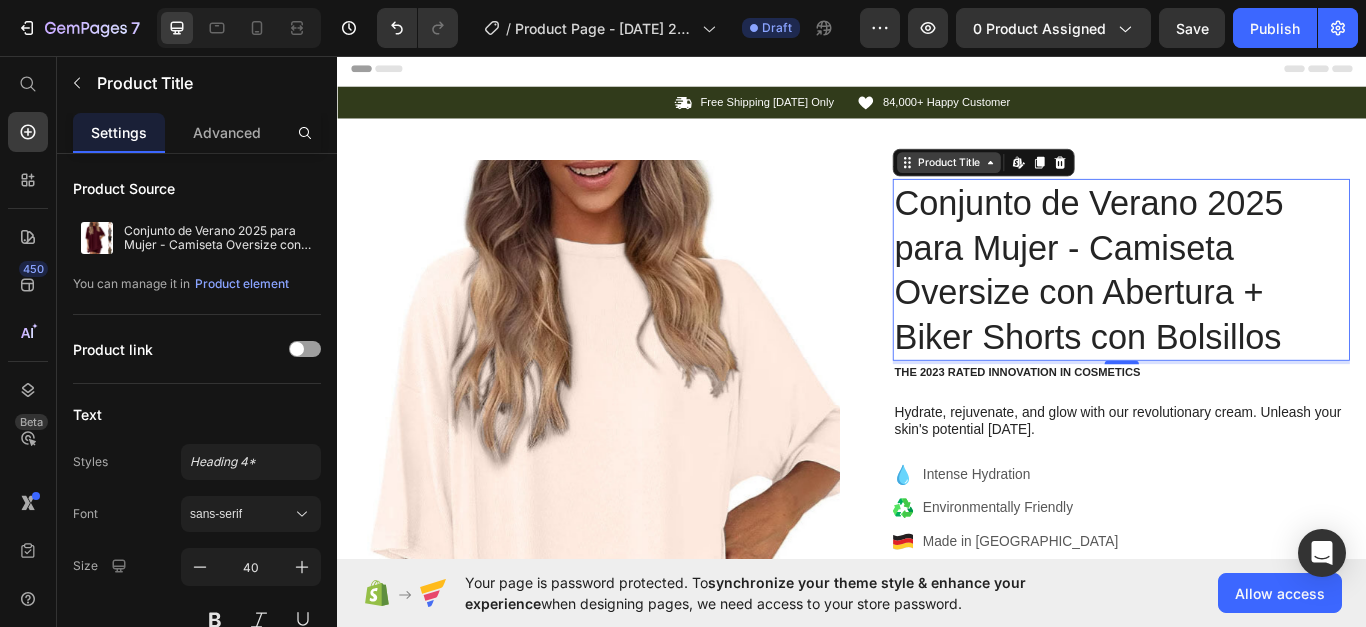 click on "Product Title" at bounding box center (1049, 180) 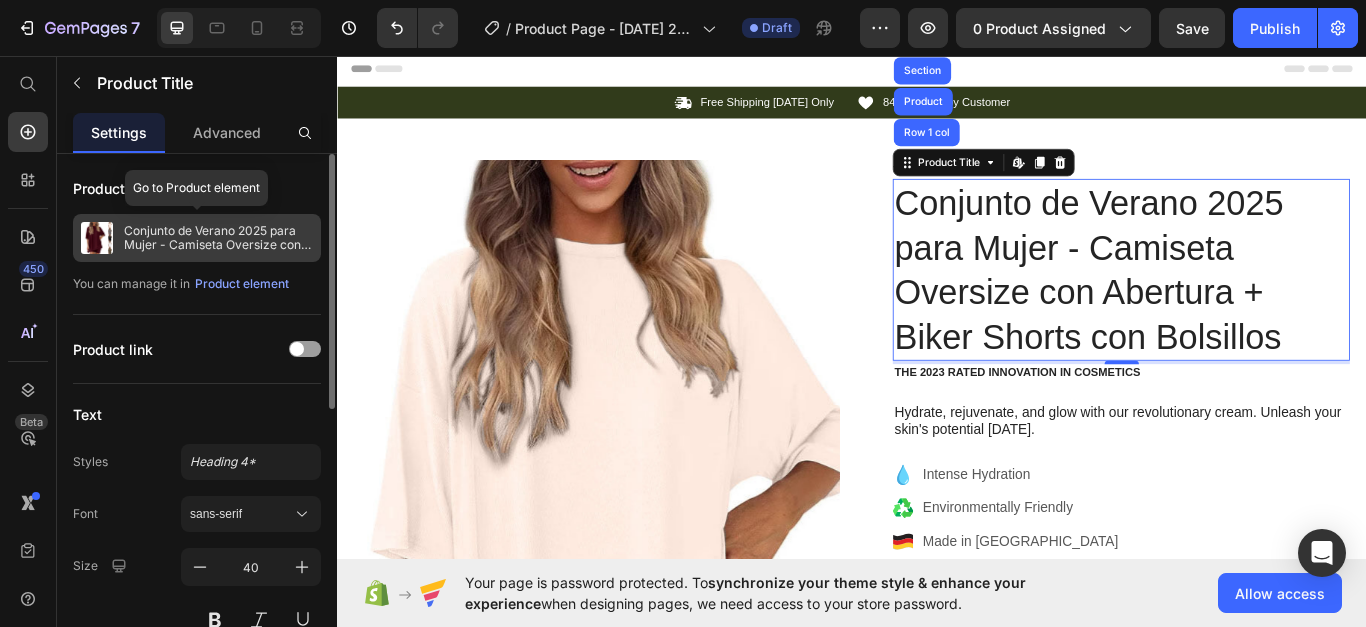 click on "Conjunto de Verano 2025 para Mujer - Camiseta Oversize con Abertura + Biker Shorts con Bolsillos" at bounding box center (218, 238) 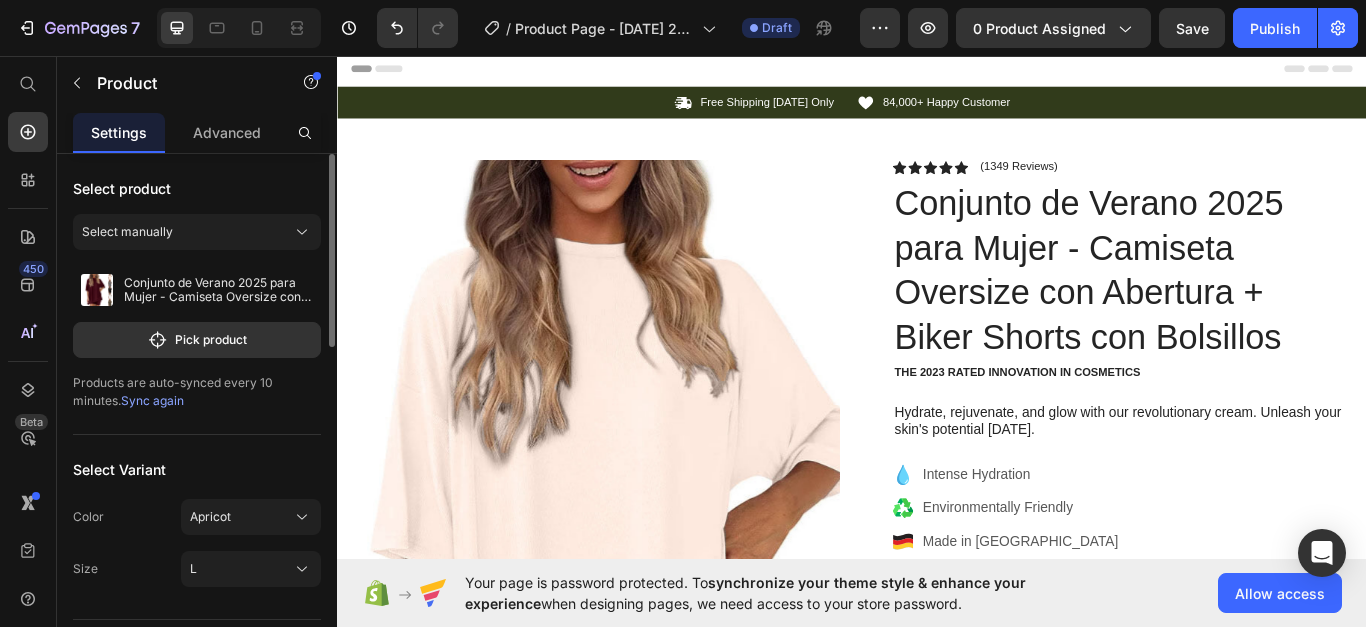 click on "Select product Select manually Conjunto de Verano 2025 para Mujer - Camiseta Oversize con Abertura + Biker Shorts con Bolsillos Pick product  Products are auto-synced every 10 minutes.  Sync again Select Variant Color Apricot Size L Layout Column width Fit to content By ratio 6 6 Column Column 1 Column 2 Size Full width Width 1200 px % Column gap 30 px Align Vertical
Show more" at bounding box center (197, 832) 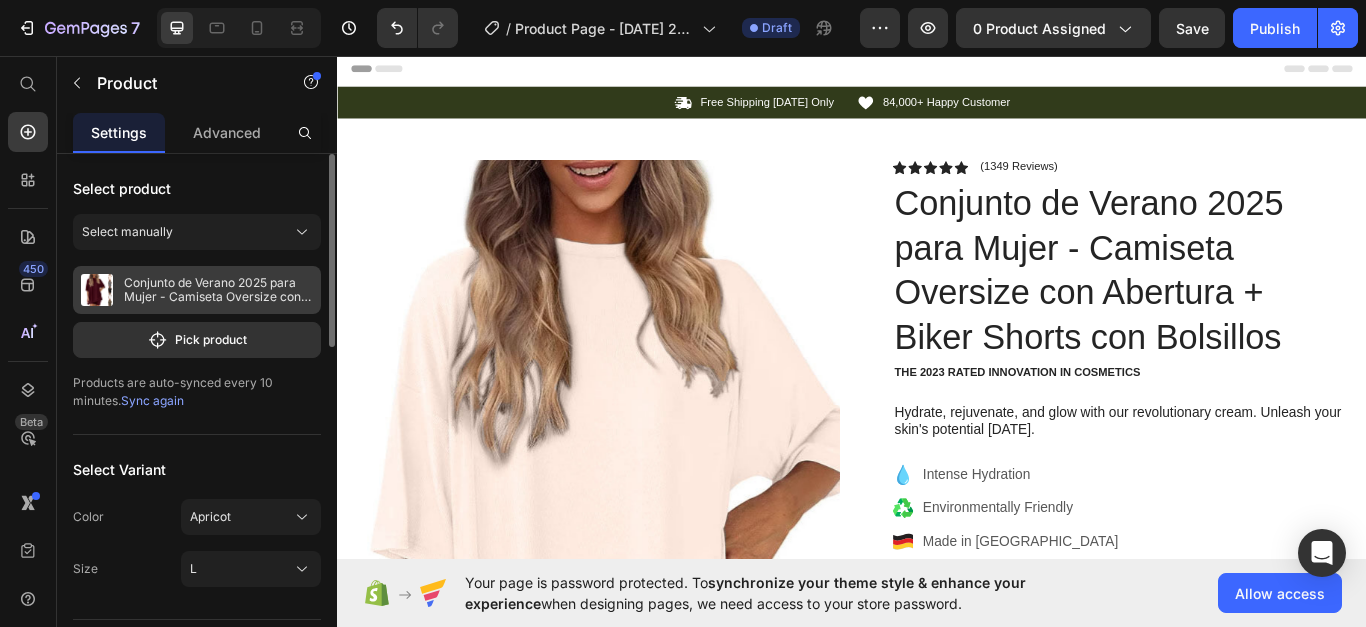 click on "Conjunto de Verano 2025 para Mujer - Camiseta Oversize con Abertura + Biker Shorts con Bolsillos" at bounding box center [218, 290] 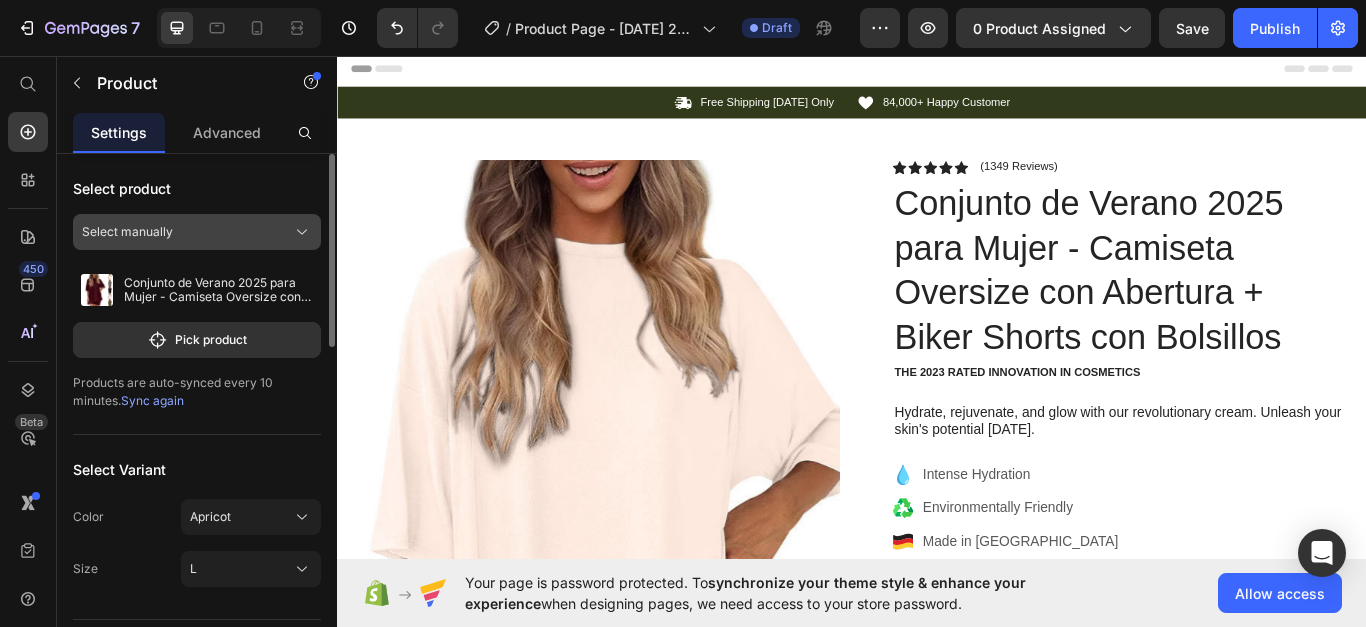 click on "Select manually" 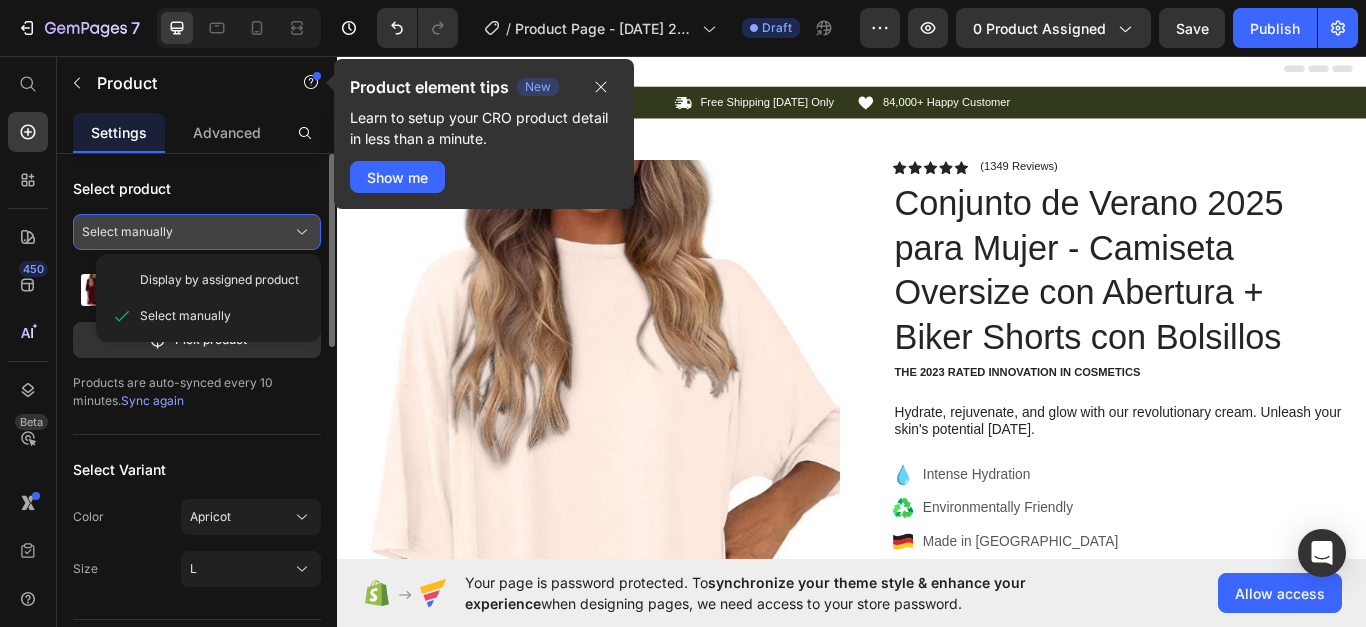 click on "Select manually" at bounding box center (197, 232) 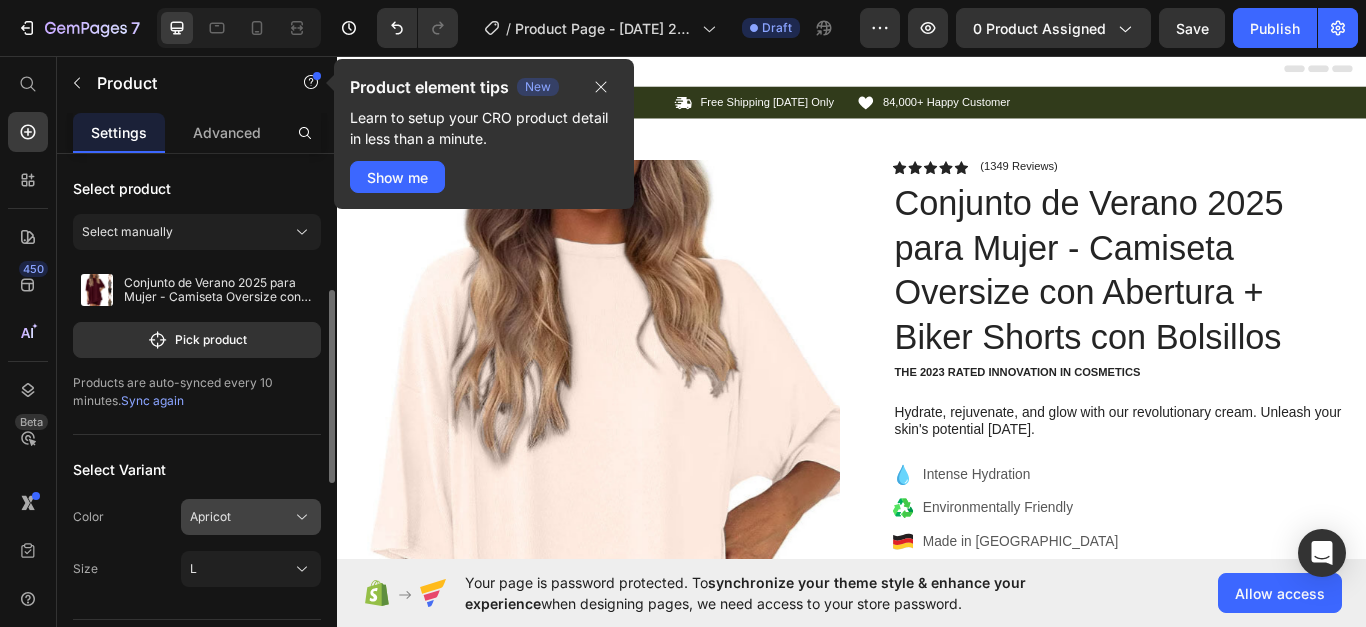 scroll, scrollTop: 100, scrollLeft: 0, axis: vertical 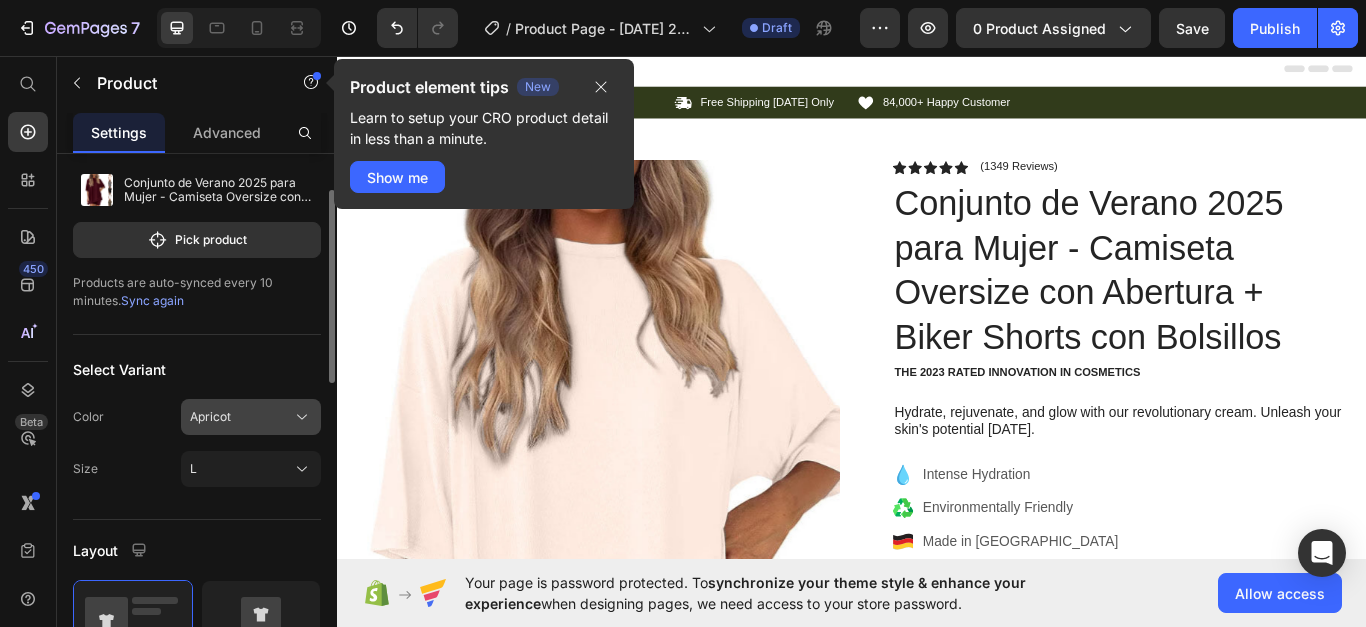 click 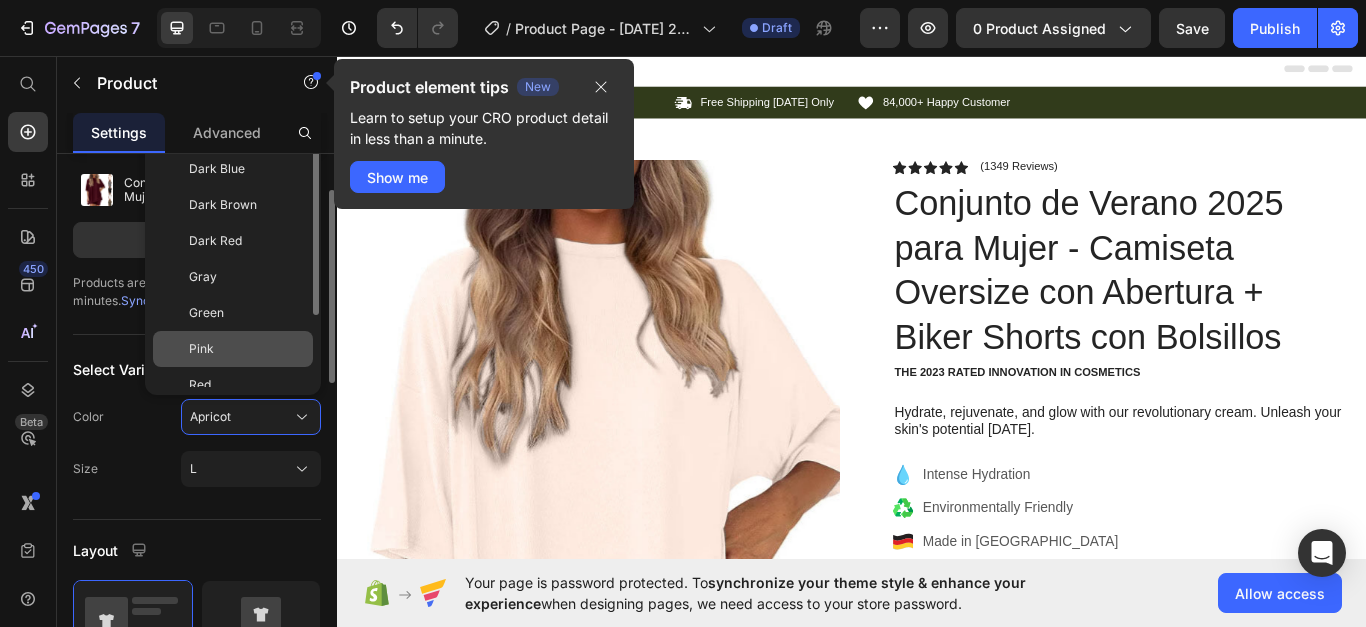 scroll, scrollTop: 88, scrollLeft: 0, axis: vertical 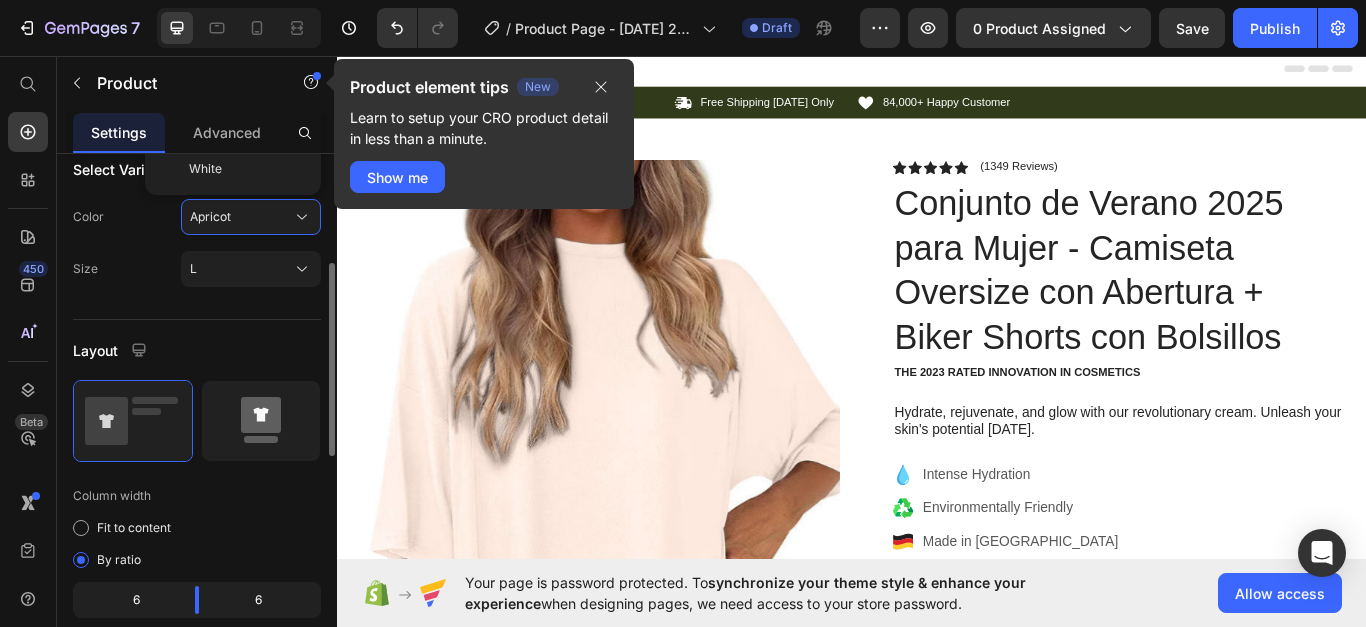 click 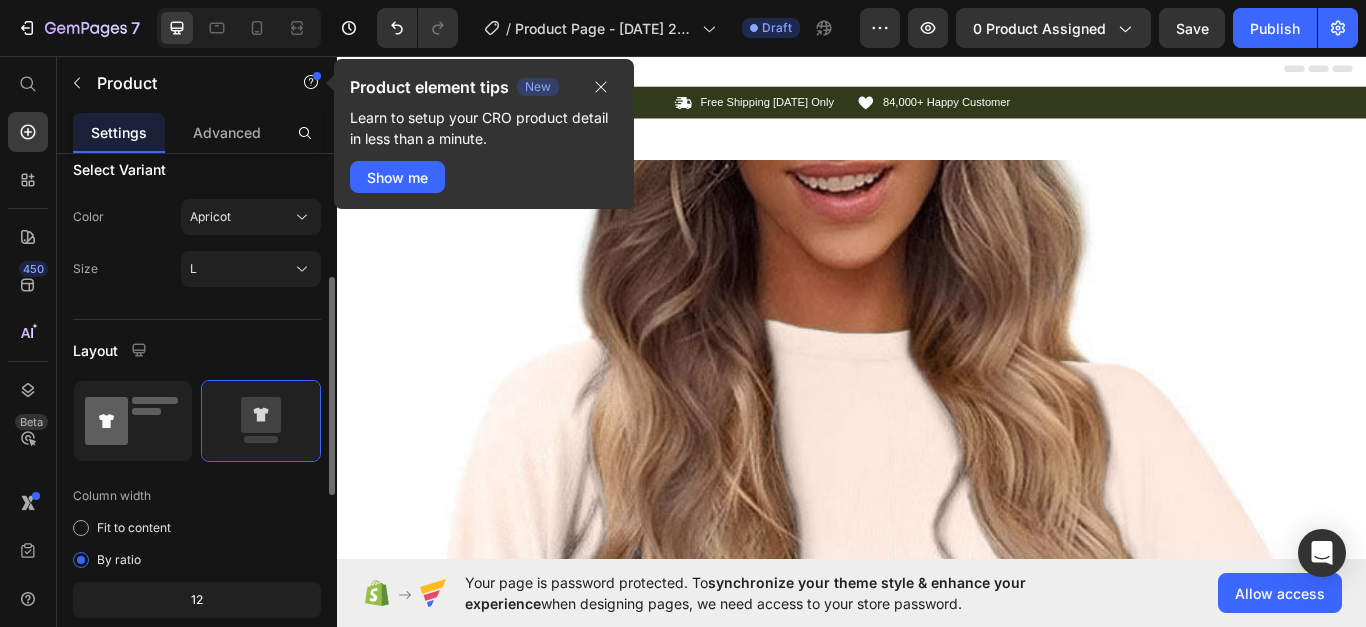 click 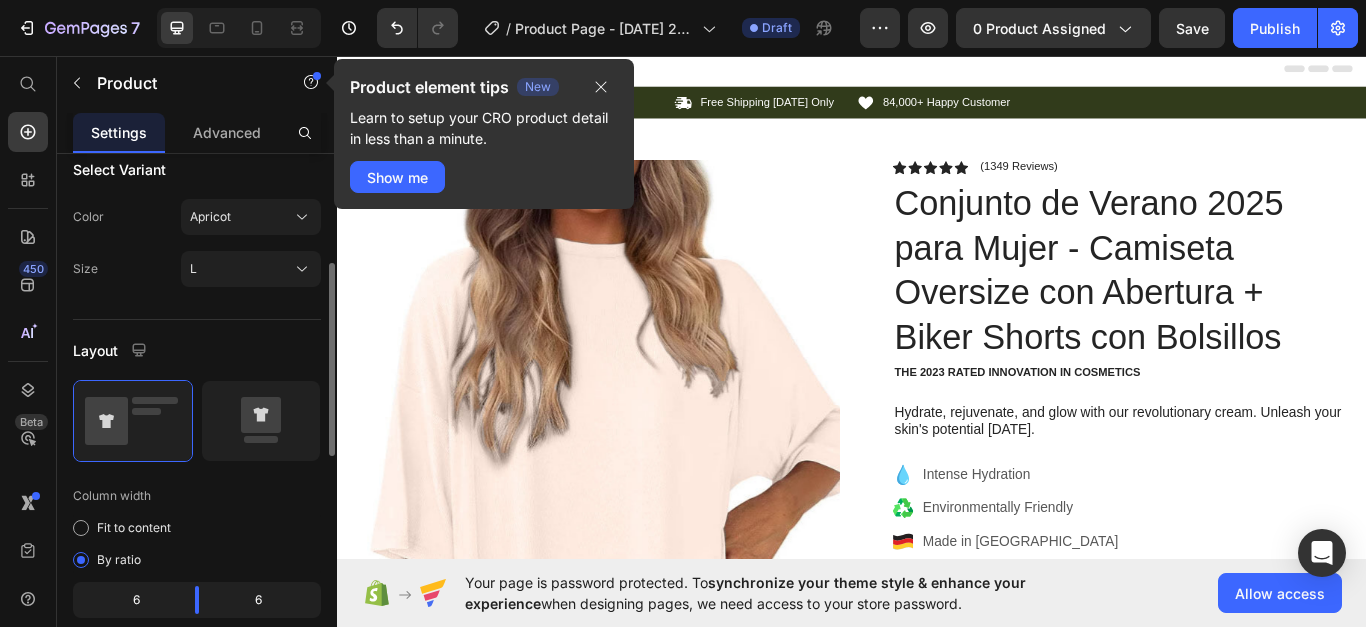 scroll, scrollTop: 400, scrollLeft: 0, axis: vertical 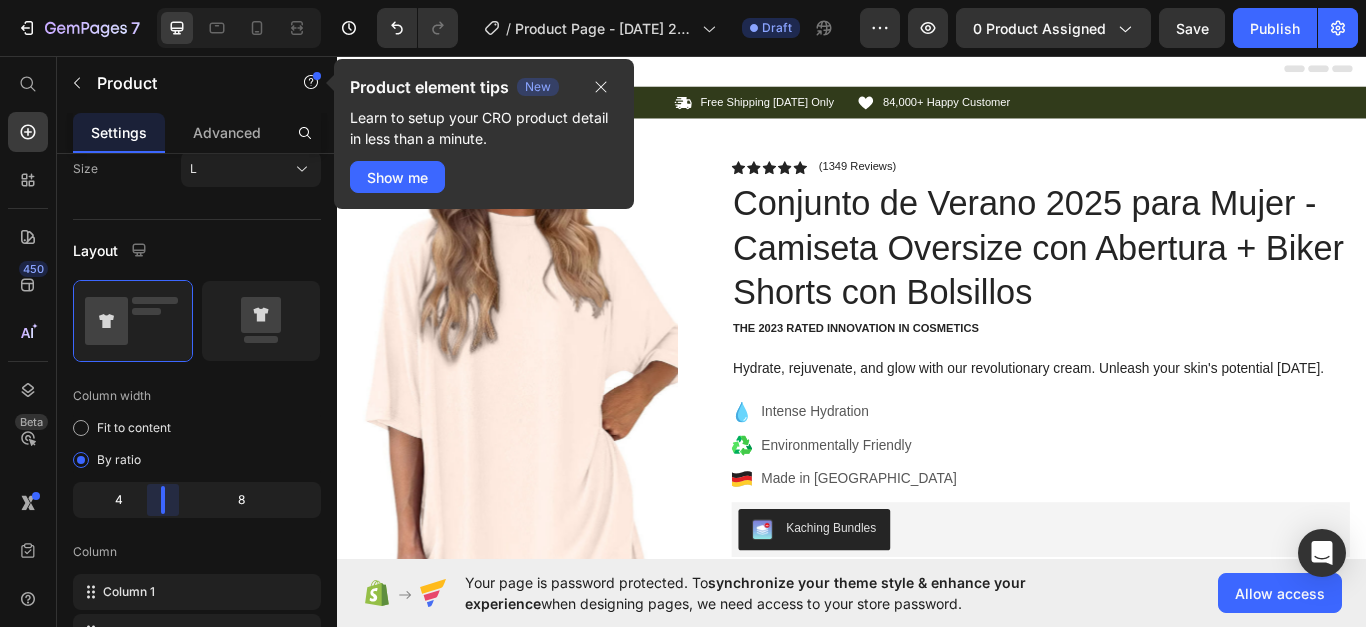 drag, startPoint x: 201, startPoint y: 496, endPoint x: 158, endPoint y: 497, distance: 43.011627 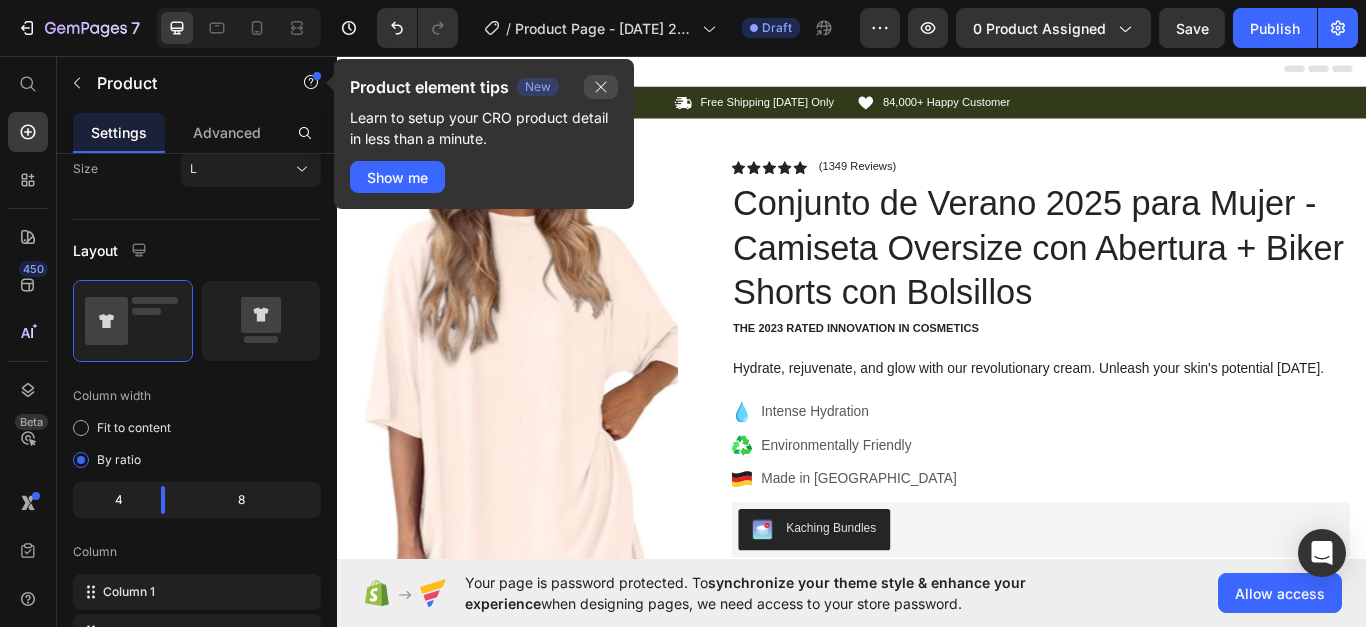 click 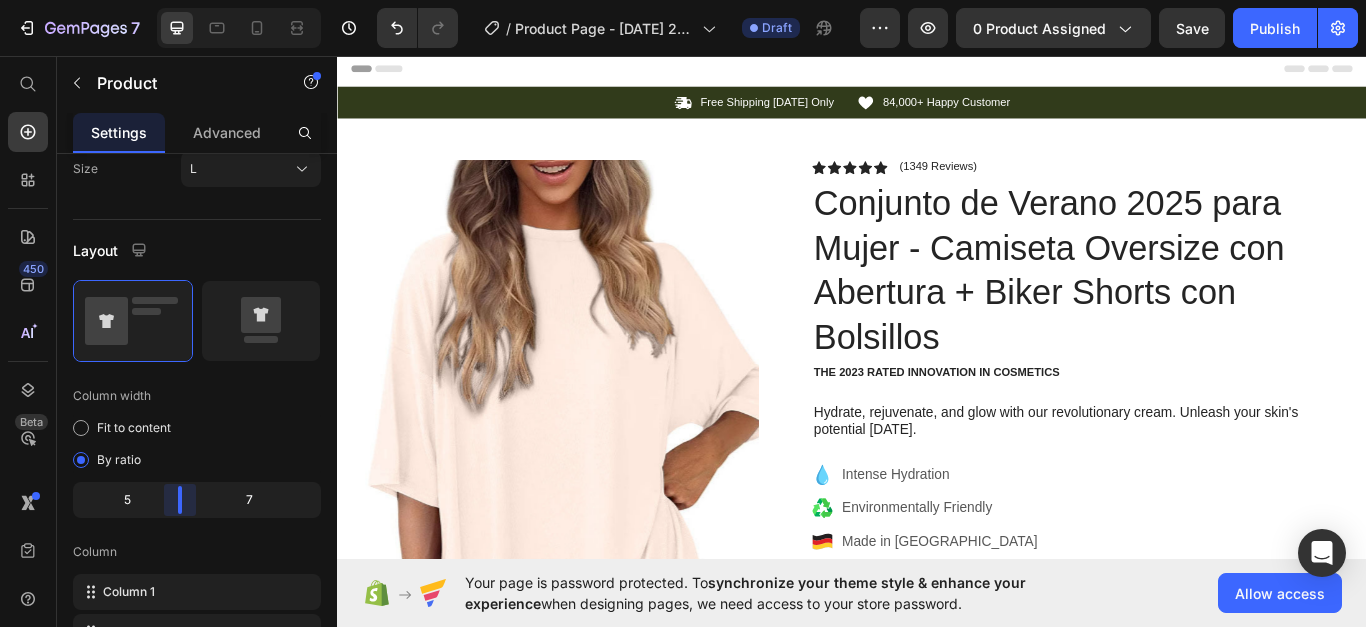drag, startPoint x: 163, startPoint y: 506, endPoint x: 183, endPoint y: 509, distance: 20.22375 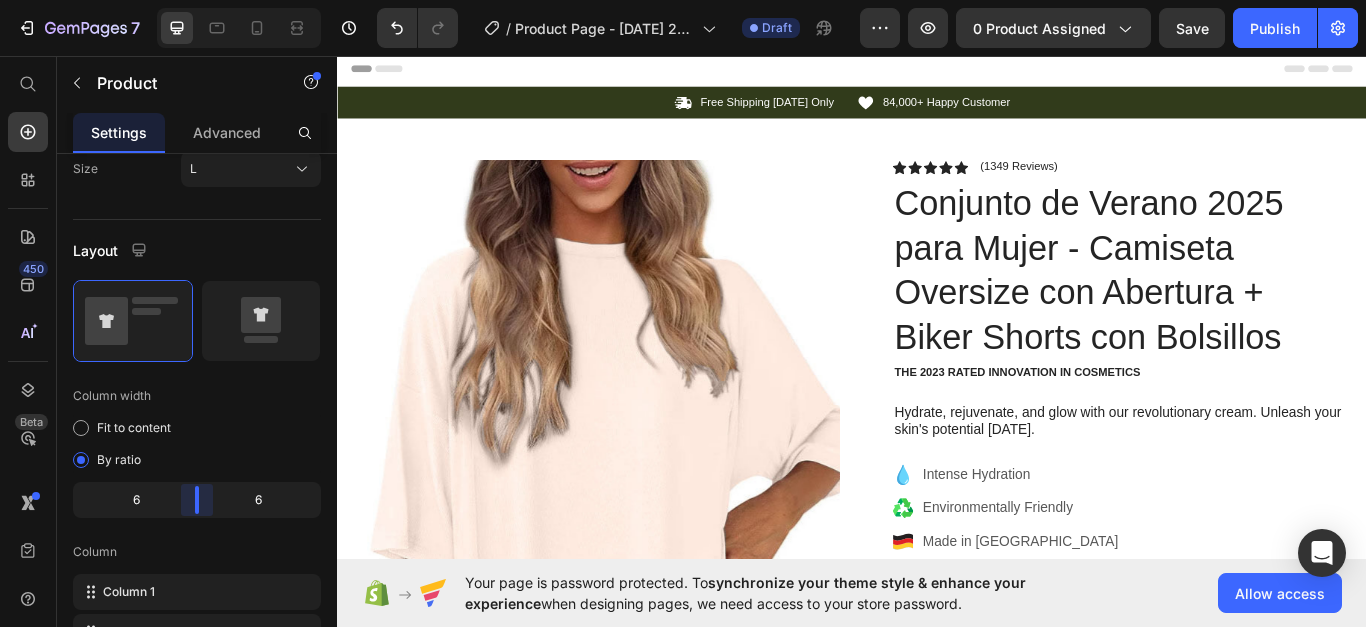 drag, startPoint x: 181, startPoint y: 488, endPoint x: 197, endPoint y: 491, distance: 16.27882 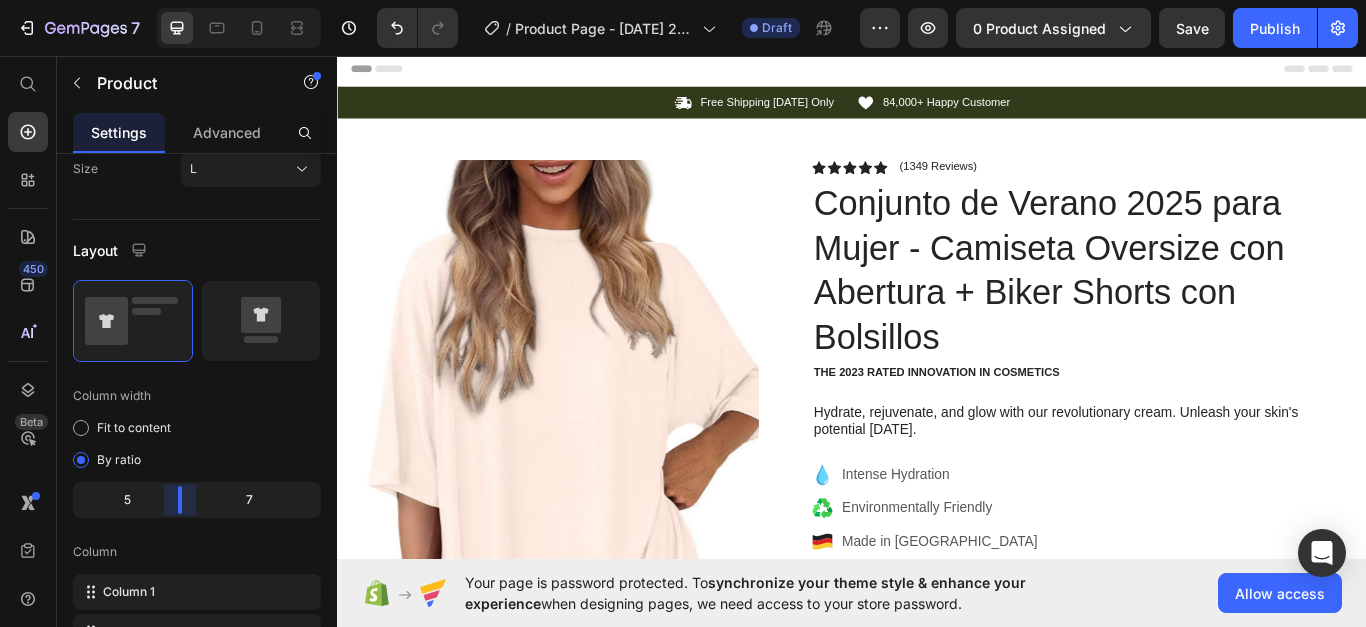 drag, startPoint x: 204, startPoint y: 504, endPoint x: 181, endPoint y: 504, distance: 23 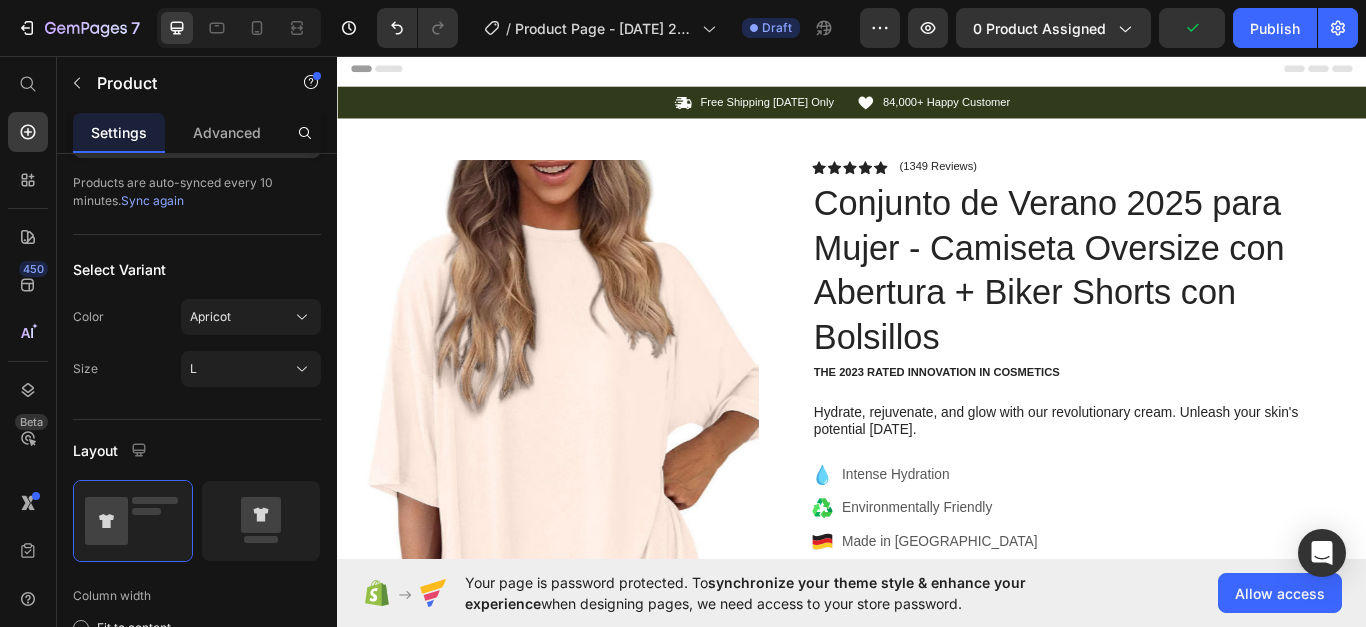 scroll, scrollTop: 0, scrollLeft: 0, axis: both 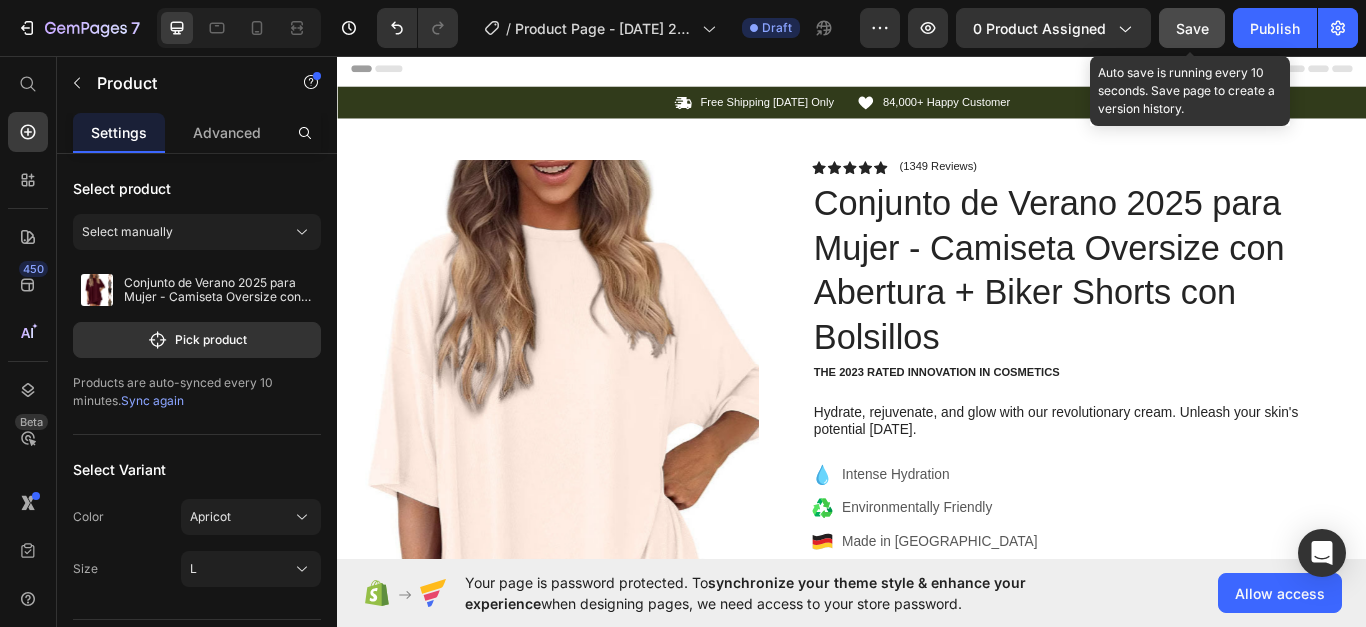 click on "Save" at bounding box center (1192, 28) 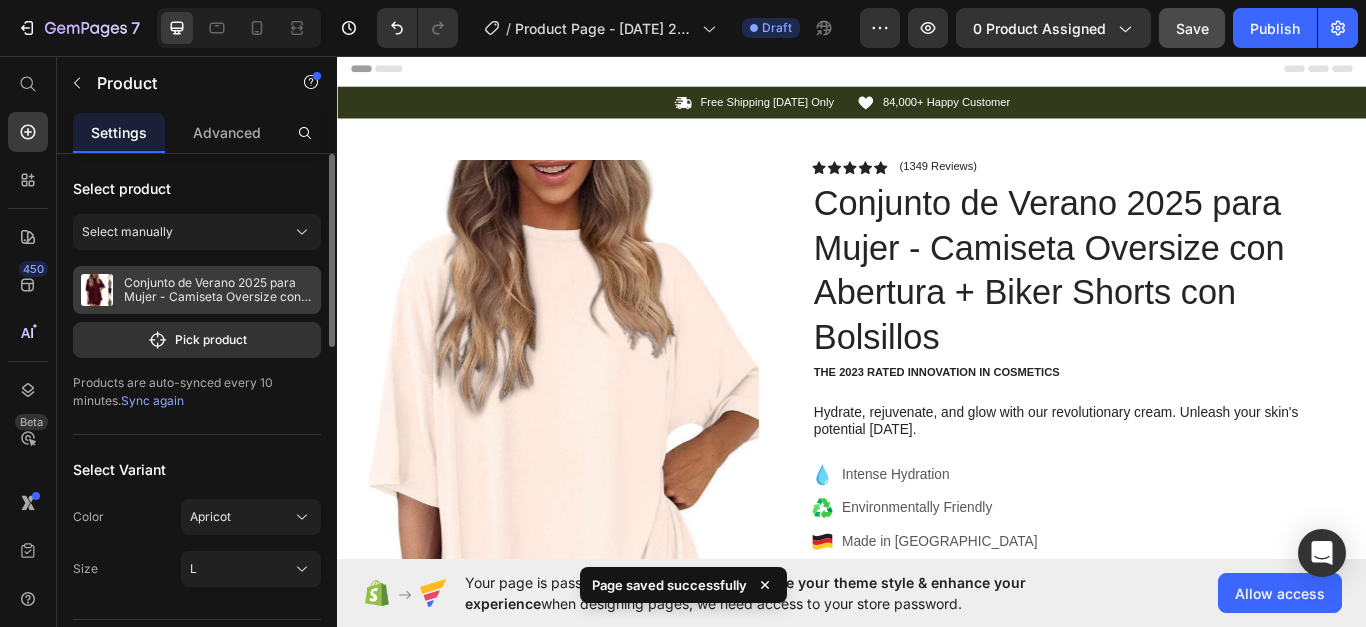 click on "Conjunto de Verano 2025 para Mujer - Camiseta Oversize con Abertura + Biker Shorts con Bolsillos" at bounding box center [218, 290] 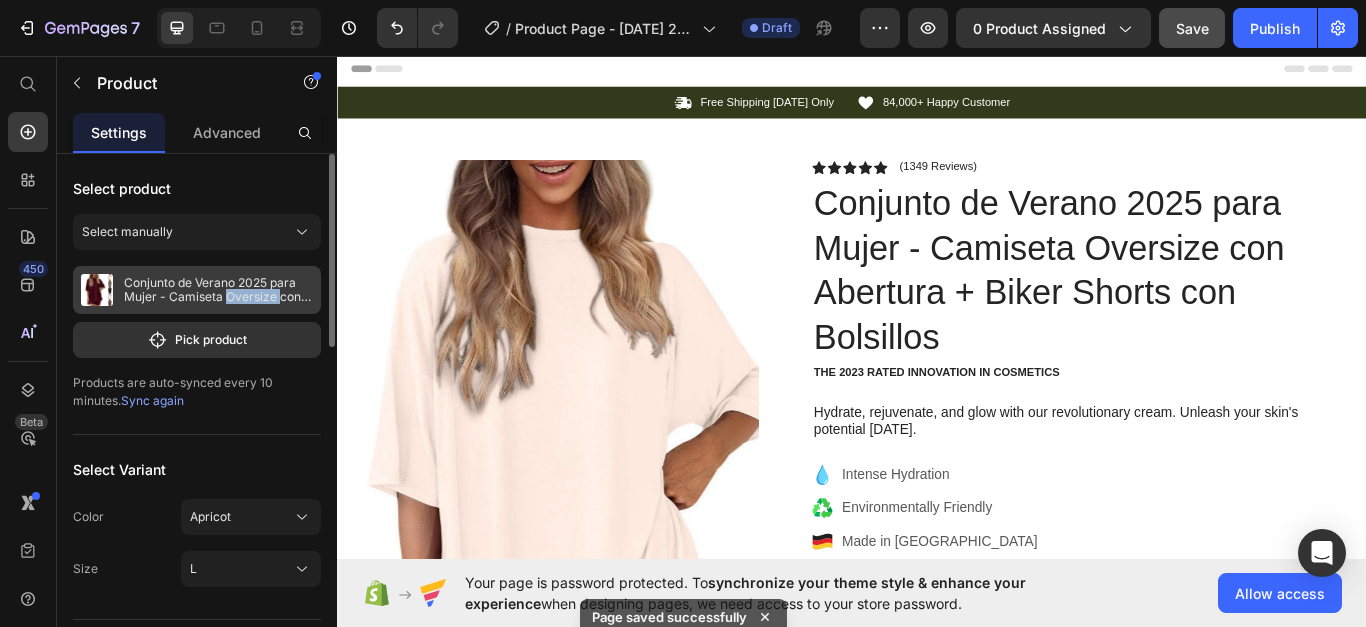 click on "Conjunto de Verano 2025 para Mujer - Camiseta Oversize con Abertura + Biker Shorts con Bolsillos" at bounding box center (218, 290) 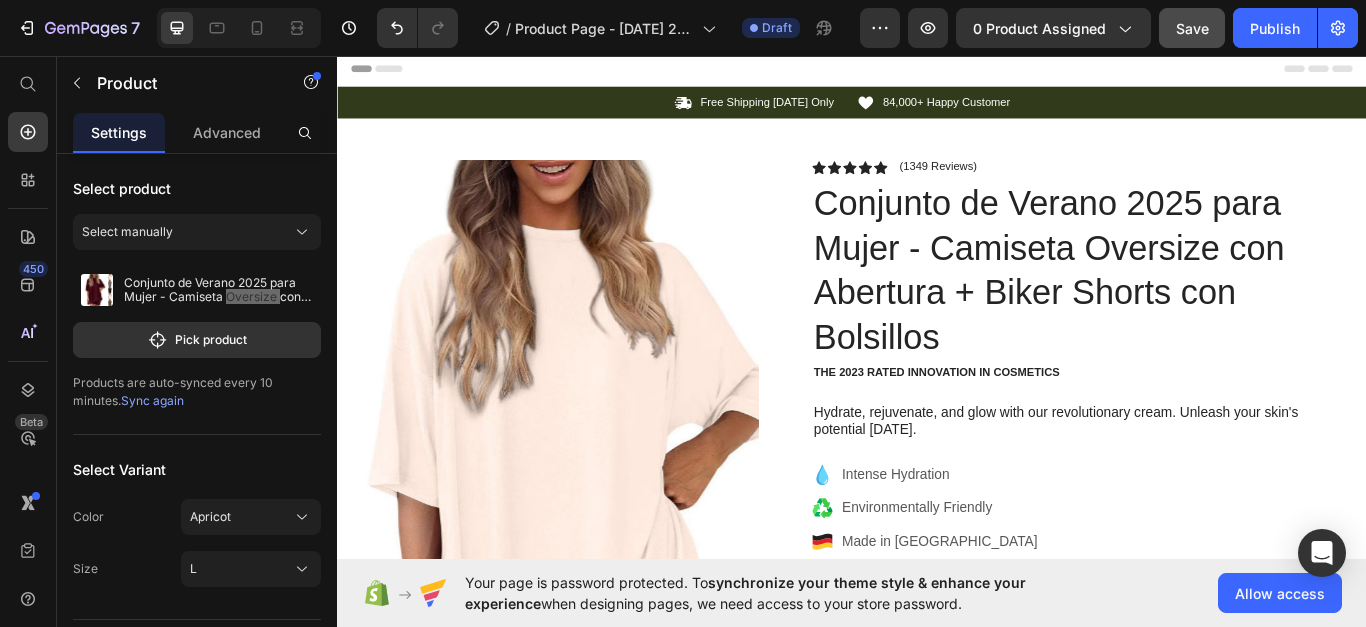 click on "Conjunto de Verano 2025 para Mujer - Camiseta Oversize con Abertura + Biker Shorts con Bolsillos" at bounding box center (1203, 305) 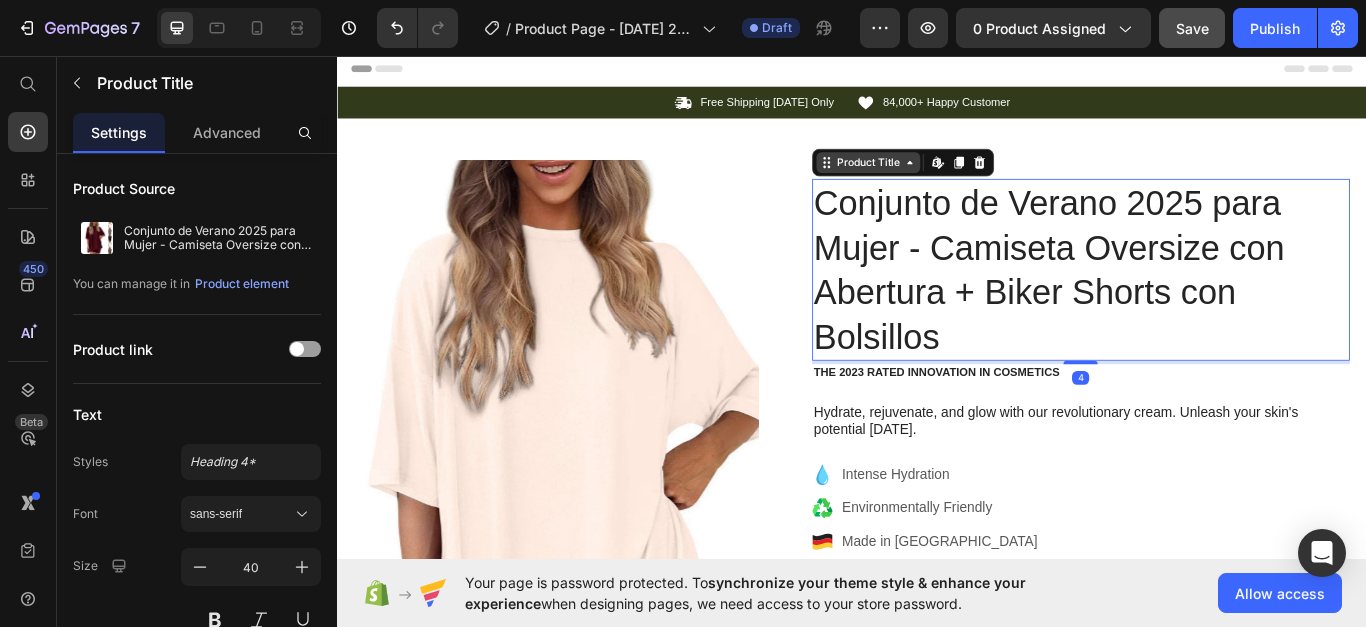 click on "Product Title" at bounding box center [955, 180] 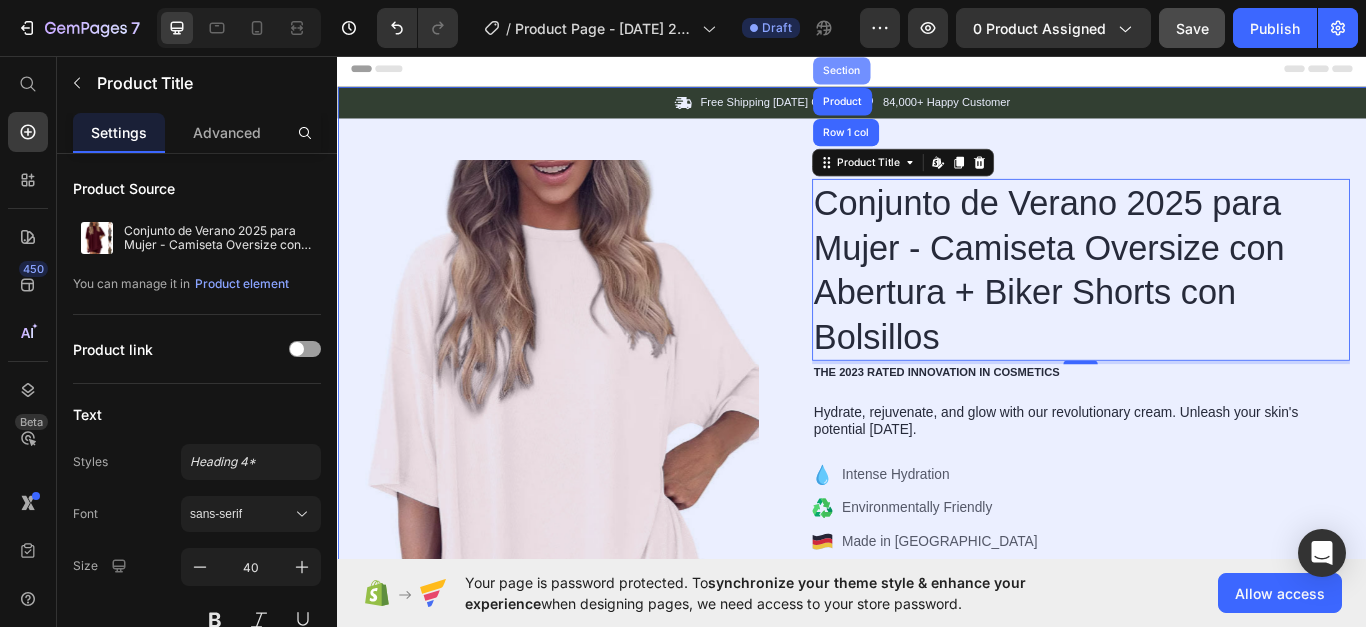 click on "Section" at bounding box center (924, 73) 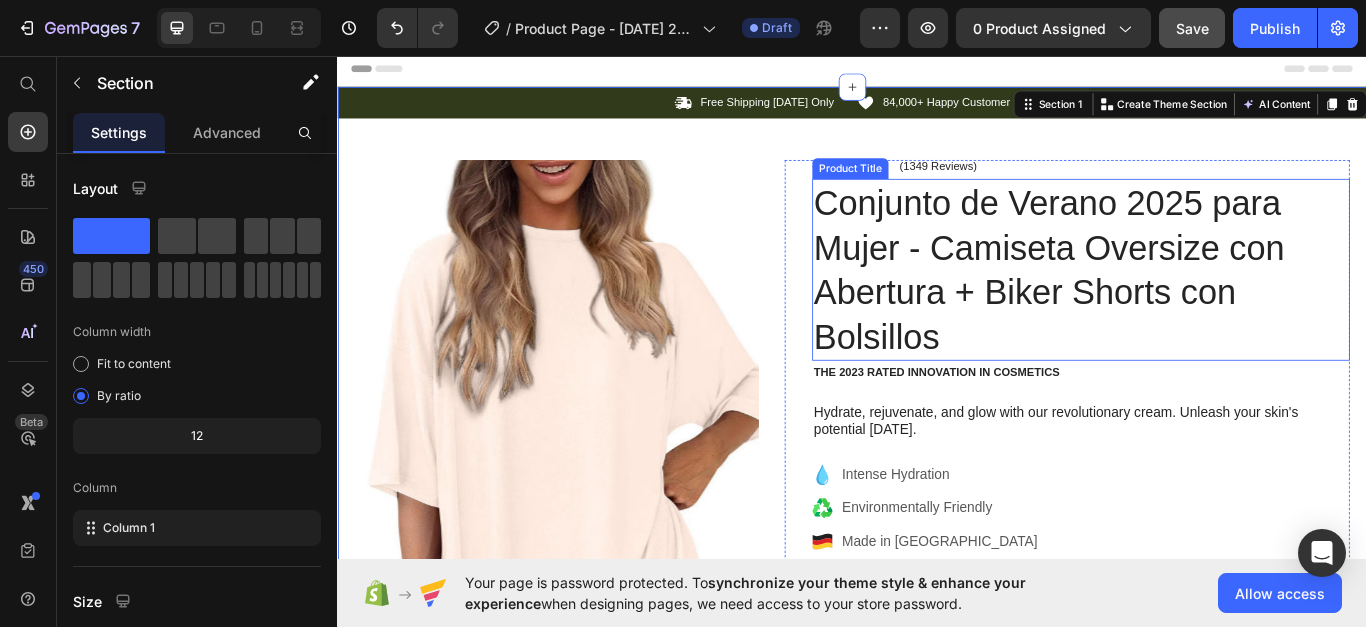 click on "Conjunto de Verano 2025 para Mujer - Camiseta Oversize con Abertura + Biker Shorts con Bolsillos" at bounding box center (1203, 305) 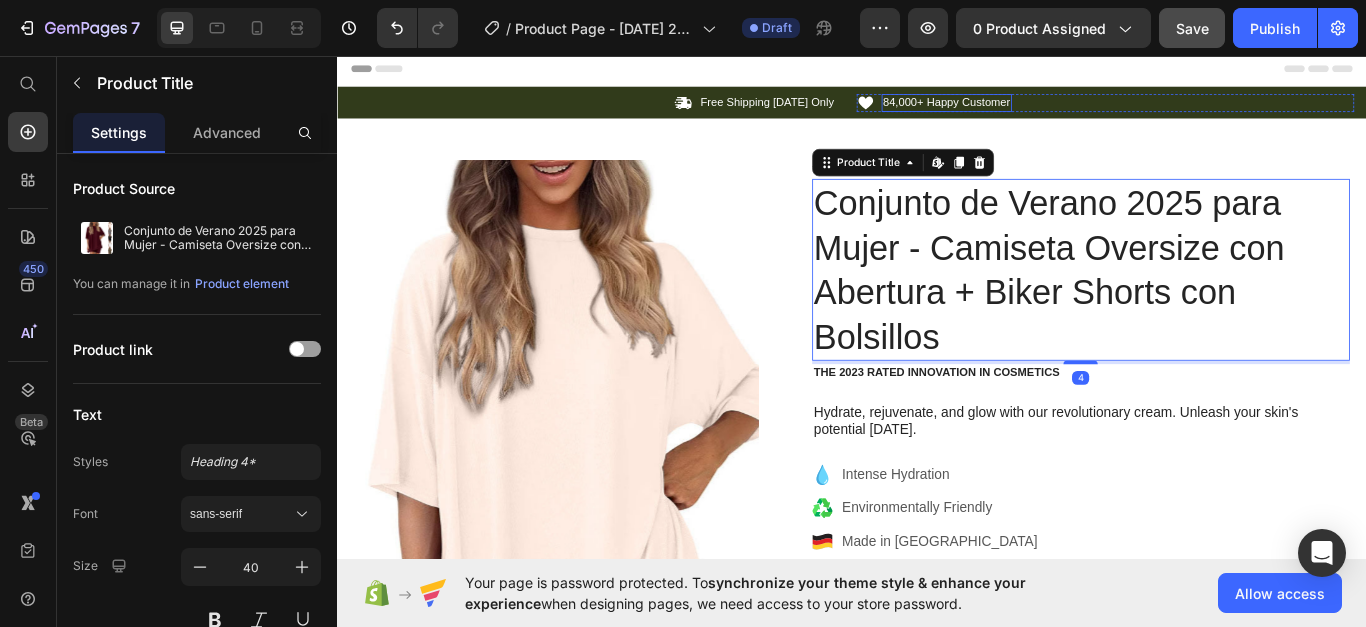 click on "84,000+ Happy Customer" at bounding box center [1047, 110] 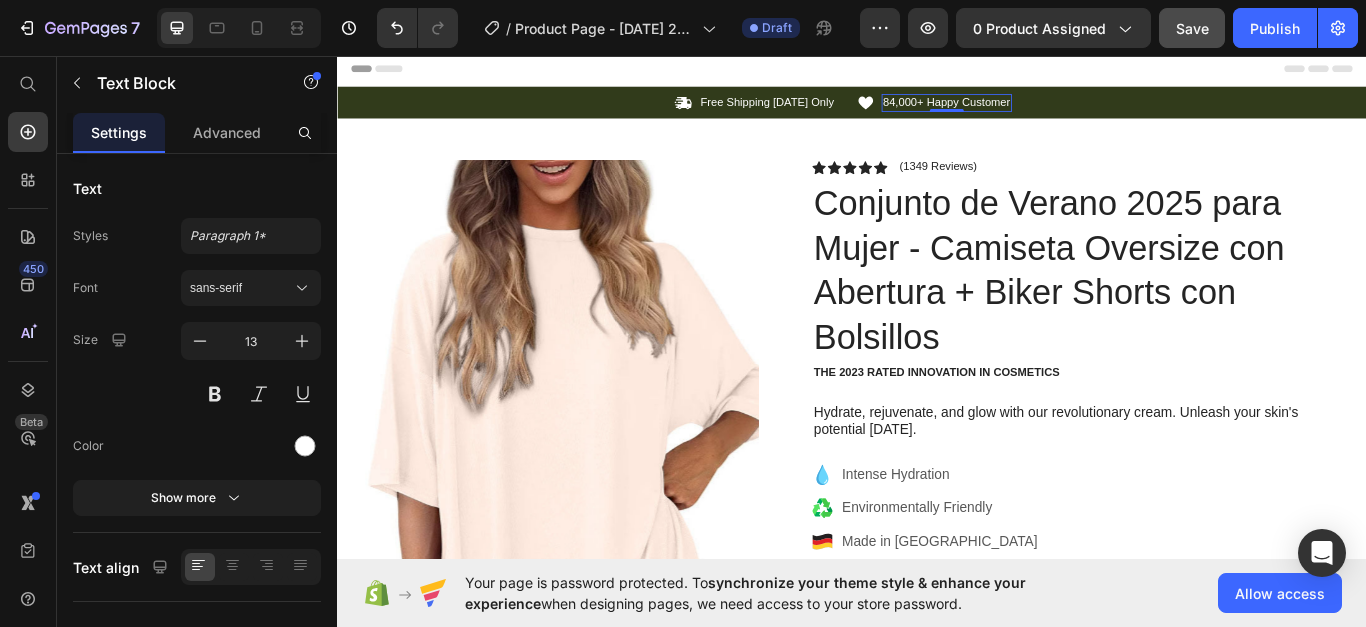 click on "84,000+ Happy Customer" at bounding box center (1047, 110) 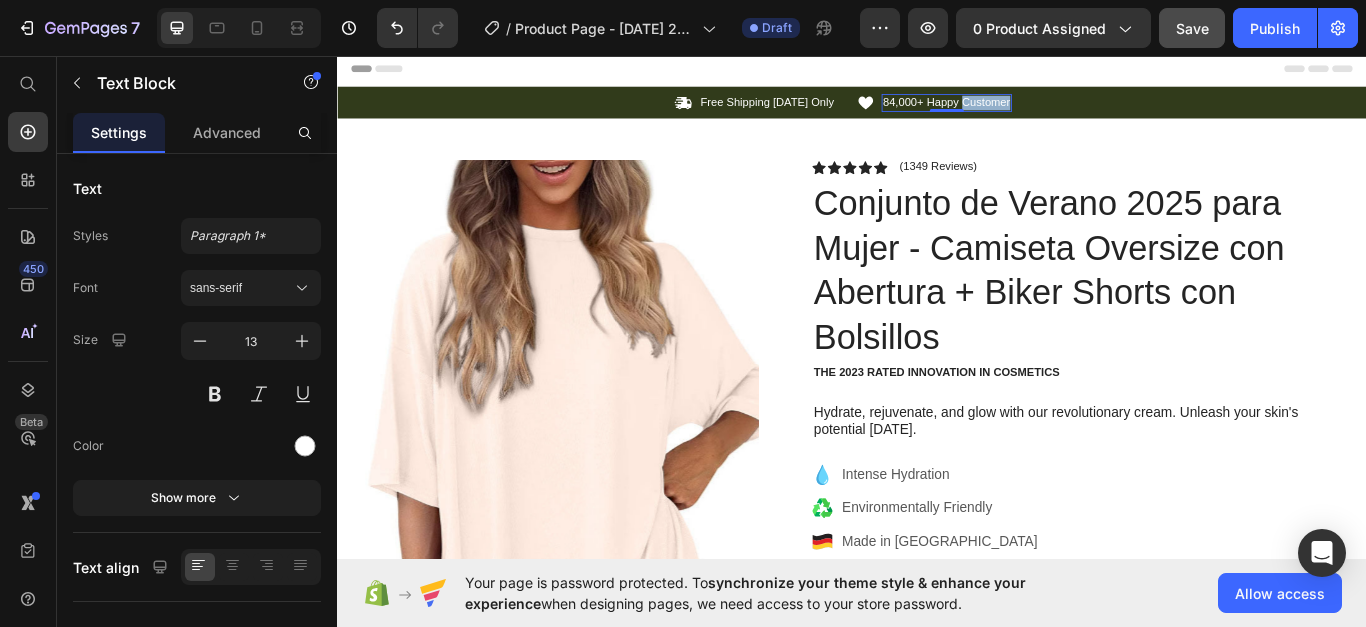 click on "84,000+ Happy Customer" at bounding box center (1047, 110) 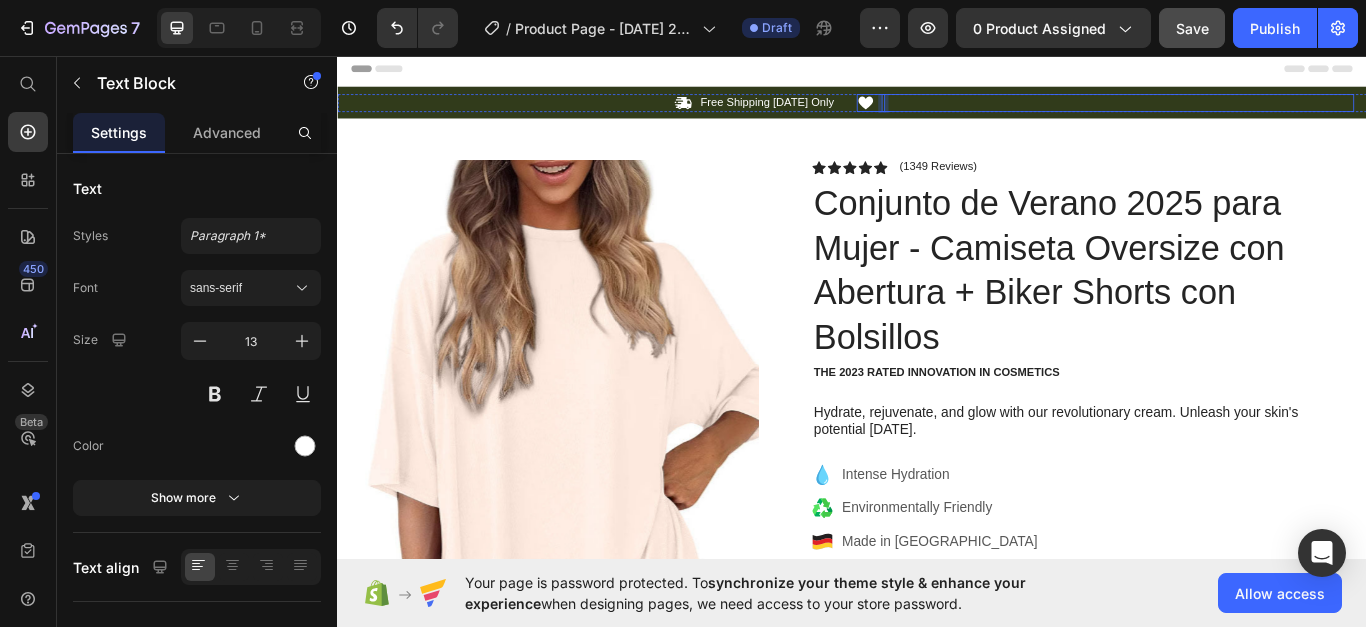 click on "Icon Text Block   0 Row" at bounding box center [1232, 110] 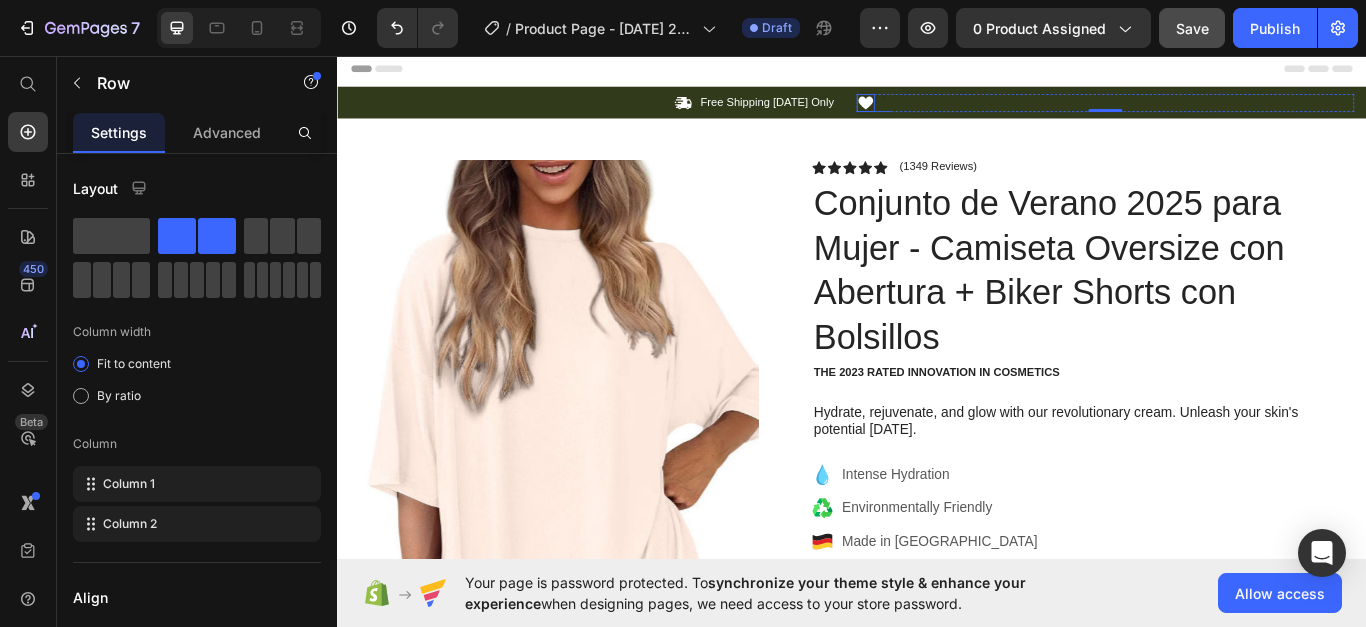 click 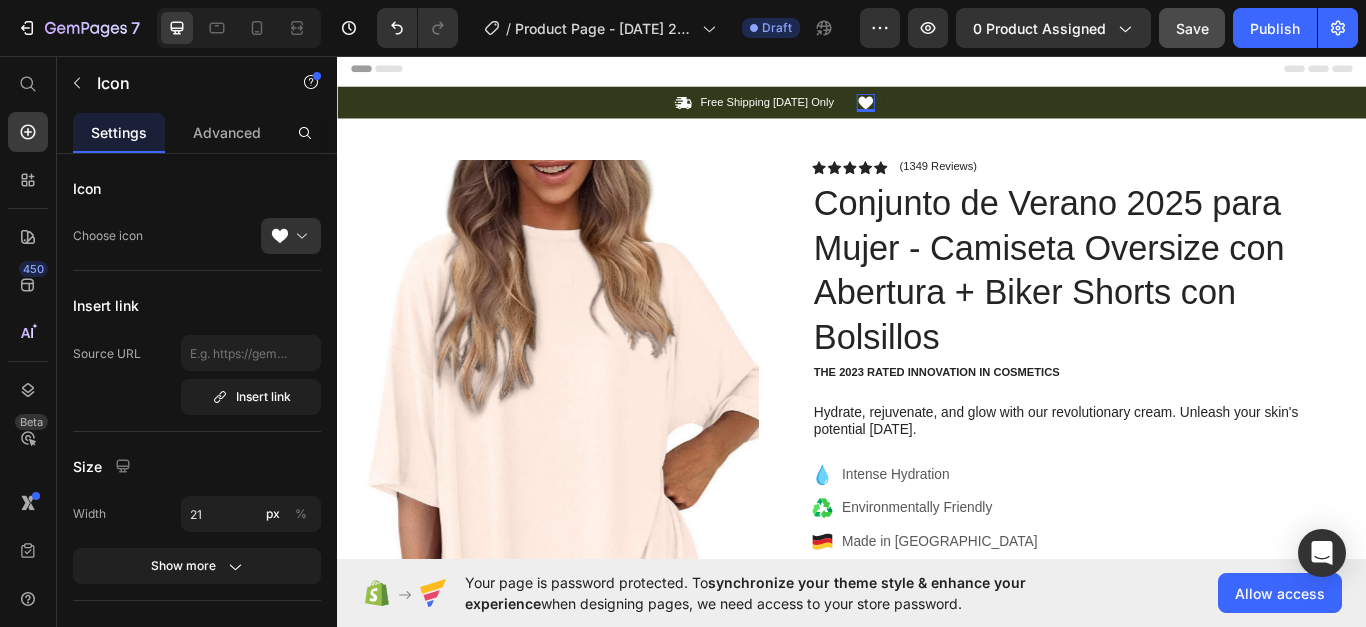 click 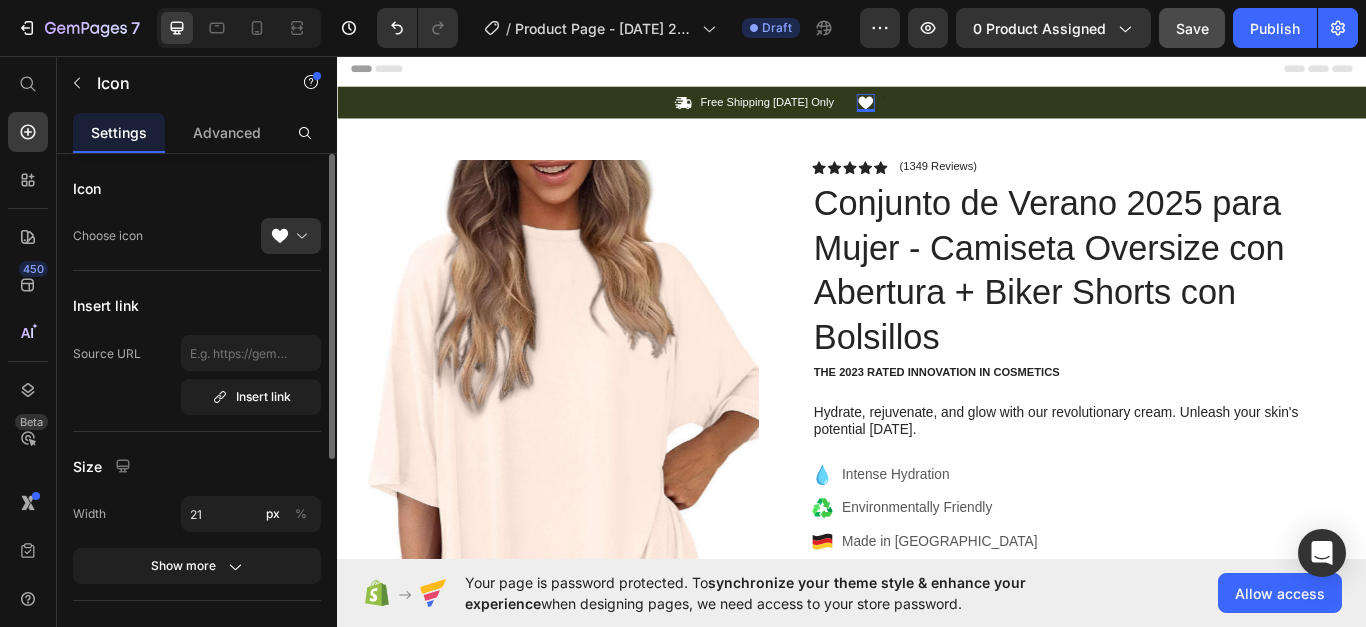 scroll, scrollTop: 390, scrollLeft: 0, axis: vertical 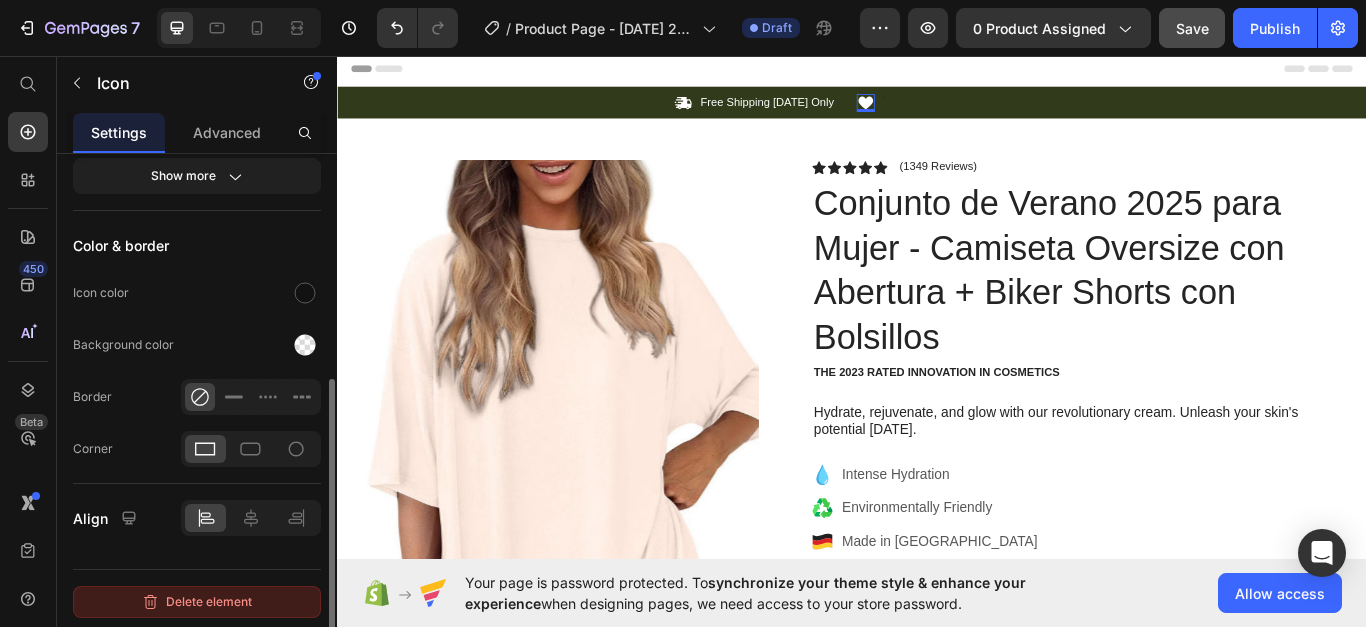 click on "Delete element" at bounding box center [197, 602] 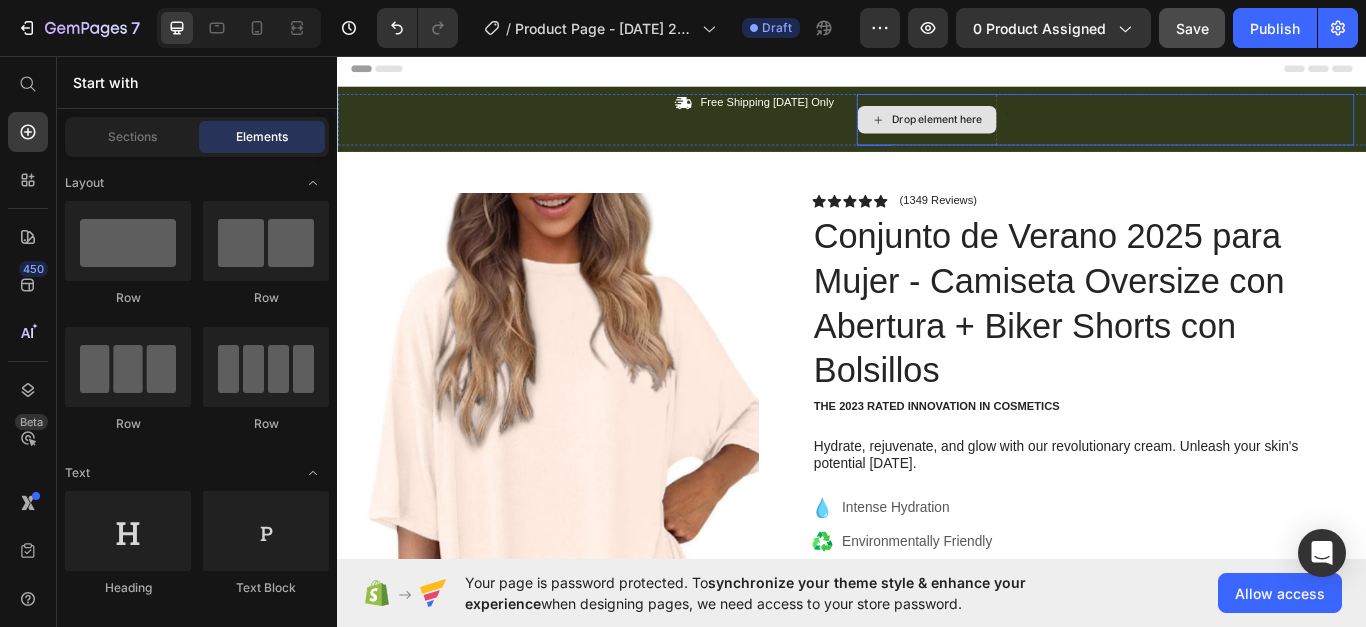 click on "Drop element here" at bounding box center (1024, 130) 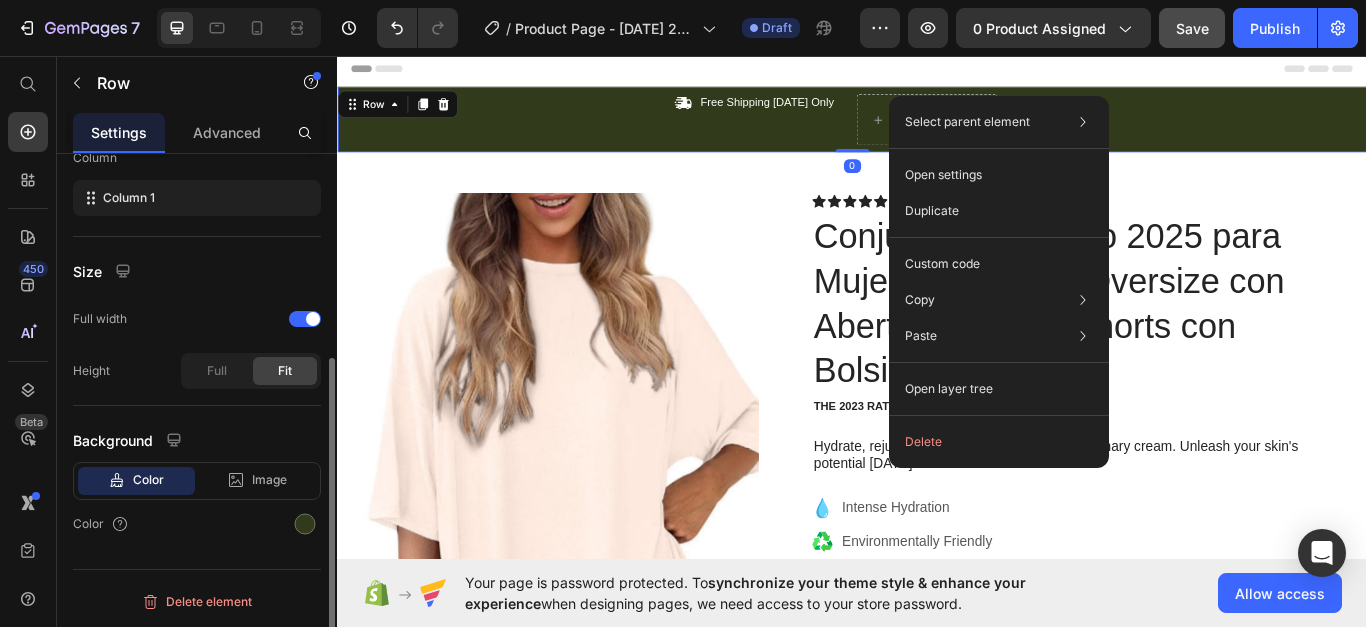 scroll, scrollTop: 0, scrollLeft: 0, axis: both 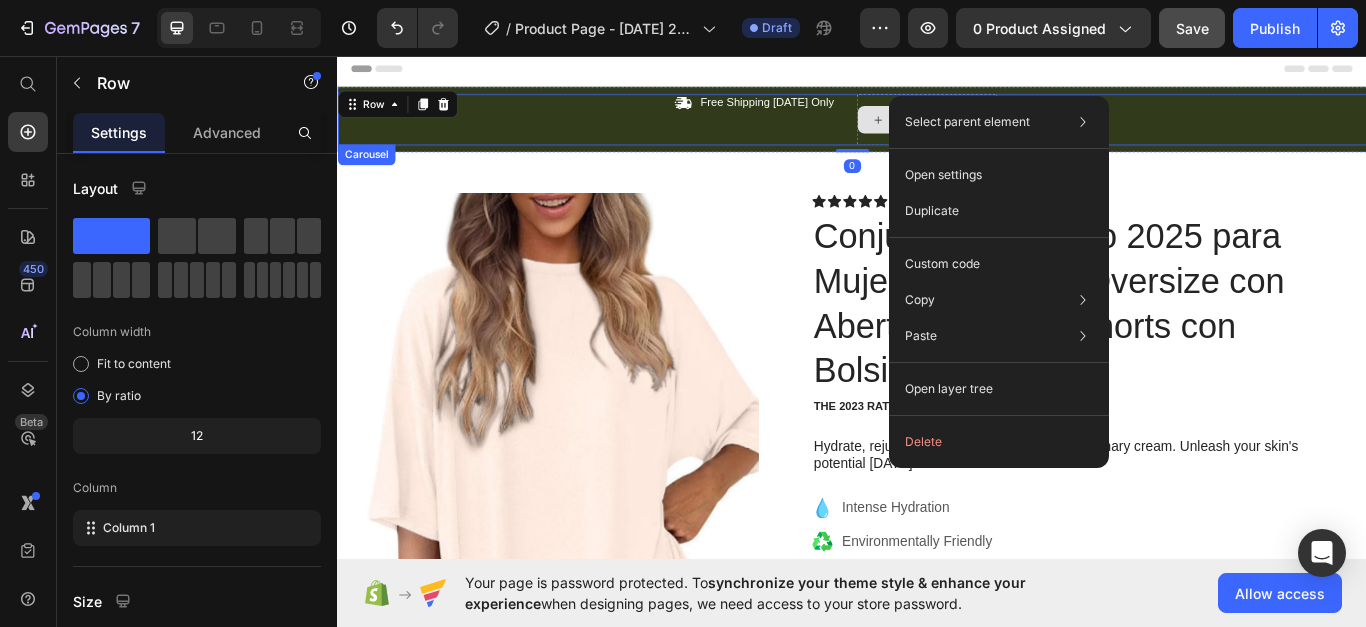 click on "Icon Free Shipping [DATE] Only Text Block Row" at bounding box center (627, 130) 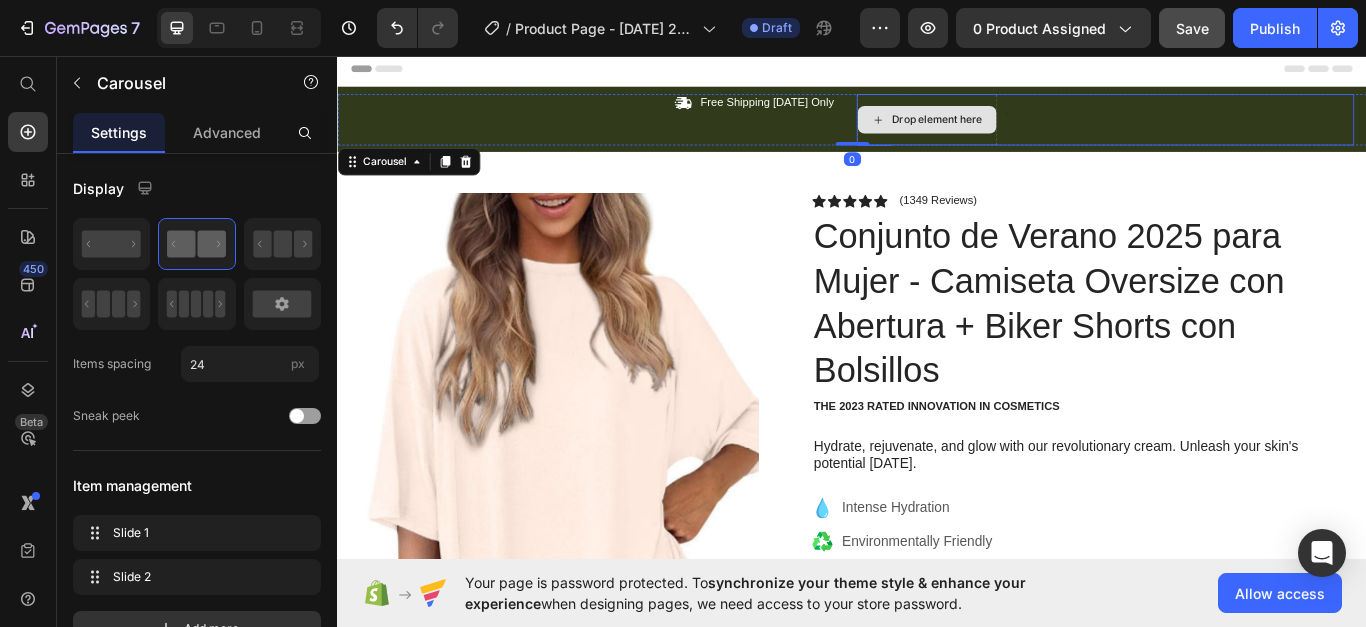 click on "Drop element here" at bounding box center (1024, 130) 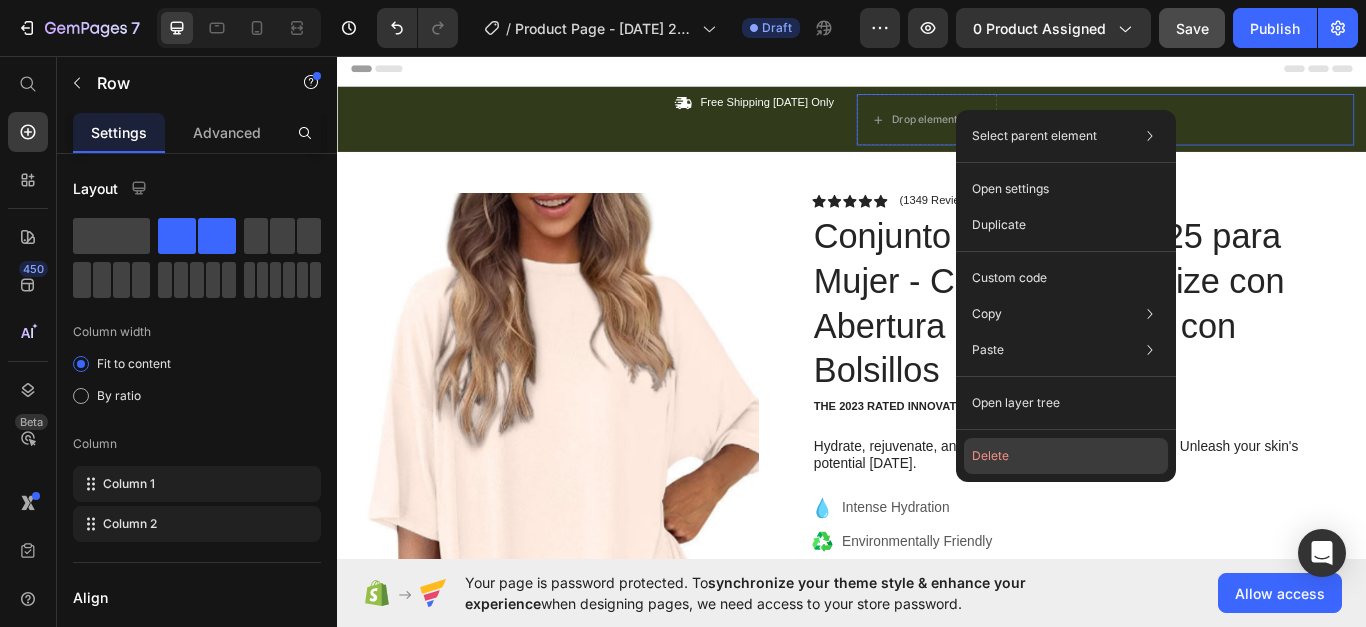click on "Delete" 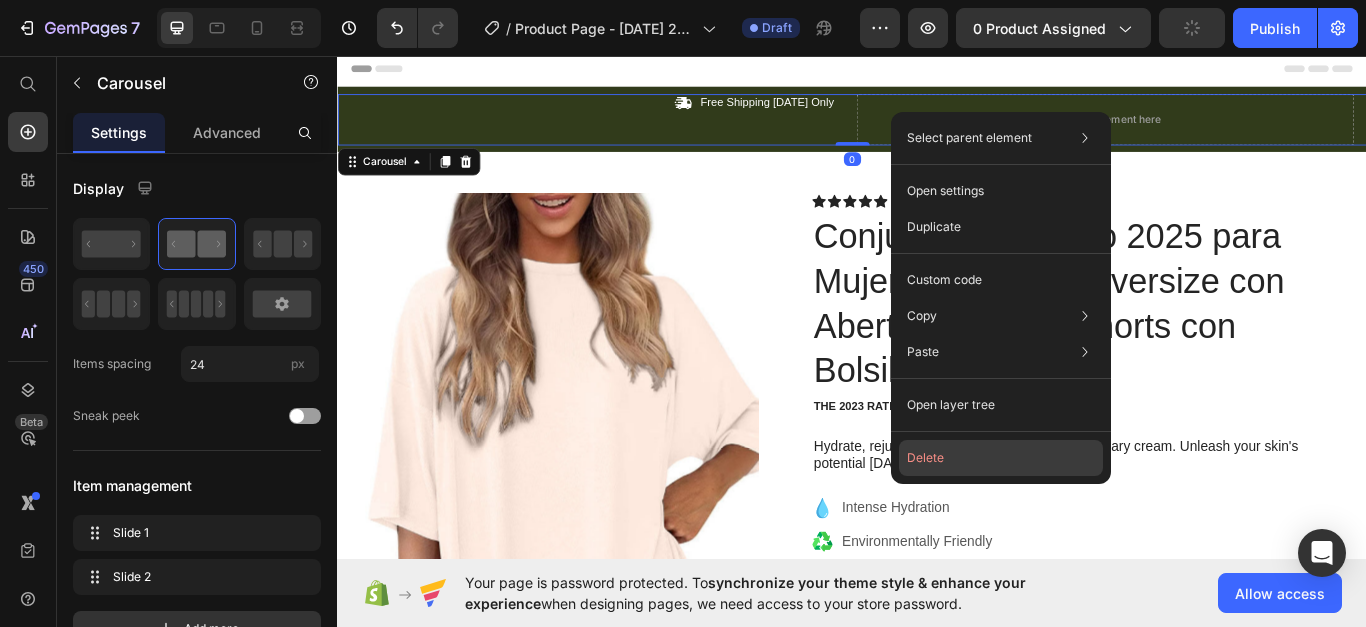 click on "Delete" 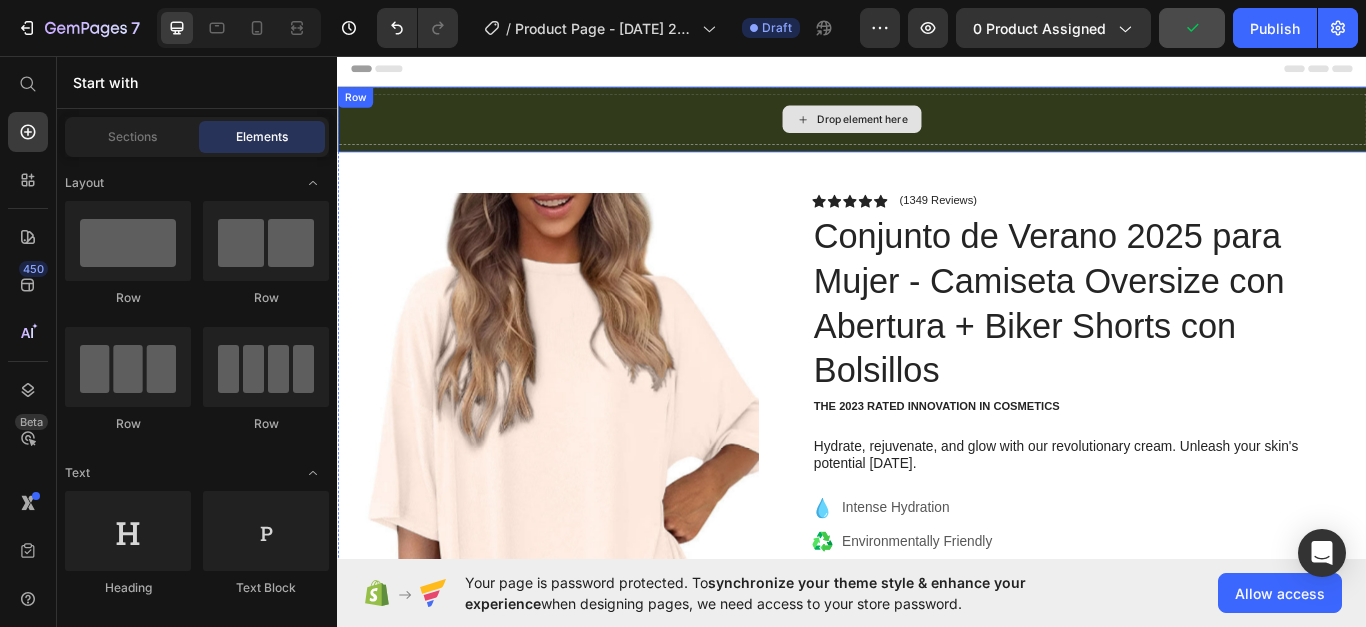 click on "Drop element here" at bounding box center (937, 130) 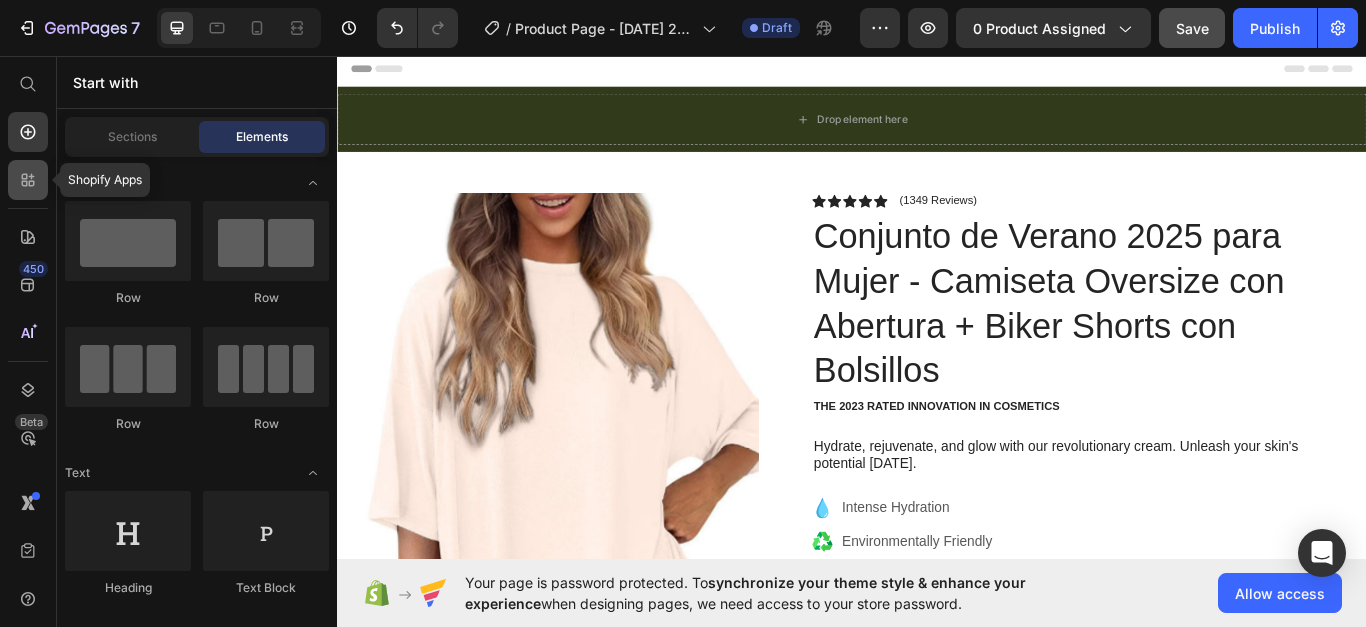 click 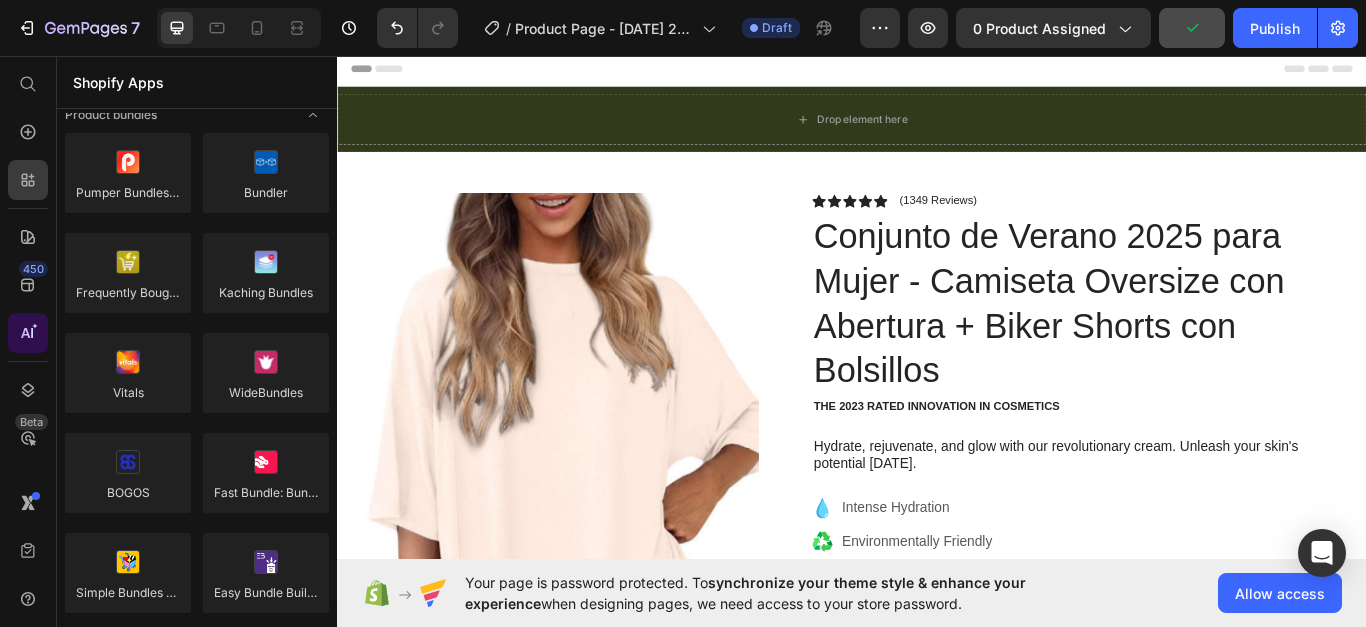 scroll, scrollTop: 1800, scrollLeft: 0, axis: vertical 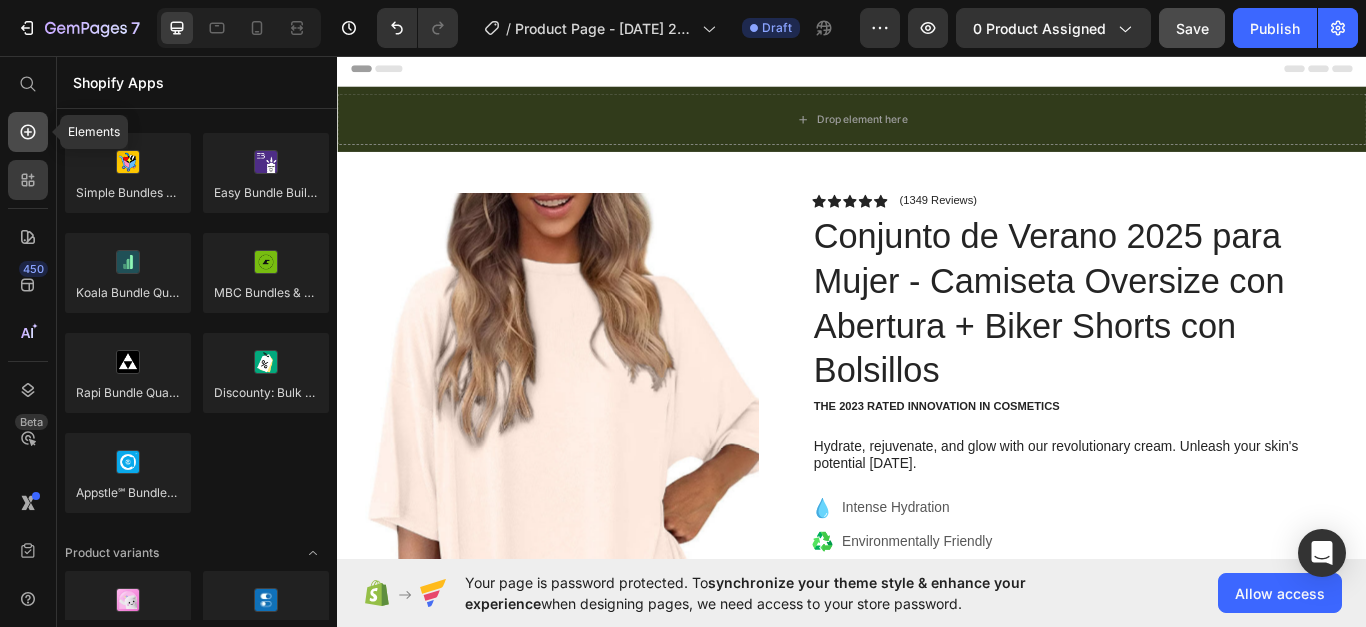 click 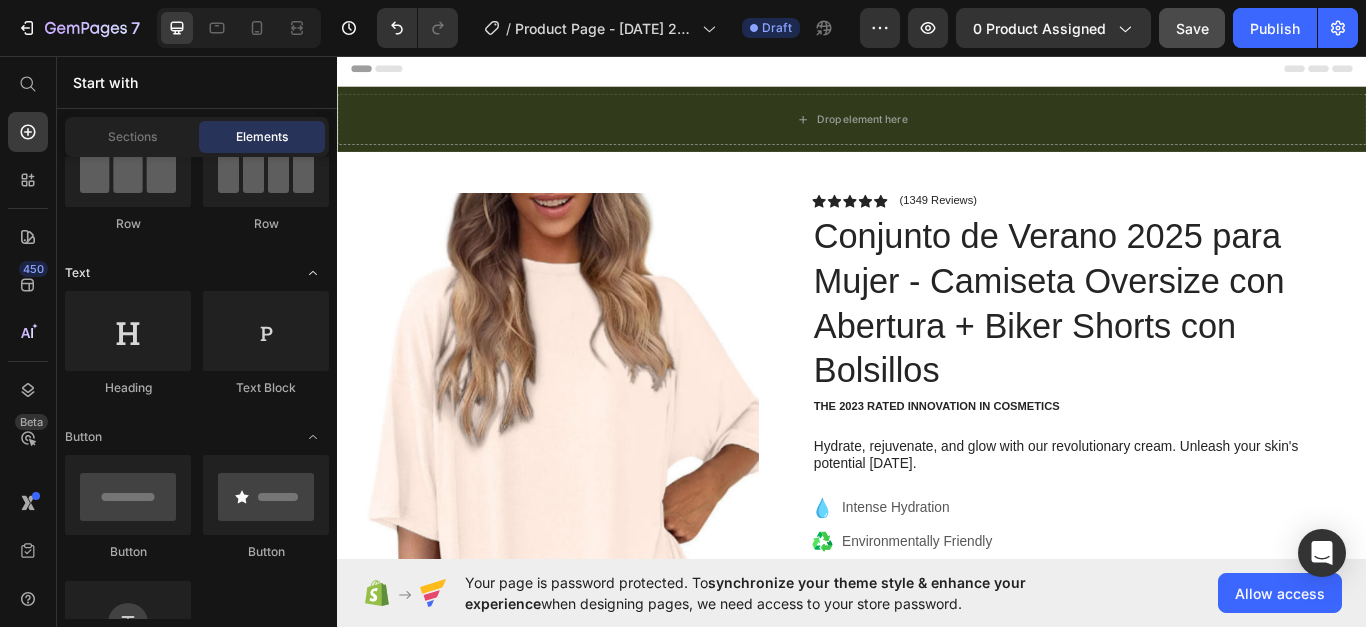 scroll, scrollTop: 100, scrollLeft: 0, axis: vertical 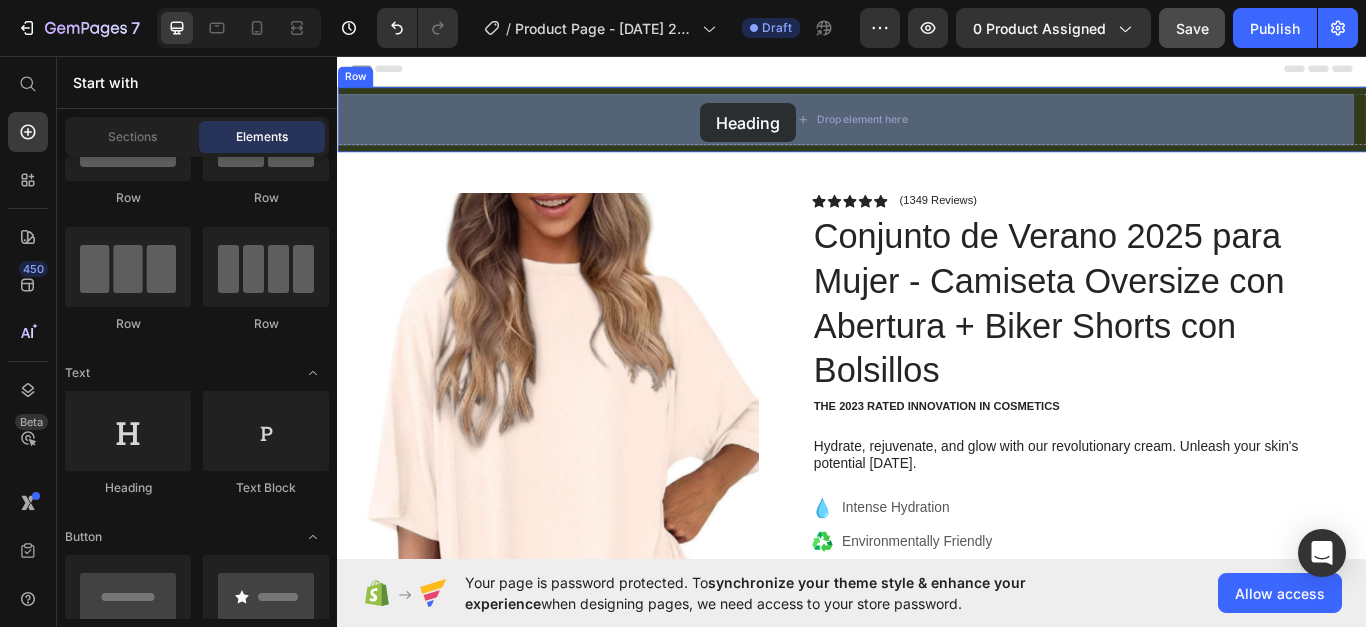 drag, startPoint x: 484, startPoint y: 509, endPoint x: 760, endPoint y: 112, distance: 483.51318 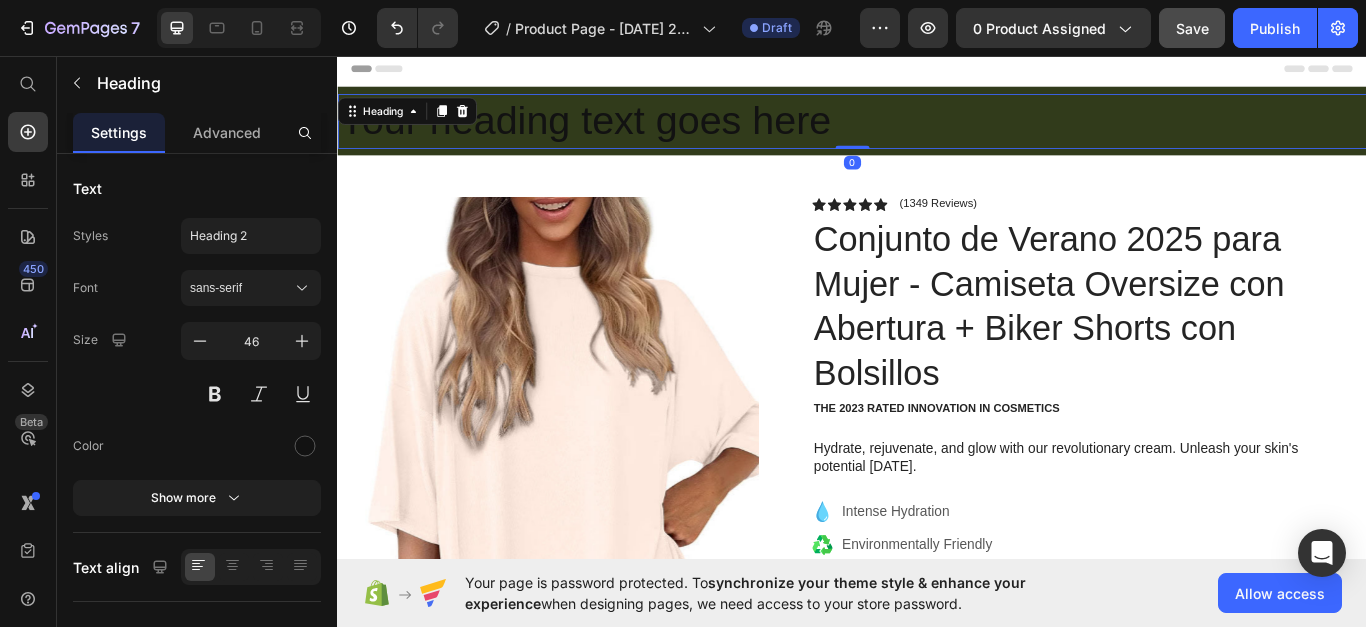 drag, startPoint x: 479, startPoint y: 121, endPoint x: 434, endPoint y: 194, distance: 85.75546 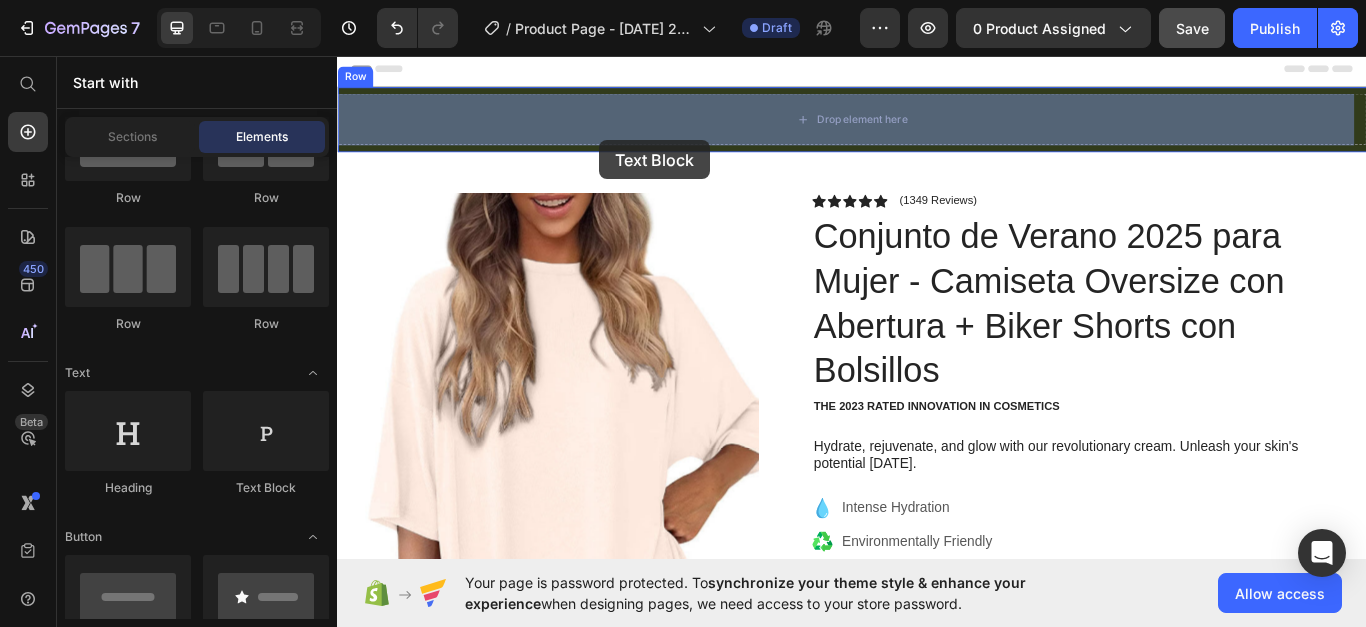 drag, startPoint x: 601, startPoint y: 486, endPoint x: 727, endPoint y: 264, distance: 255.26457 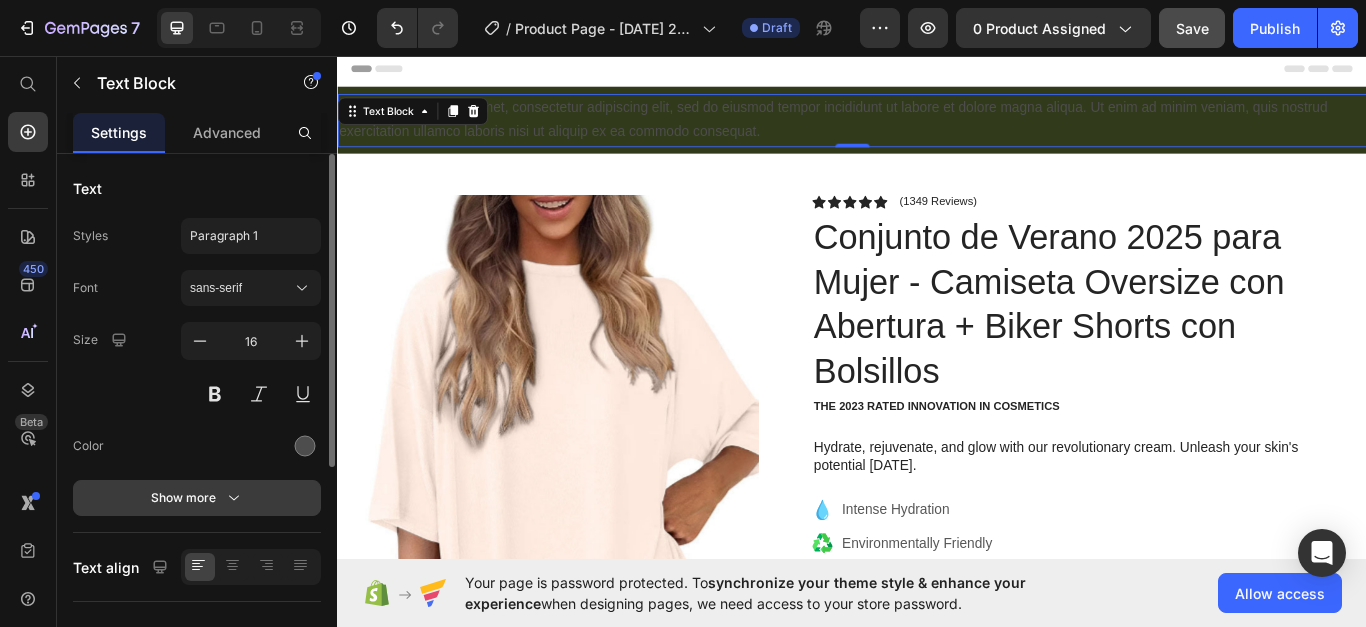 click 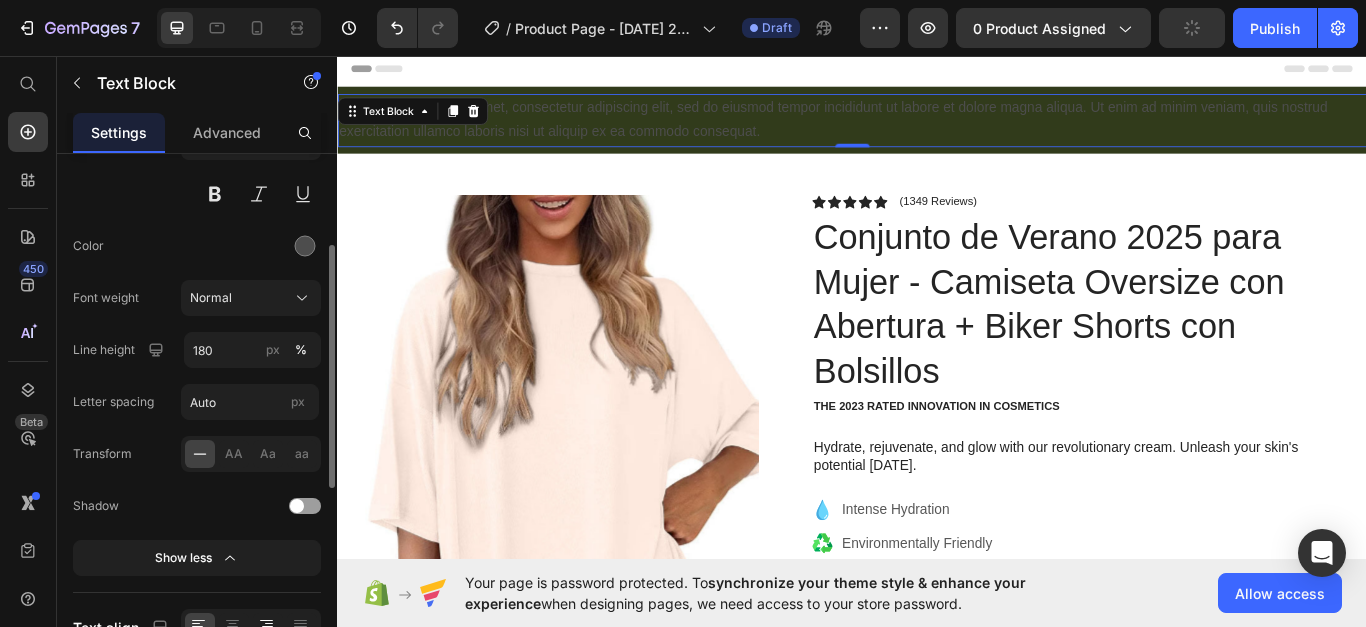 scroll, scrollTop: 400, scrollLeft: 0, axis: vertical 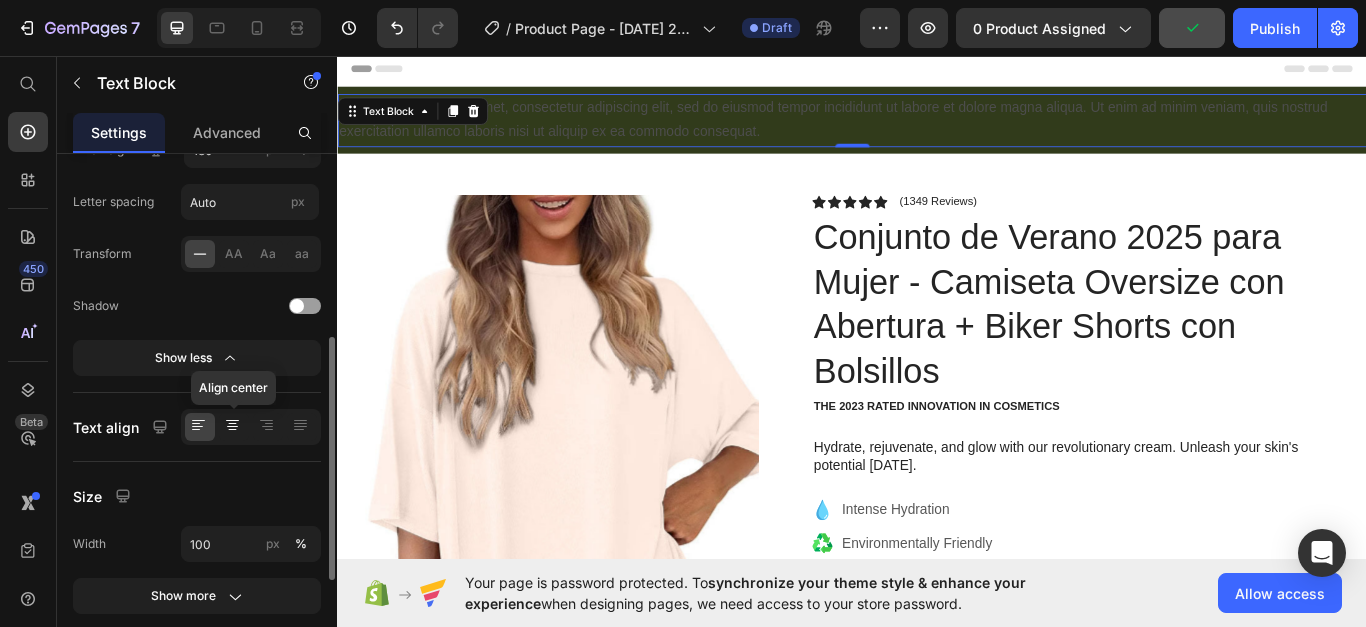 click 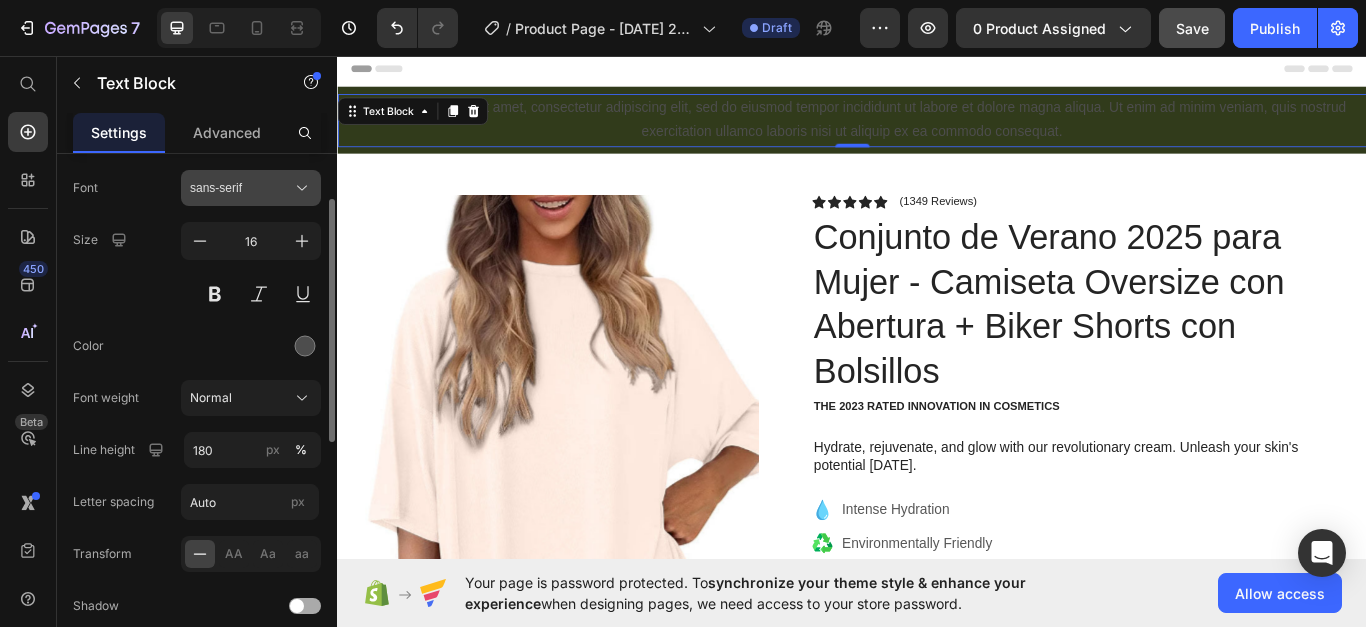 scroll, scrollTop: 0, scrollLeft: 0, axis: both 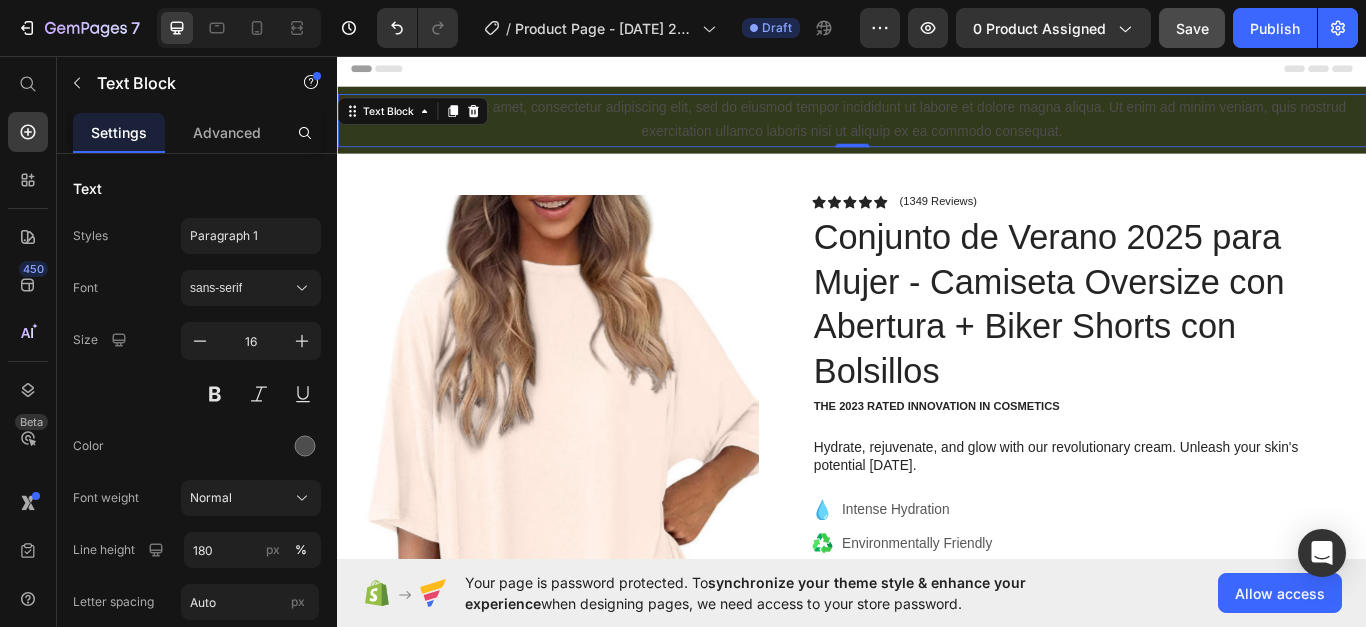 click on "Lorem ipsum dolor sit amet, consectetur adipiscing elit, sed do eiusmod tempor incididunt ut labore et dolore magna aliqua. Ut enim ad minim veniam, quis nostrud exercitation ullamco laboris nisi ut aliquip ex ea commodo consequat." at bounding box center [937, 131] 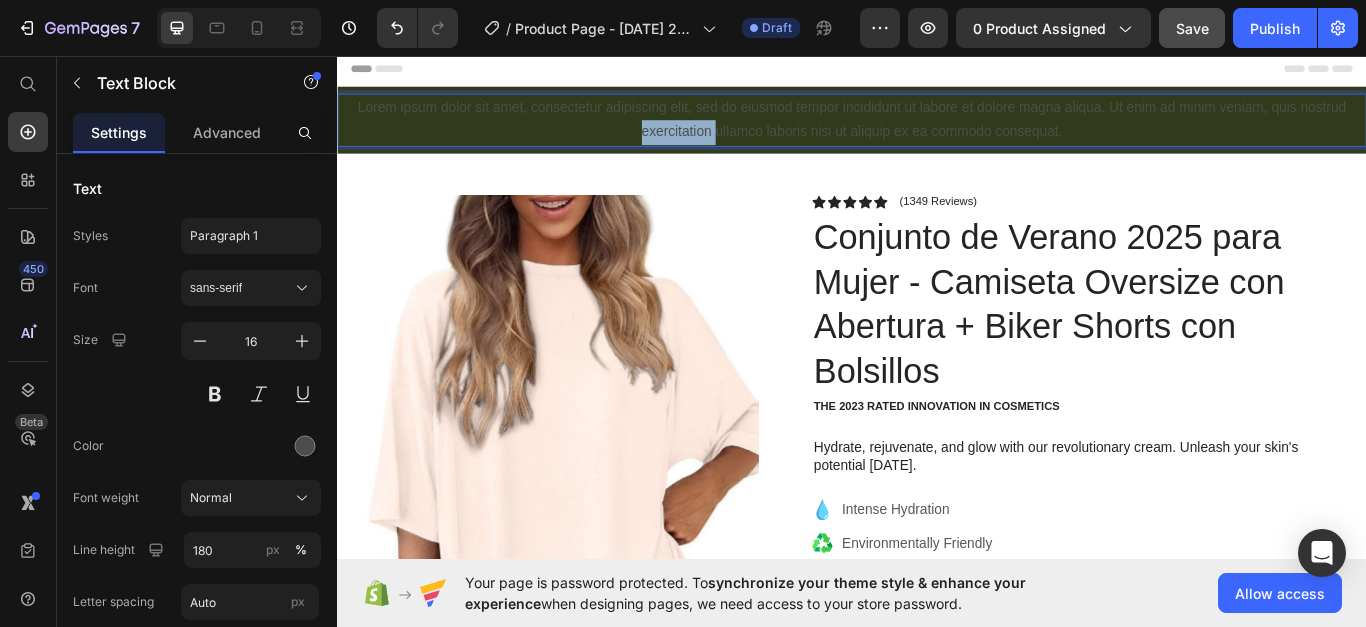 click on "Lorem ipsum dolor sit amet, consectetur adipiscing elit, sed do eiusmod tempor incididunt ut labore et dolore magna aliqua. Ut enim ad minim veniam, quis nostrud exercitation ullamco laboris nisi ut aliquip ex ea commodo consequat." at bounding box center [937, 131] 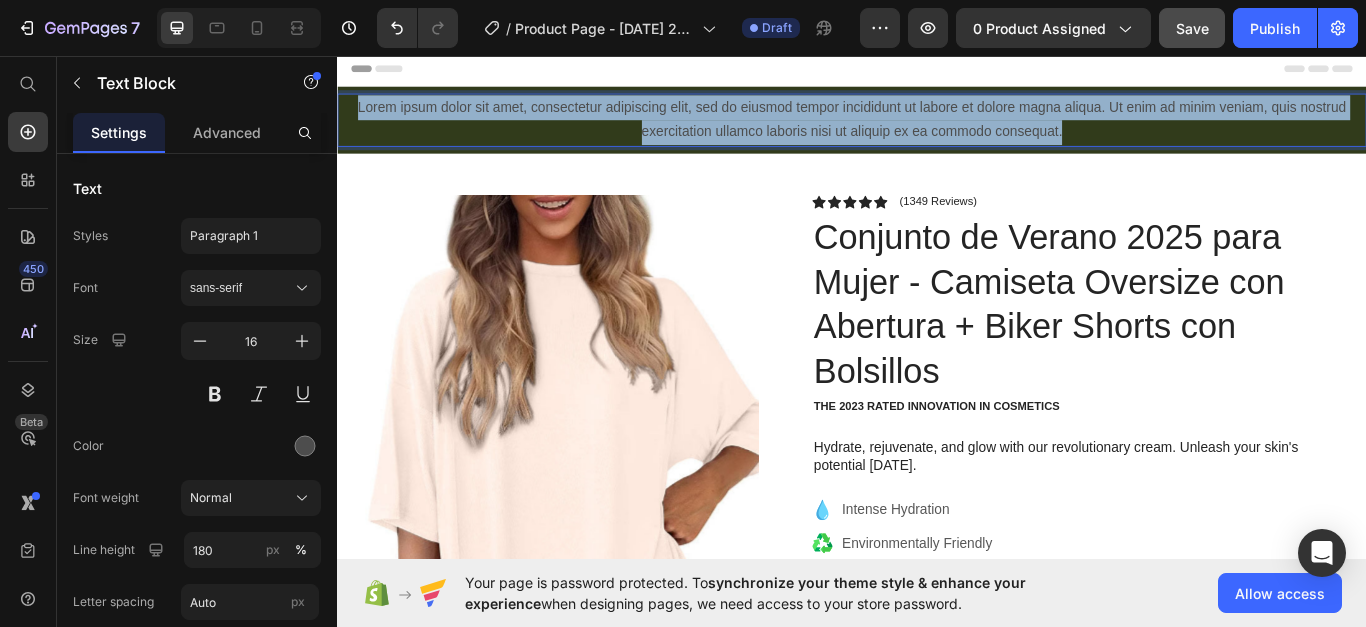 click on "Lorem ipsum dolor sit amet, consectetur adipiscing elit, sed do eiusmod tempor incididunt ut labore et dolore magna aliqua. Ut enim ad minim veniam, quis nostrud exercitation ullamco laboris nisi ut aliquip ex ea commodo consequat." at bounding box center [937, 131] 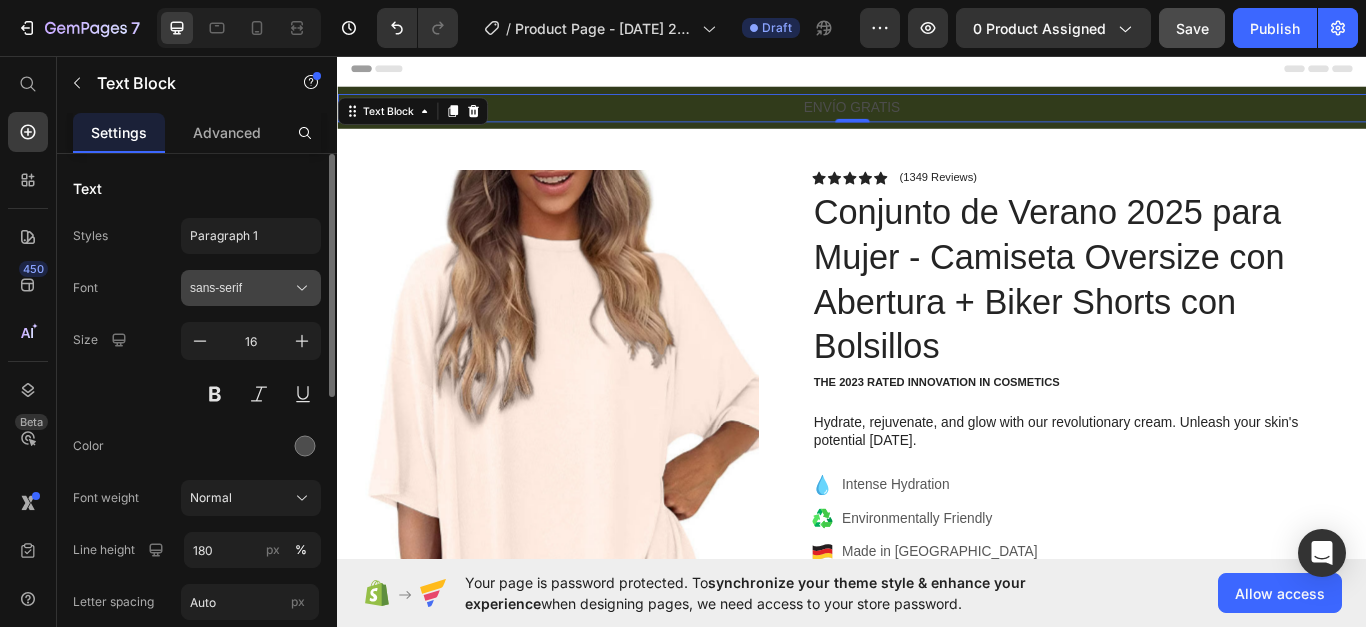 click on "sans-serif" at bounding box center (241, 288) 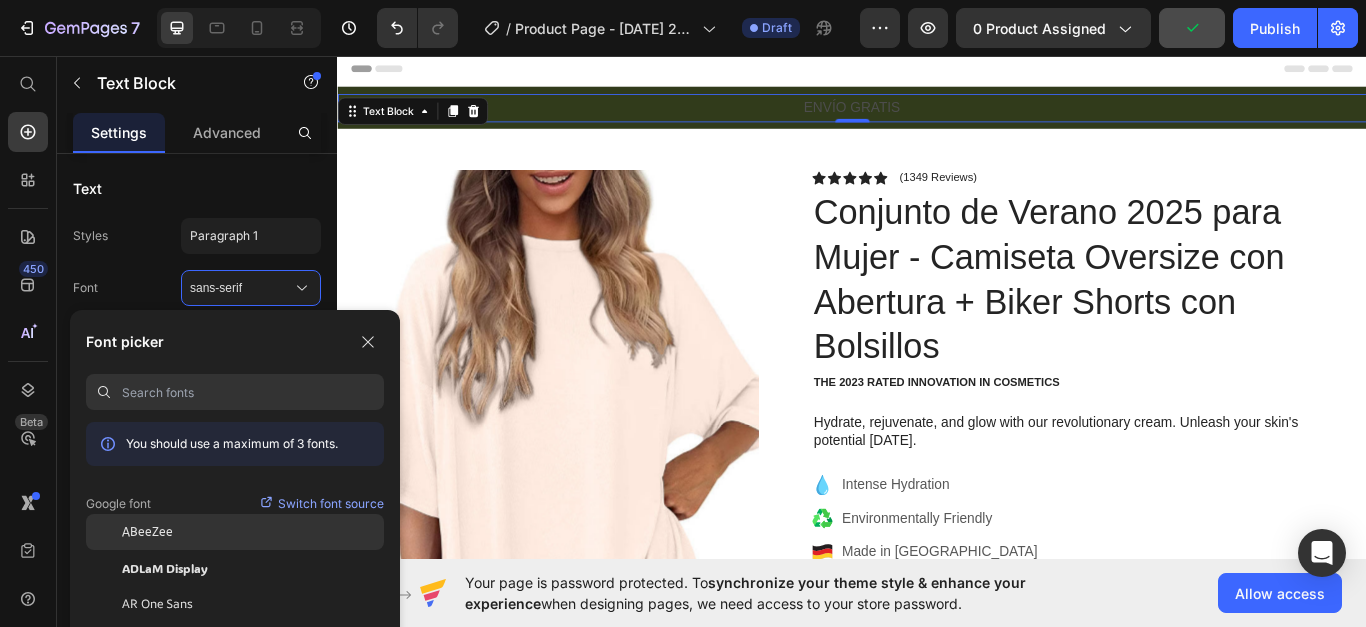 scroll, scrollTop: 100, scrollLeft: 0, axis: vertical 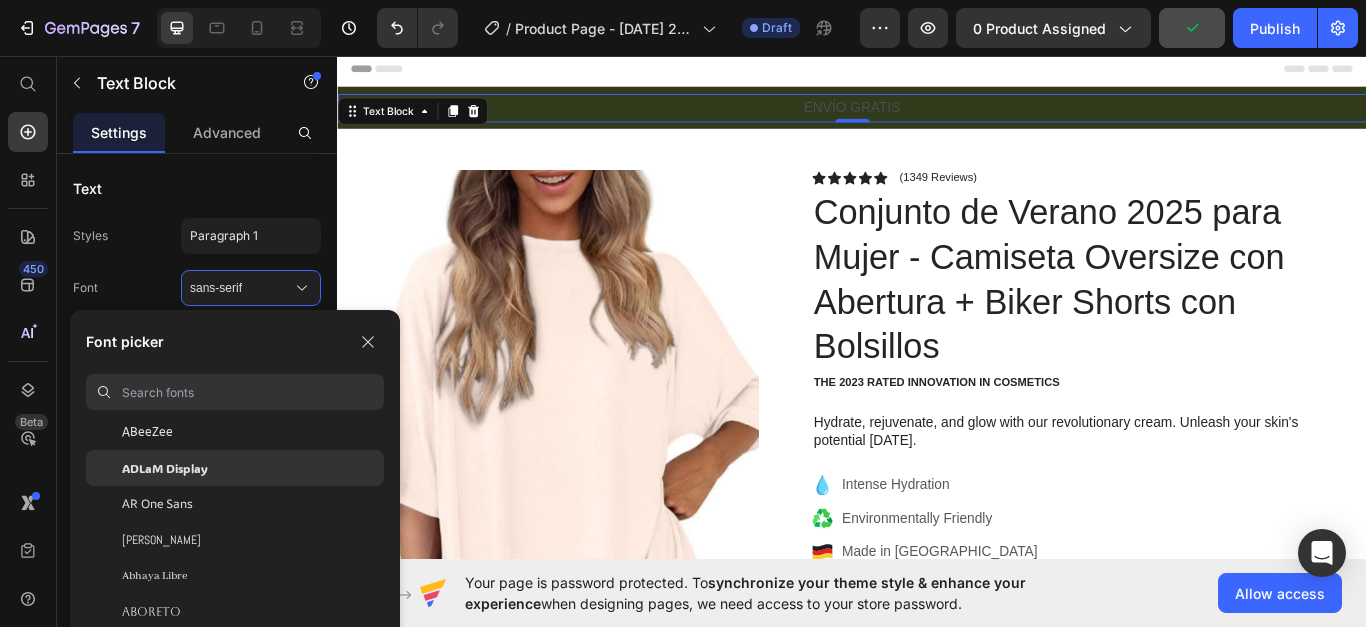 click on "ADLaM Display" at bounding box center (165, 468) 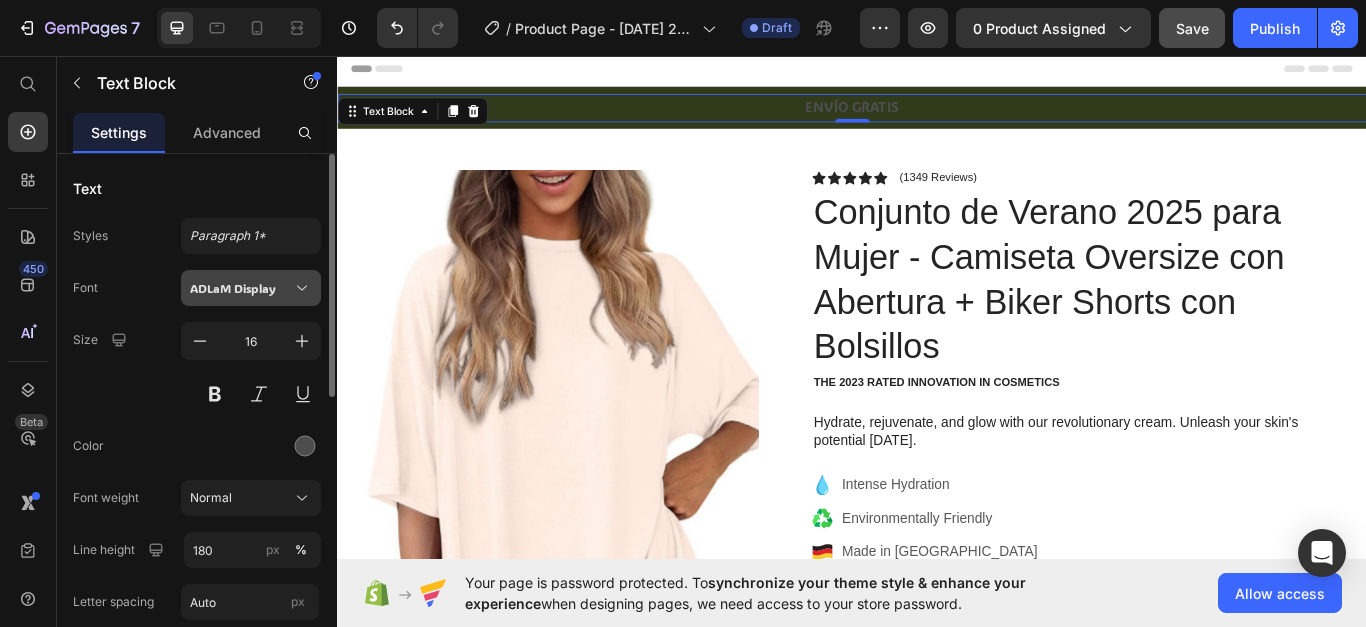 click on "ADLaM Display" at bounding box center [241, 288] 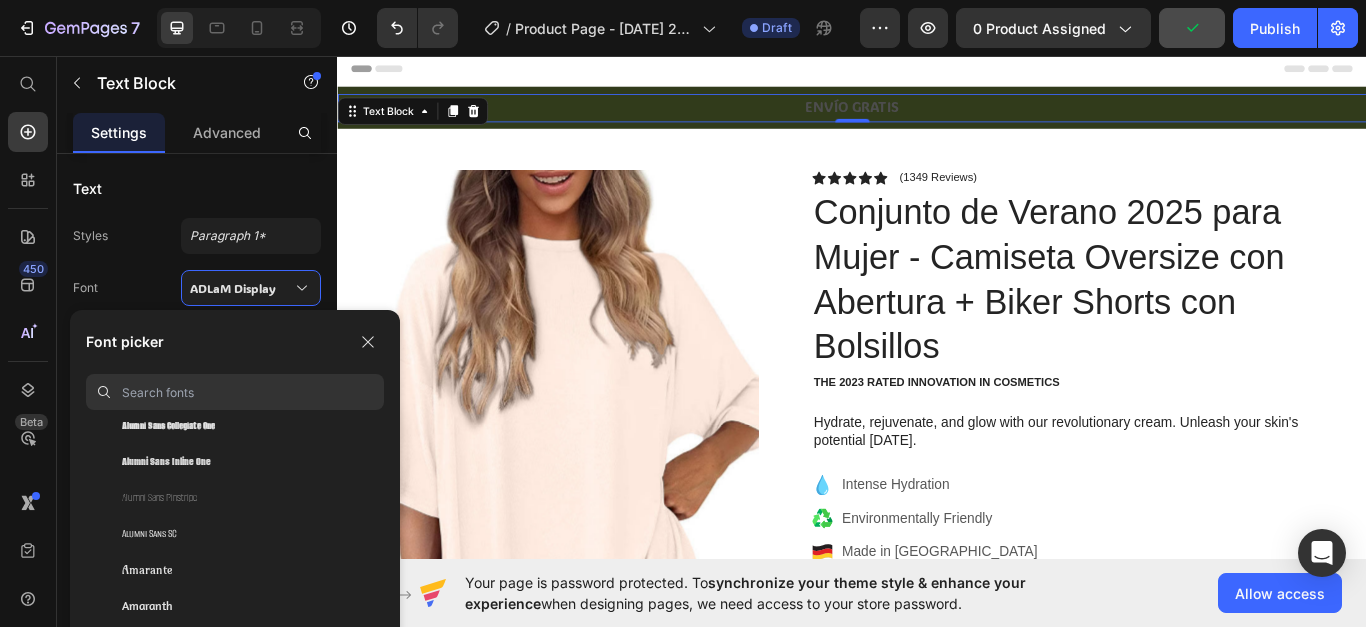scroll, scrollTop: 2100, scrollLeft: 0, axis: vertical 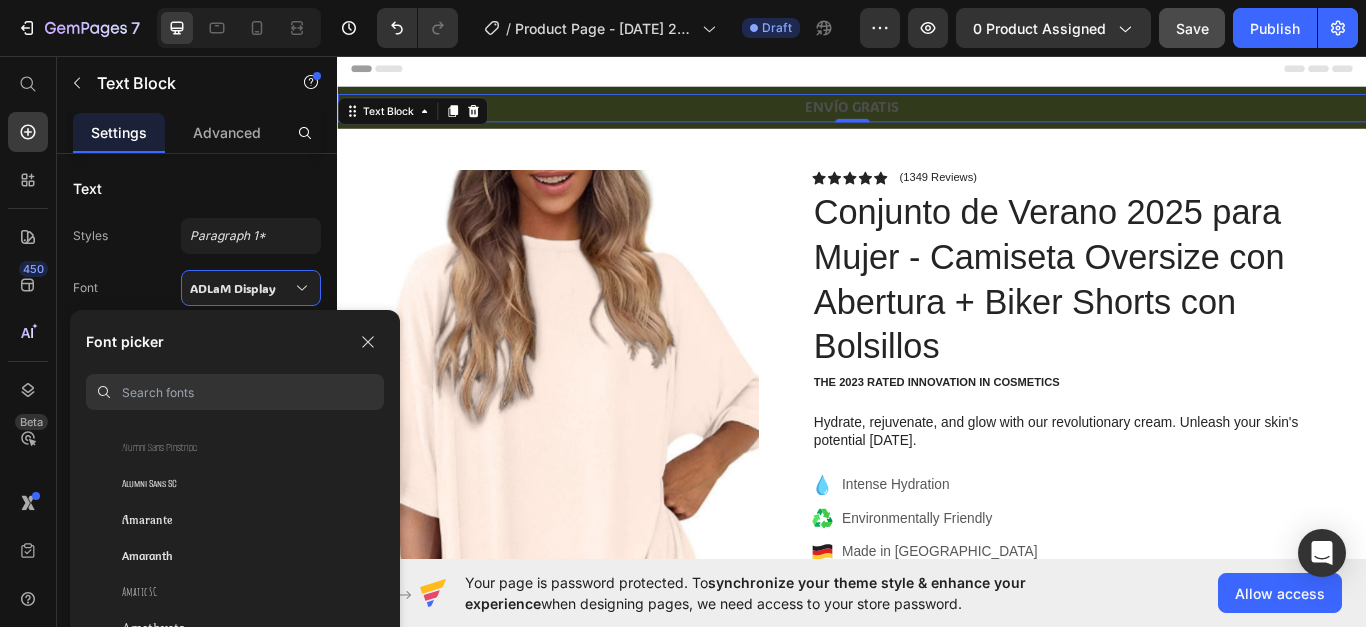 click at bounding box center (253, 392) 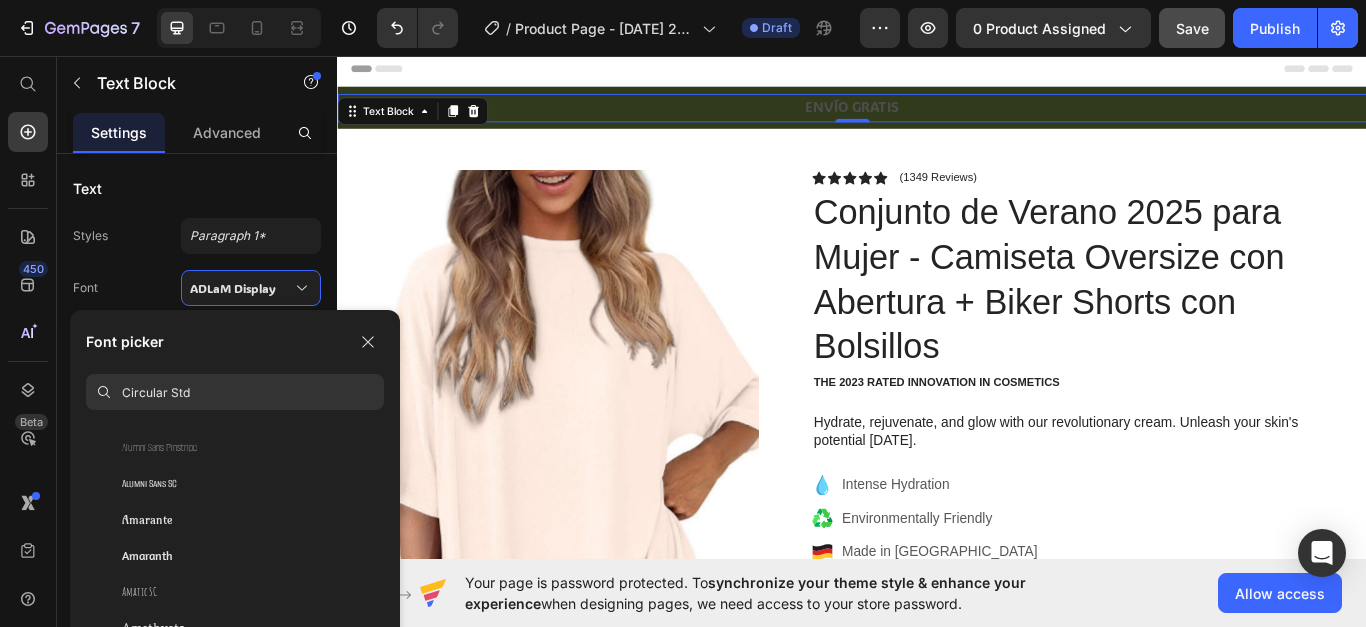 scroll, scrollTop: 0, scrollLeft: 0, axis: both 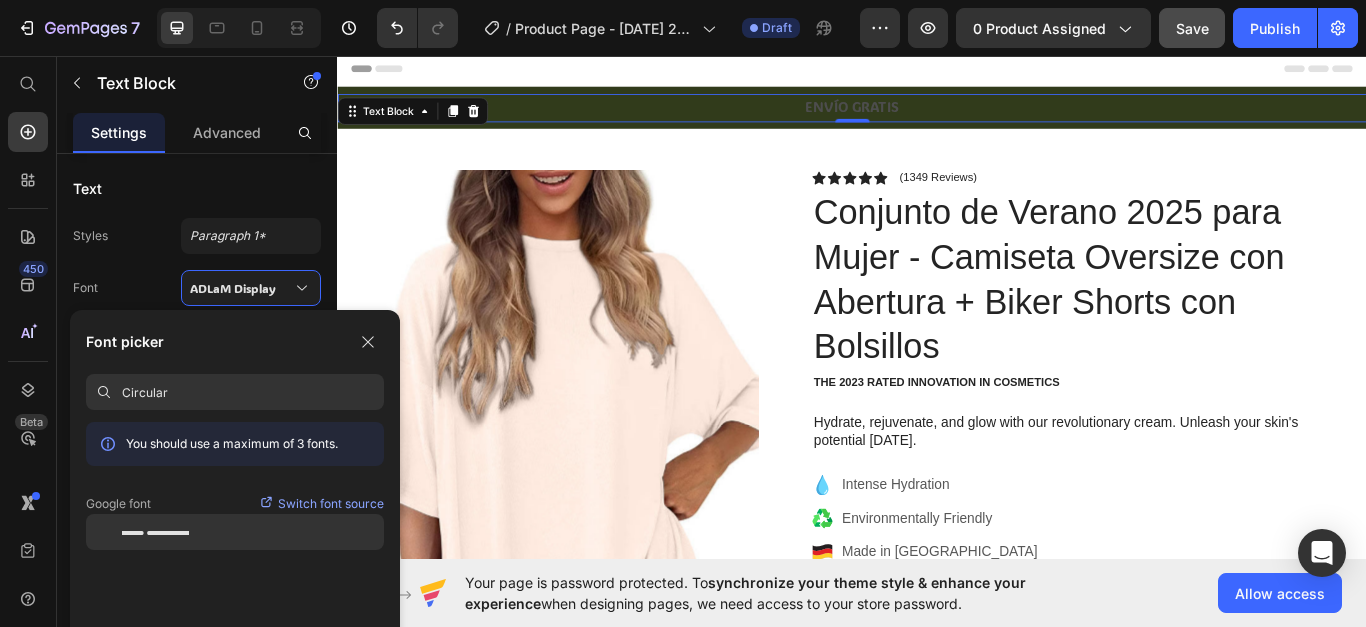 type on "Circular" 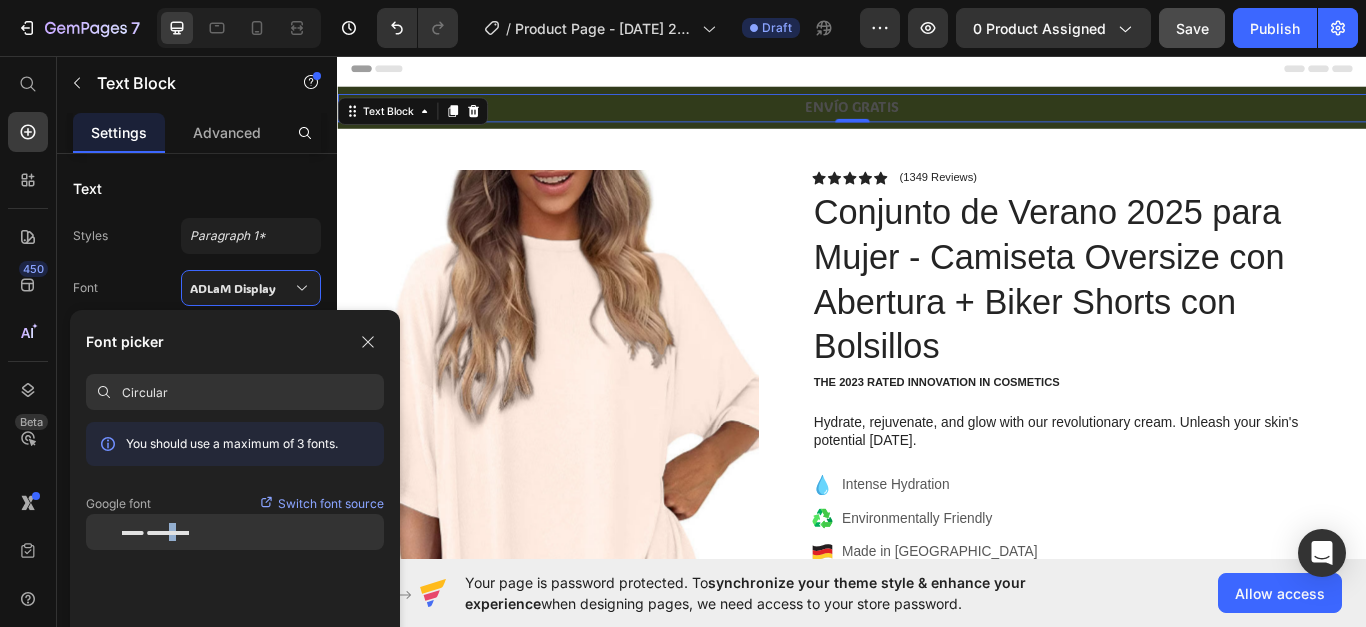 click on "Flow Circular" at bounding box center [155, 532] 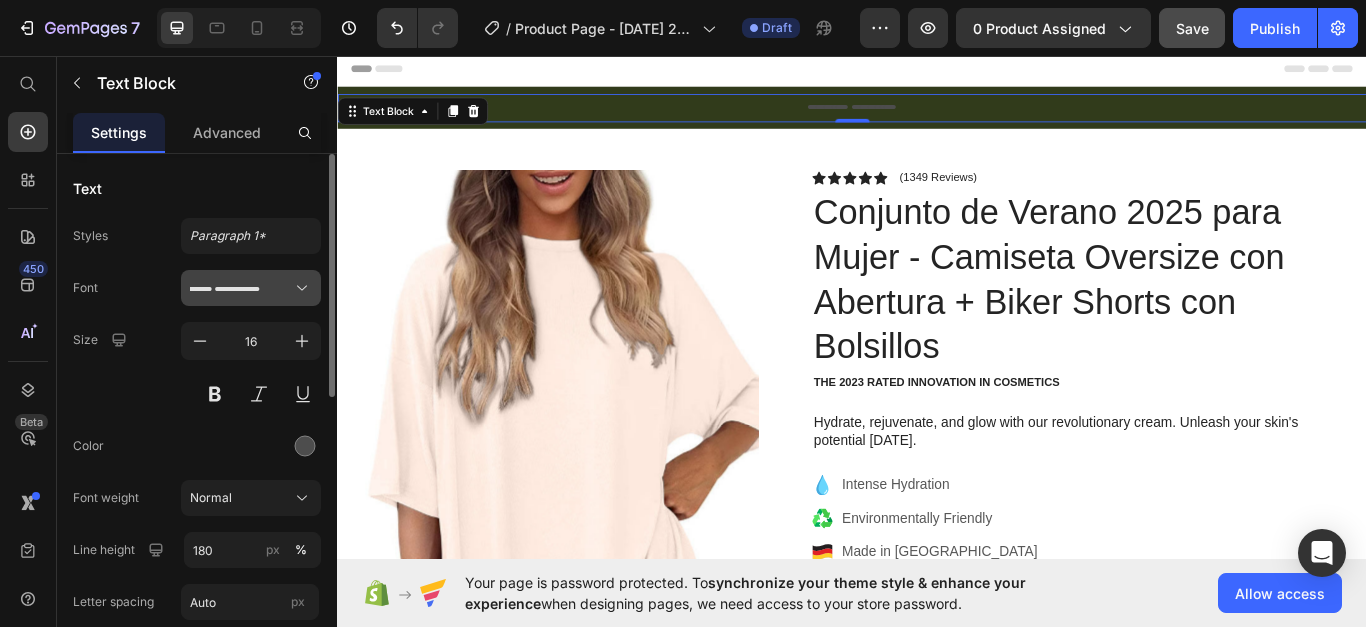 click 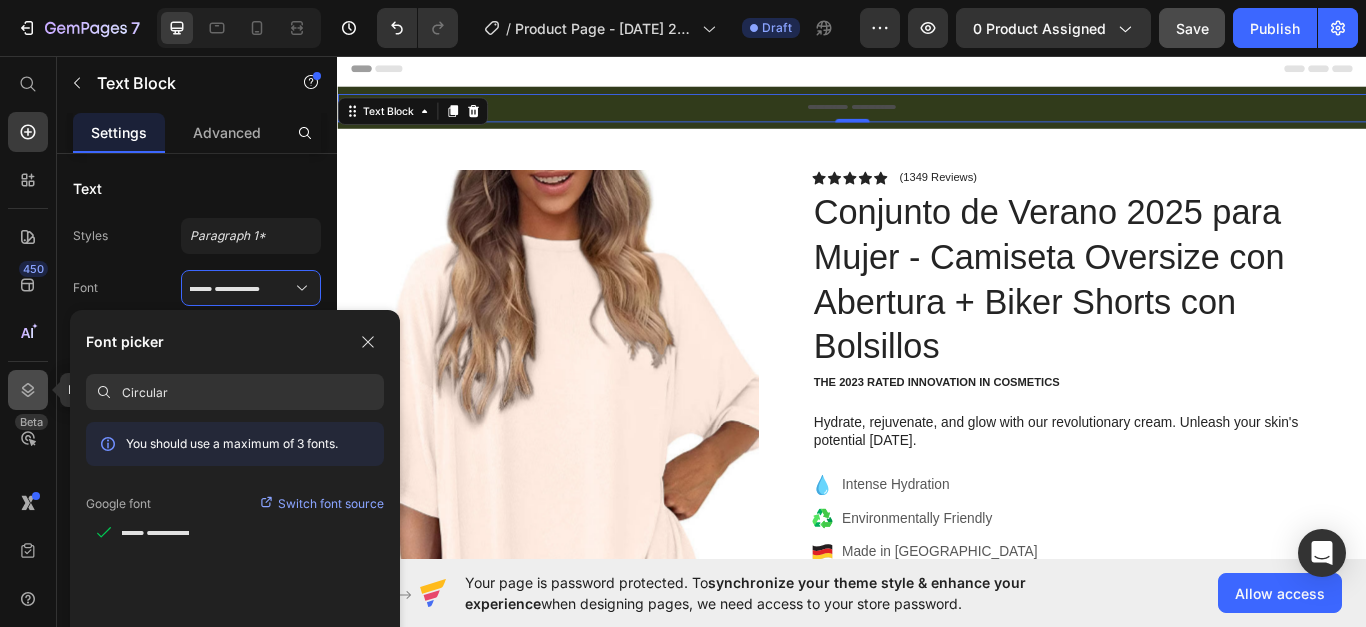 drag, startPoint x: 208, startPoint y: 399, endPoint x: 18, endPoint y: 407, distance: 190.16835 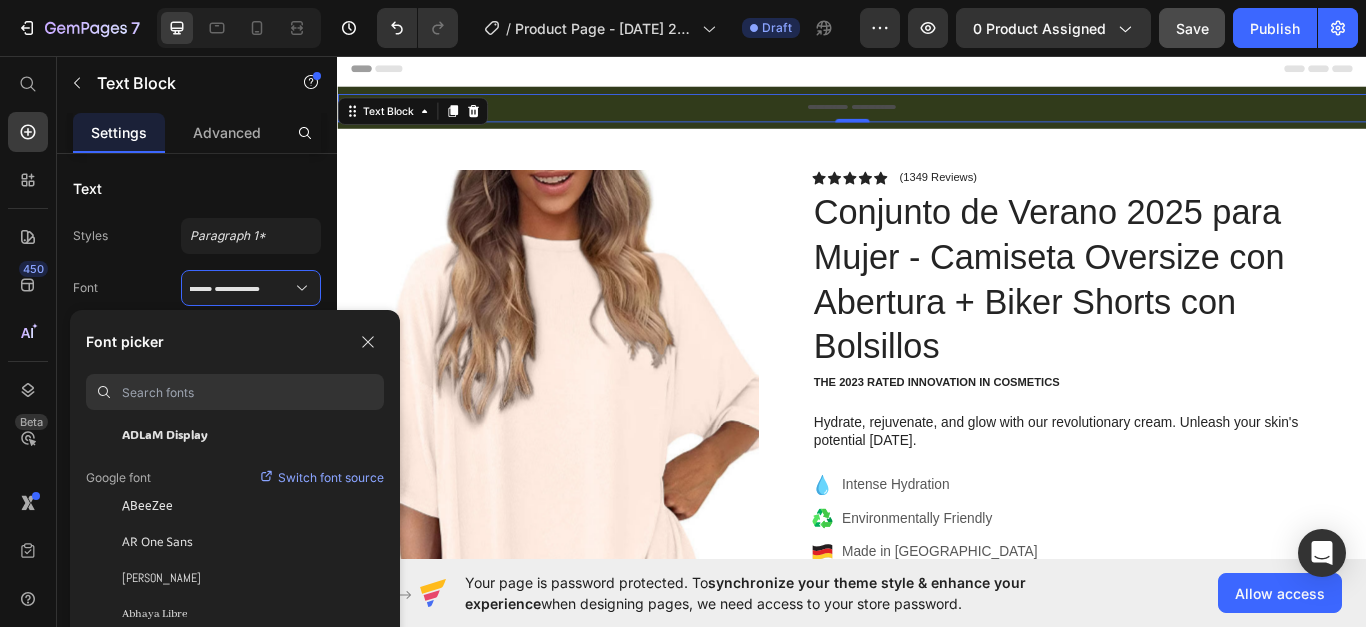 scroll, scrollTop: 100, scrollLeft: 0, axis: vertical 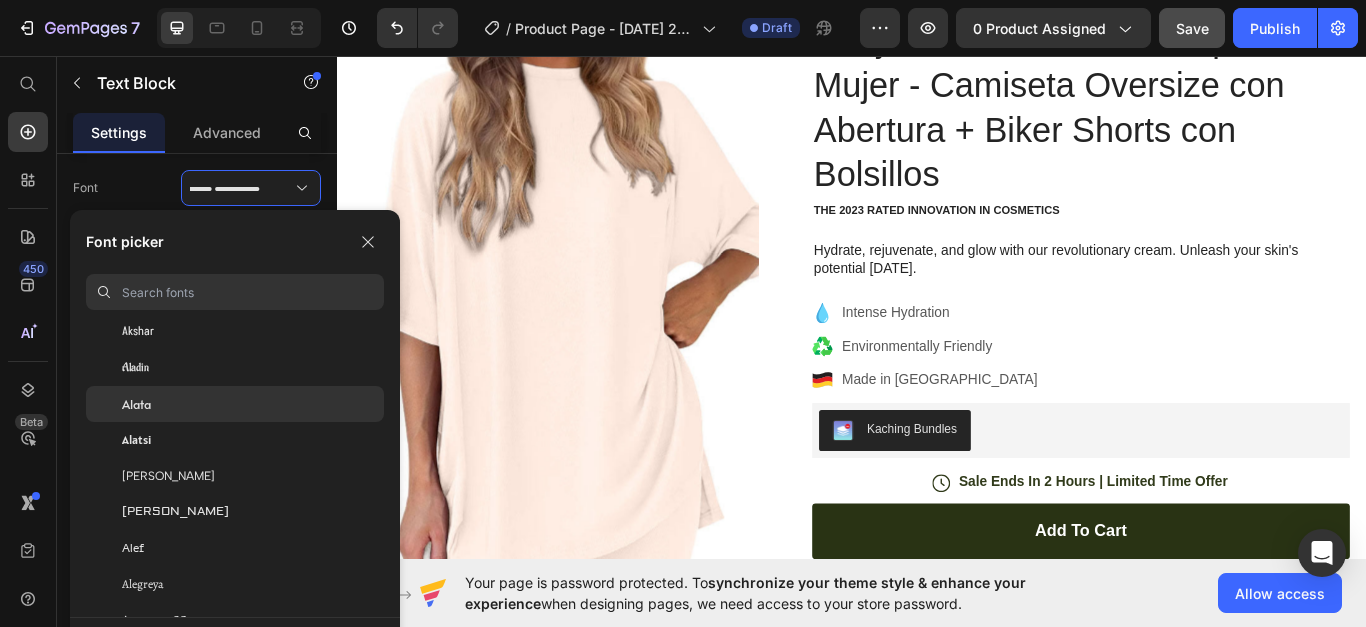 type 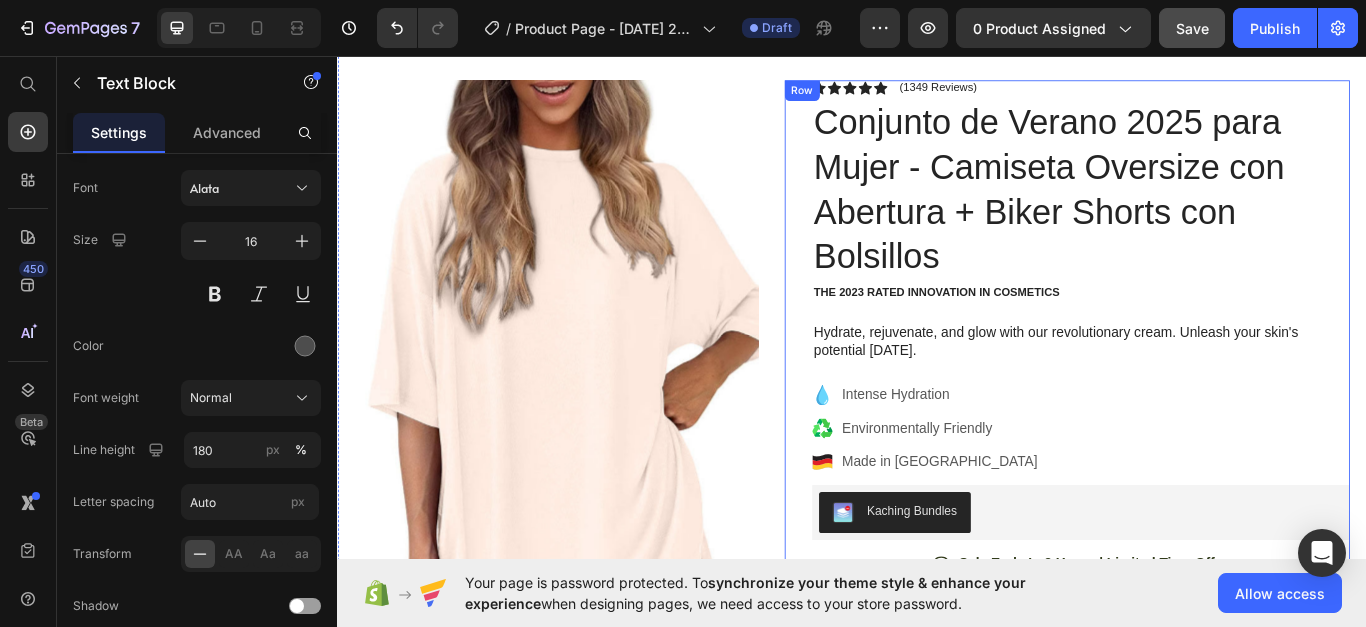 scroll, scrollTop: 0, scrollLeft: 0, axis: both 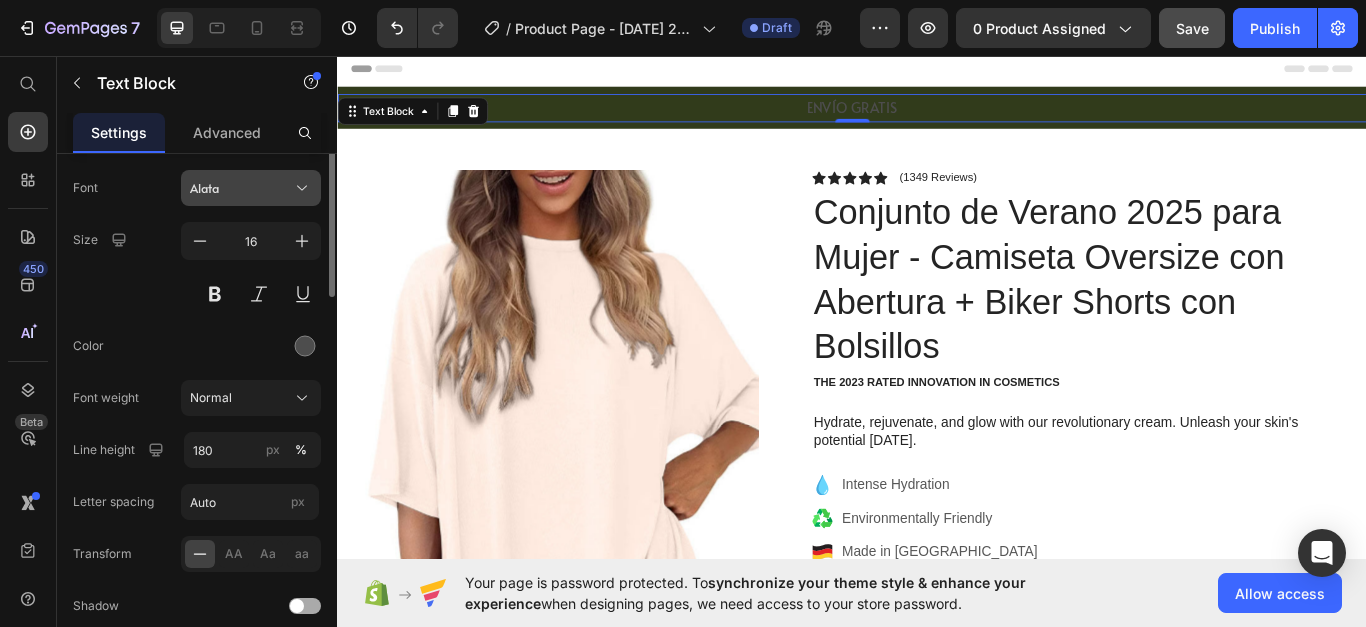 click on "Font Alata Size 16 Color Font weight Normal Line height 180 px % Letter spacing Auto px Transform
AA Aa aa Shadow Show less" at bounding box center [197, 423] 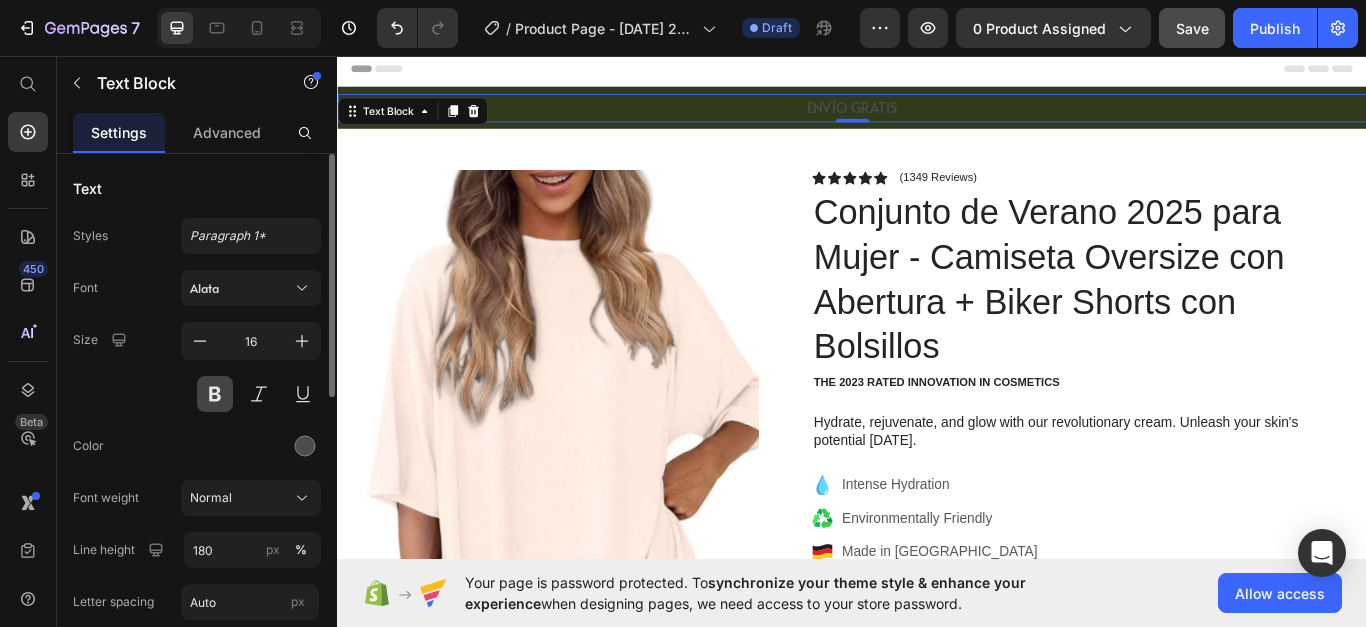click at bounding box center (215, 394) 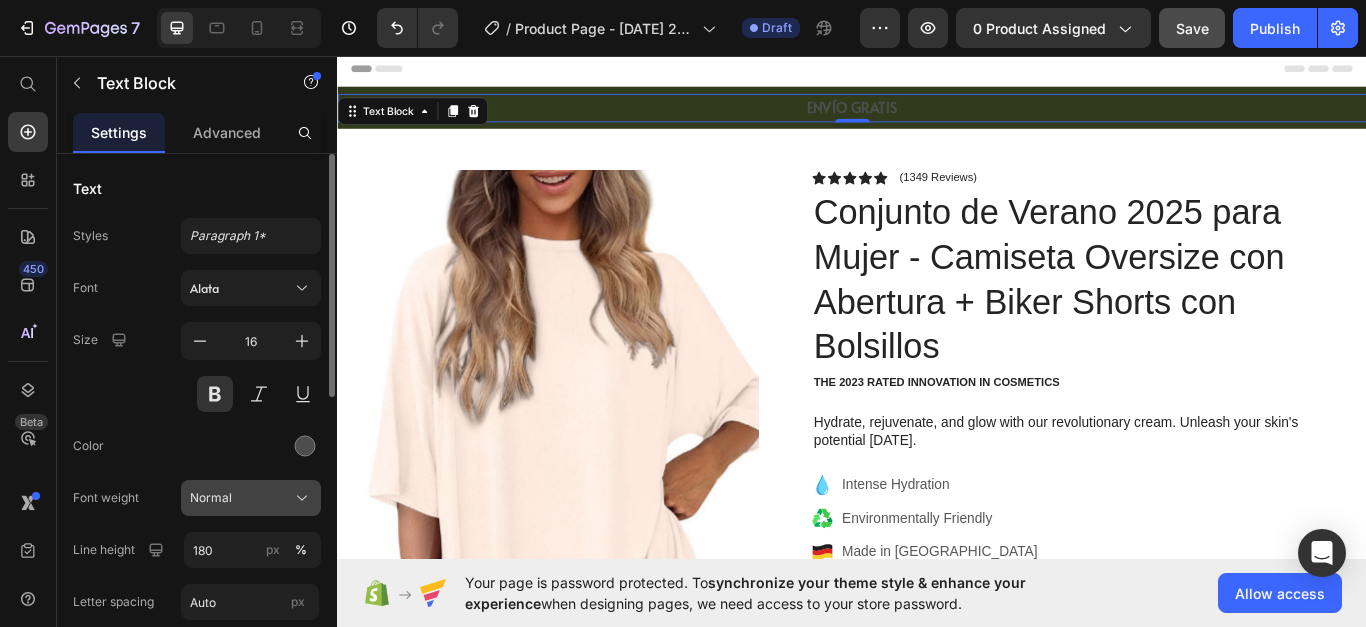 click on "Normal" 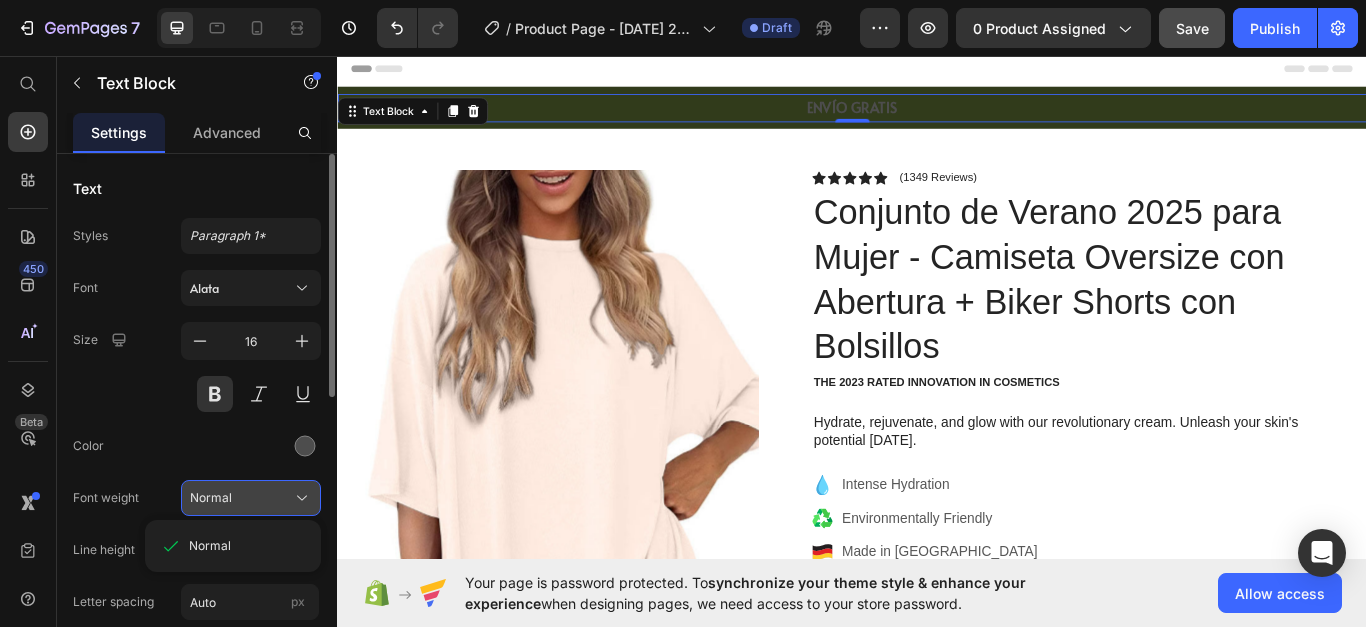 click on "Normal" at bounding box center [251, 498] 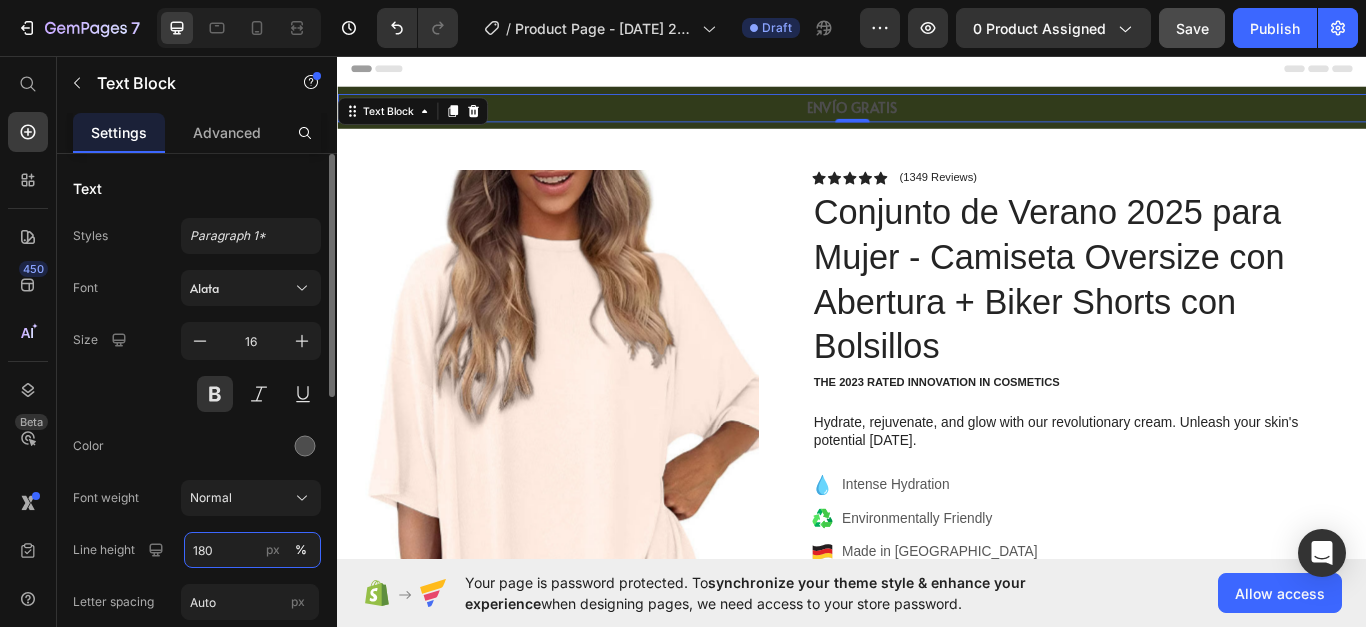 click on "180" at bounding box center [252, 550] 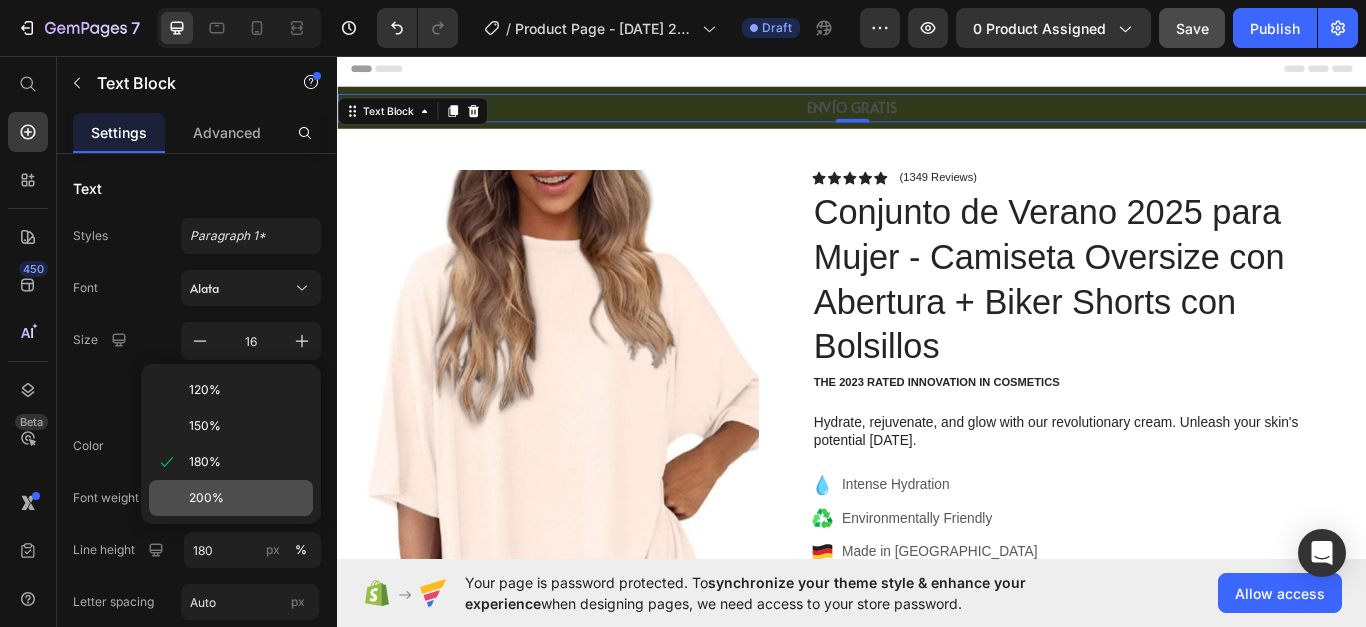 click on "200%" at bounding box center [247, 498] 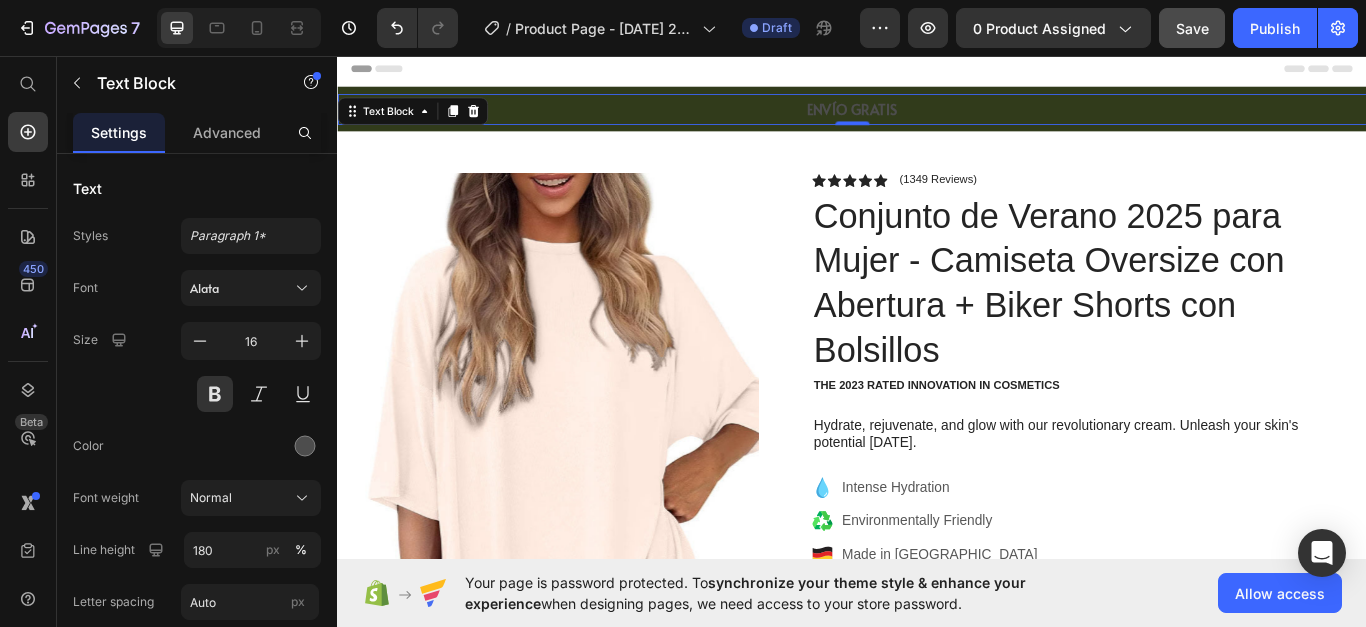 type on "200" 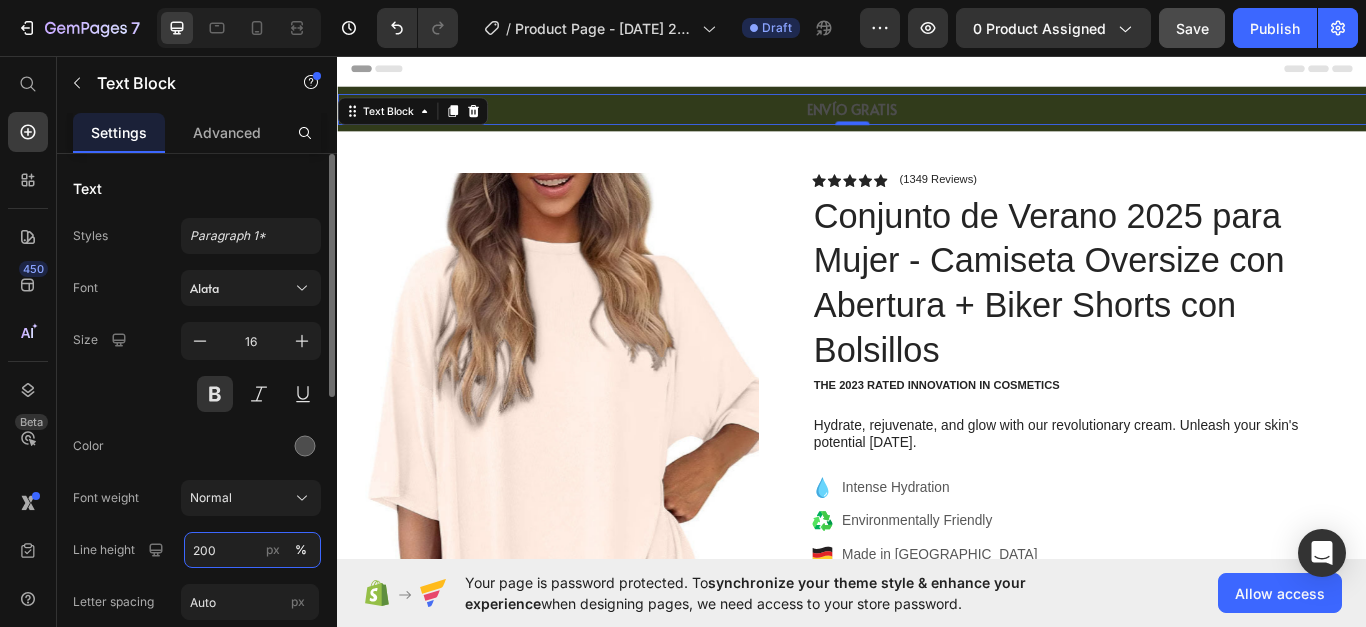 click on "200" at bounding box center (252, 550) 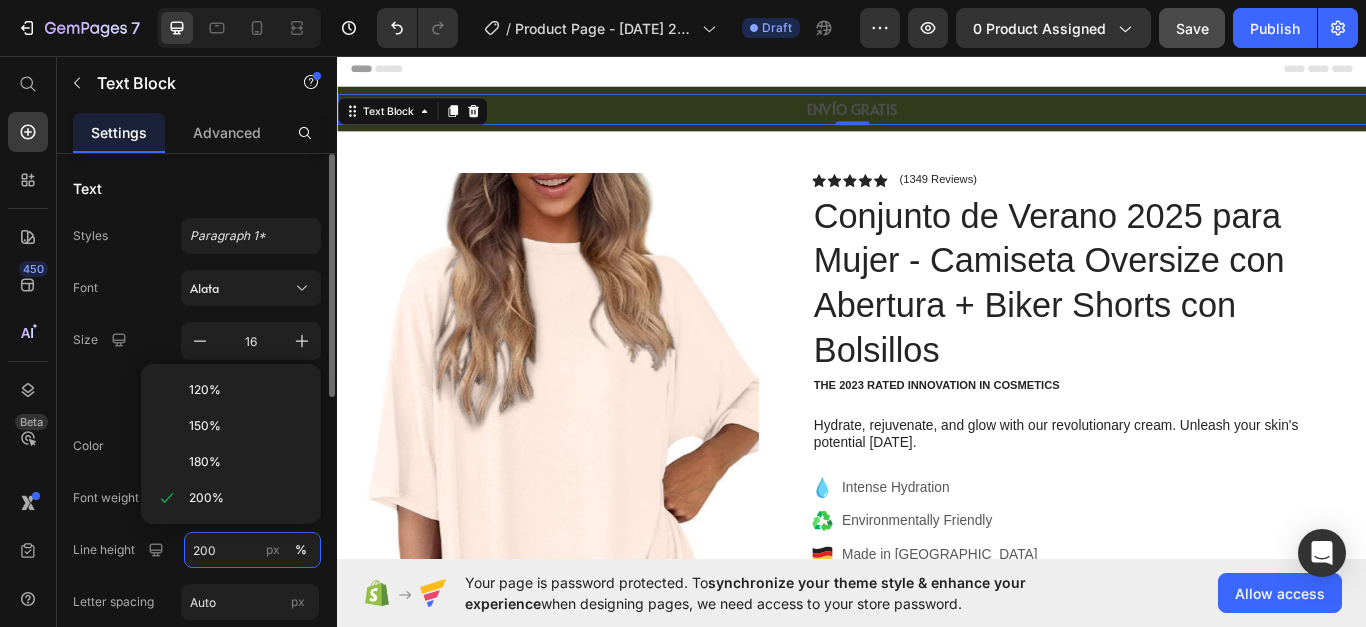 scroll, scrollTop: 200, scrollLeft: 0, axis: vertical 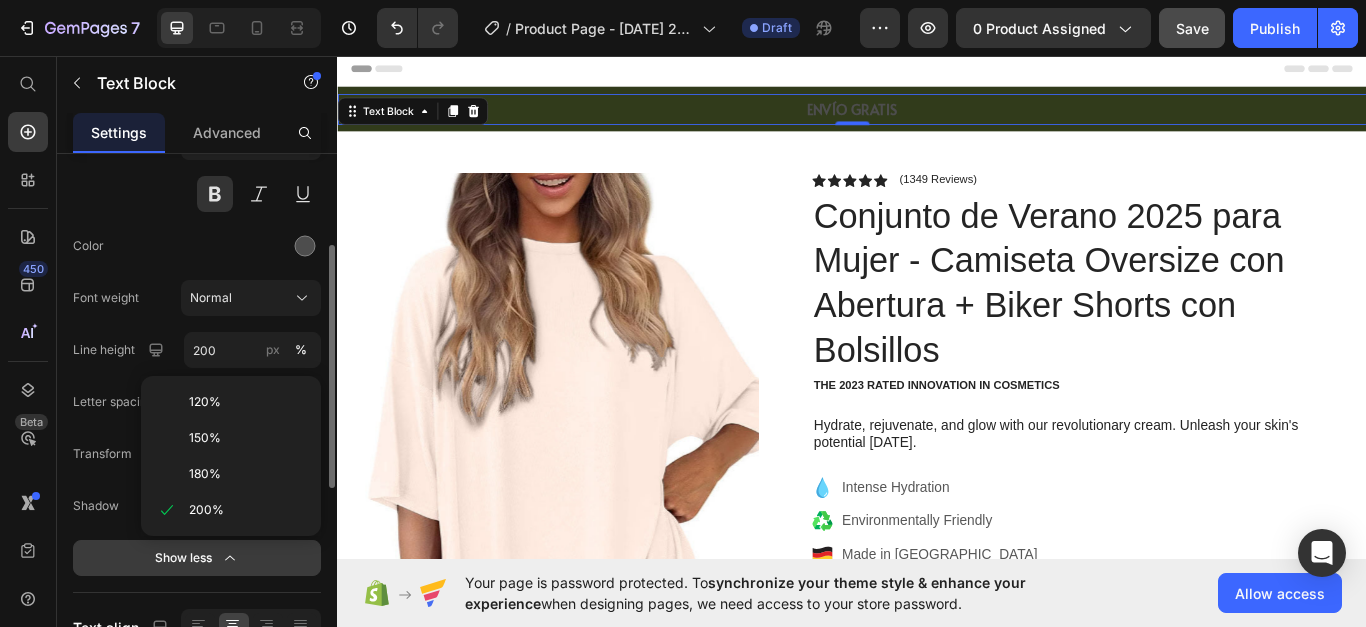 click on "Show less" 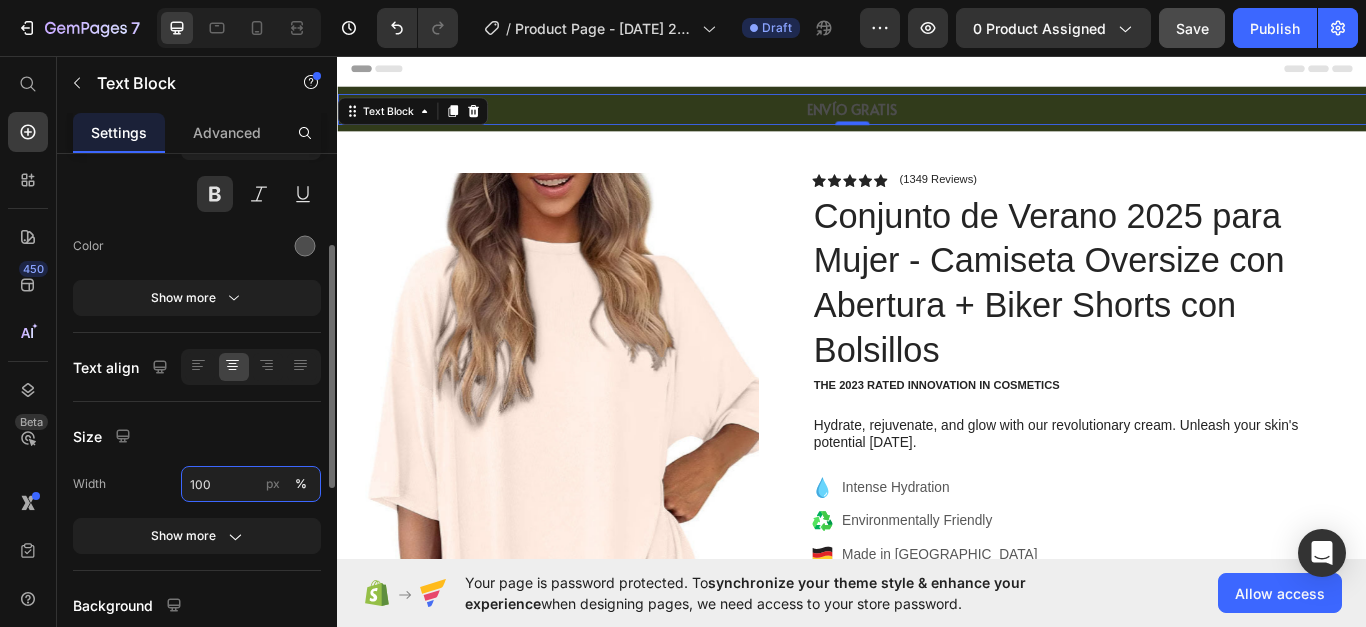 click on "100" at bounding box center (251, 484) 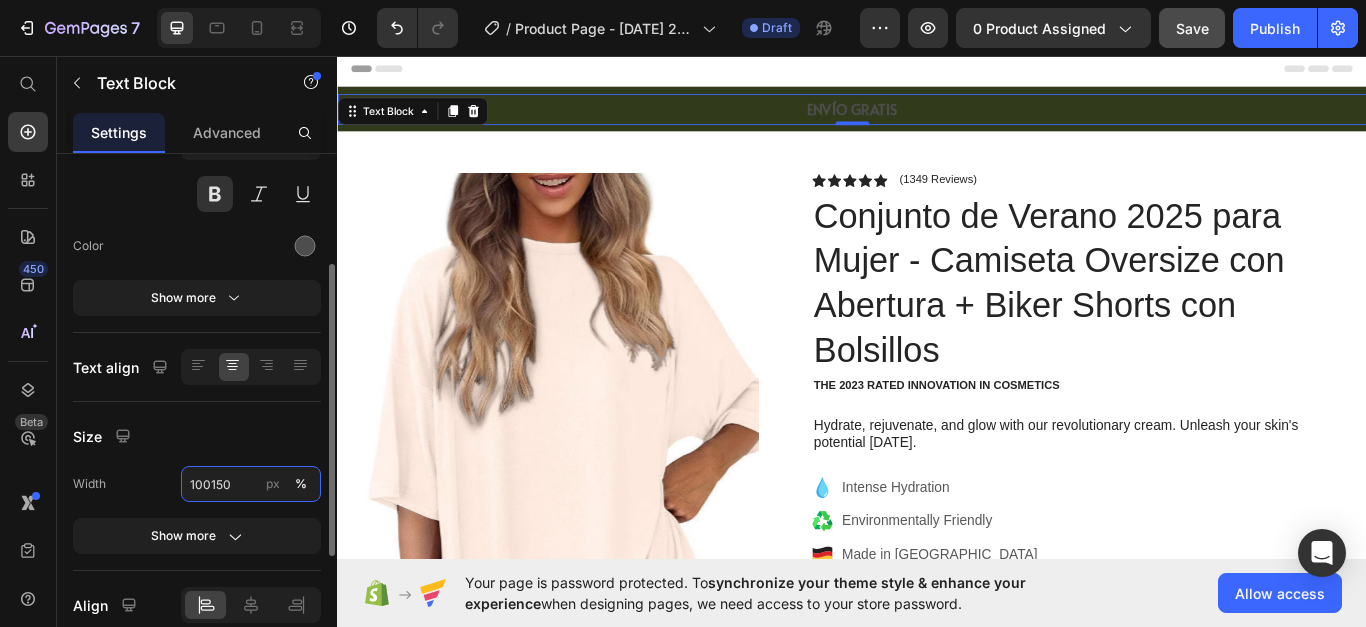 click on "100150" at bounding box center [251, 484] 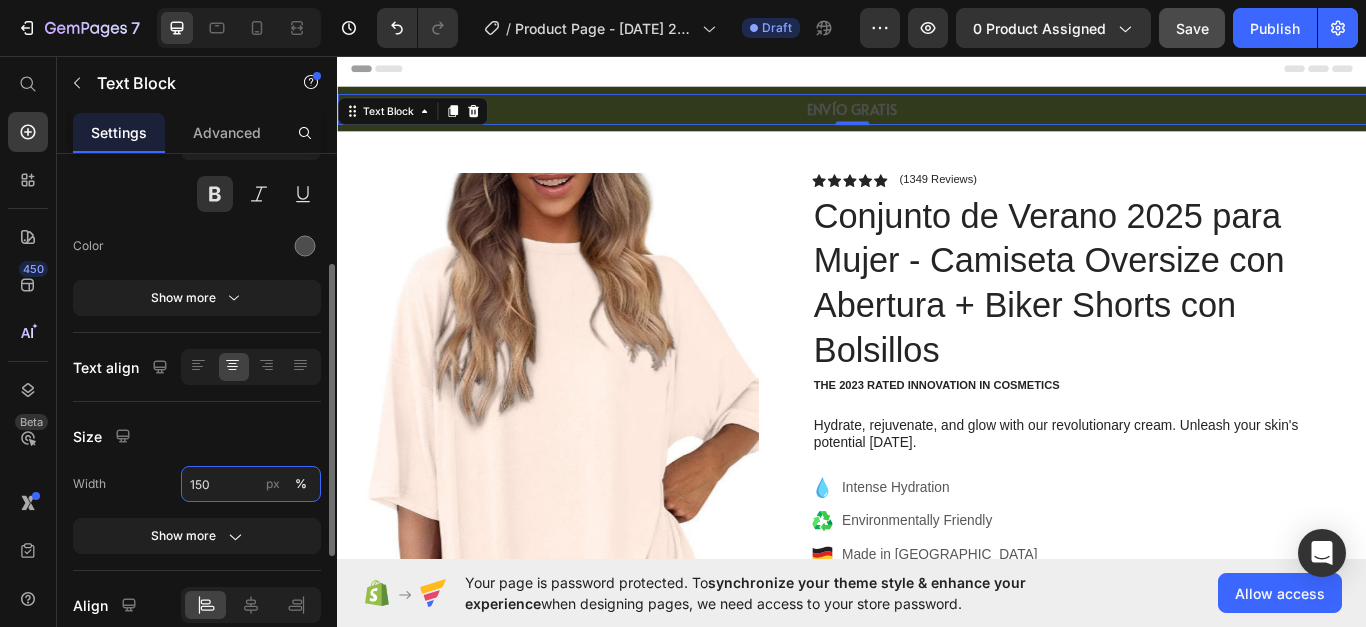 type on "150" 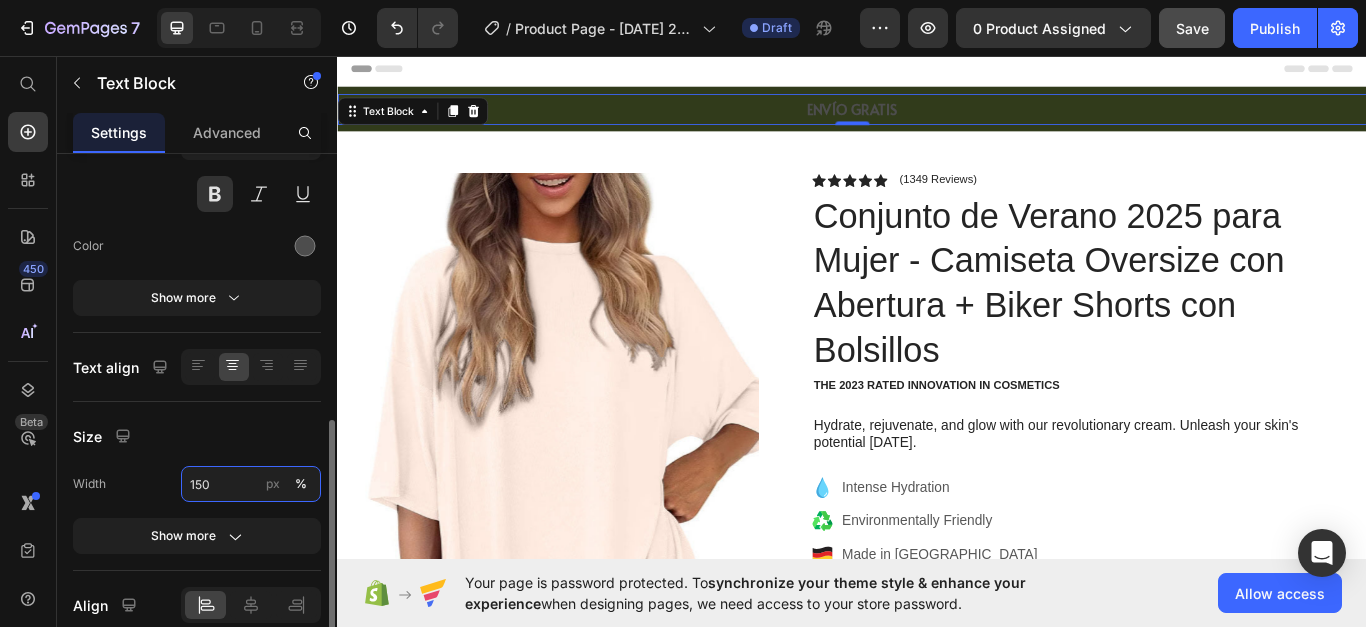 scroll, scrollTop: 400, scrollLeft: 0, axis: vertical 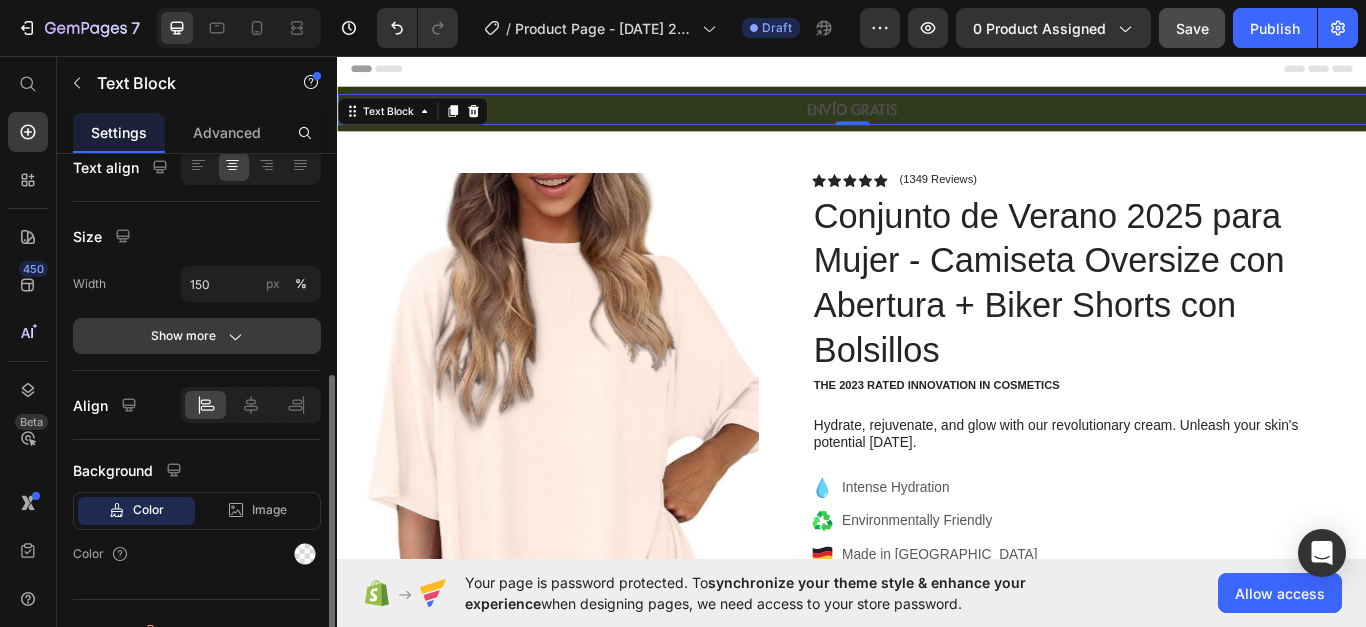 click on "Show more" 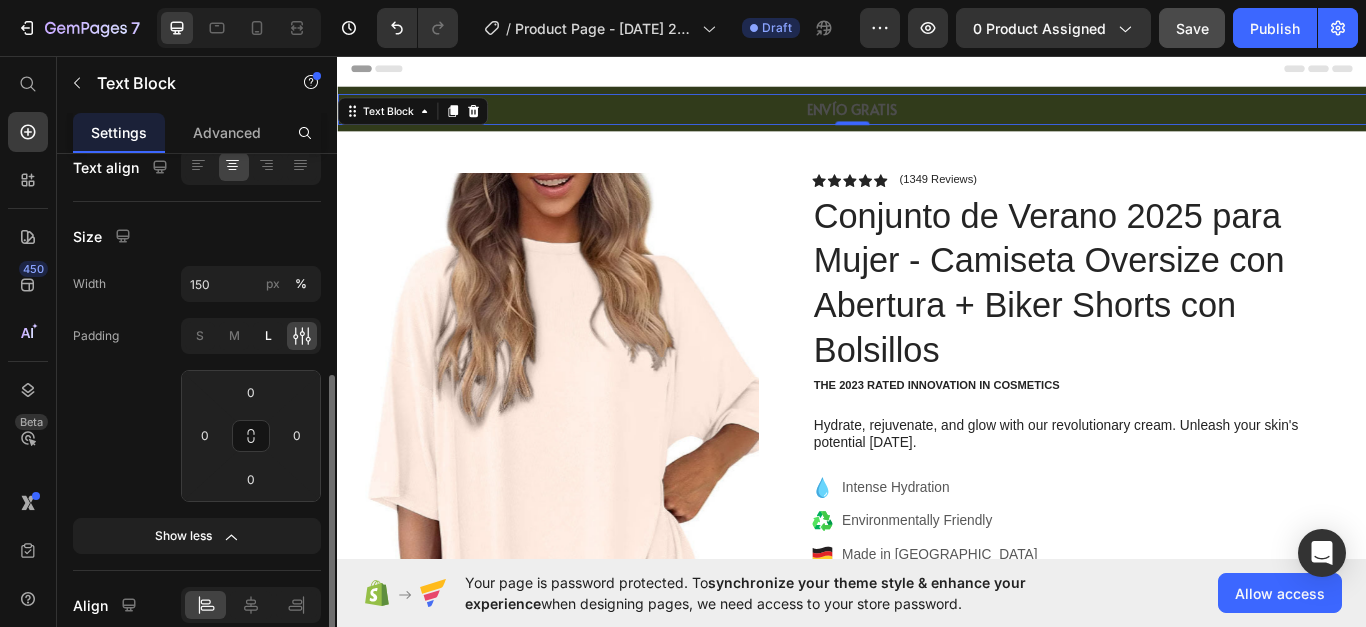 click on "L" 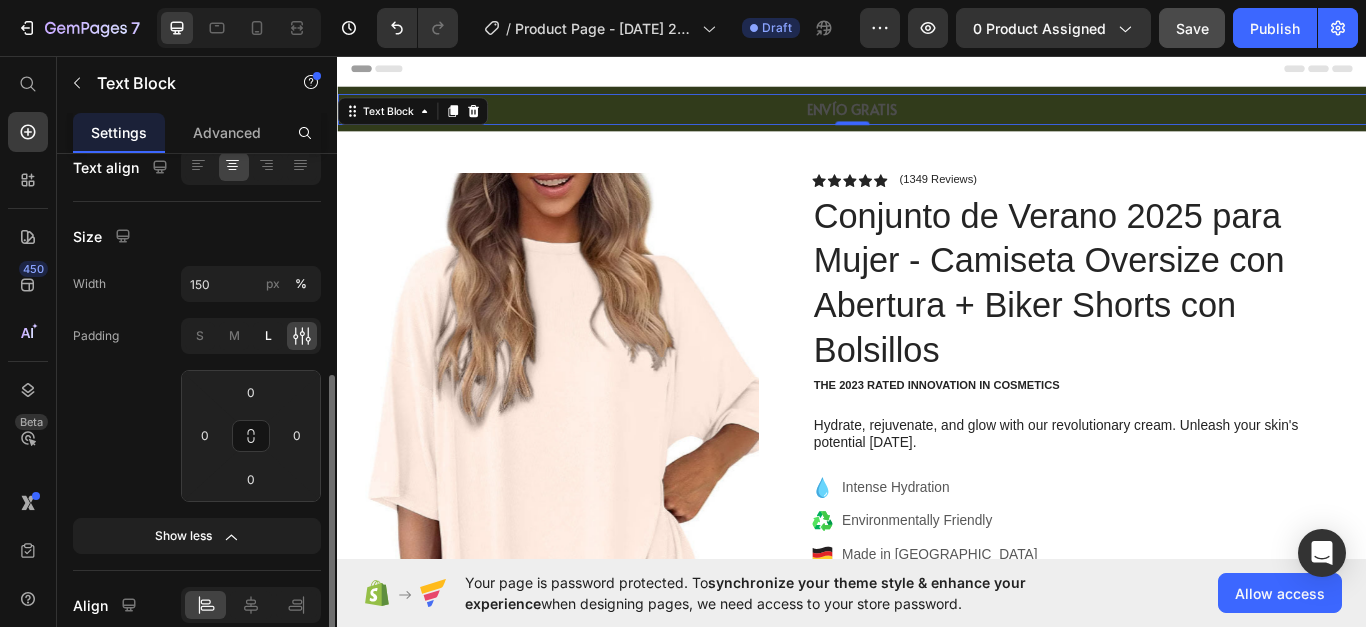 type on "16" 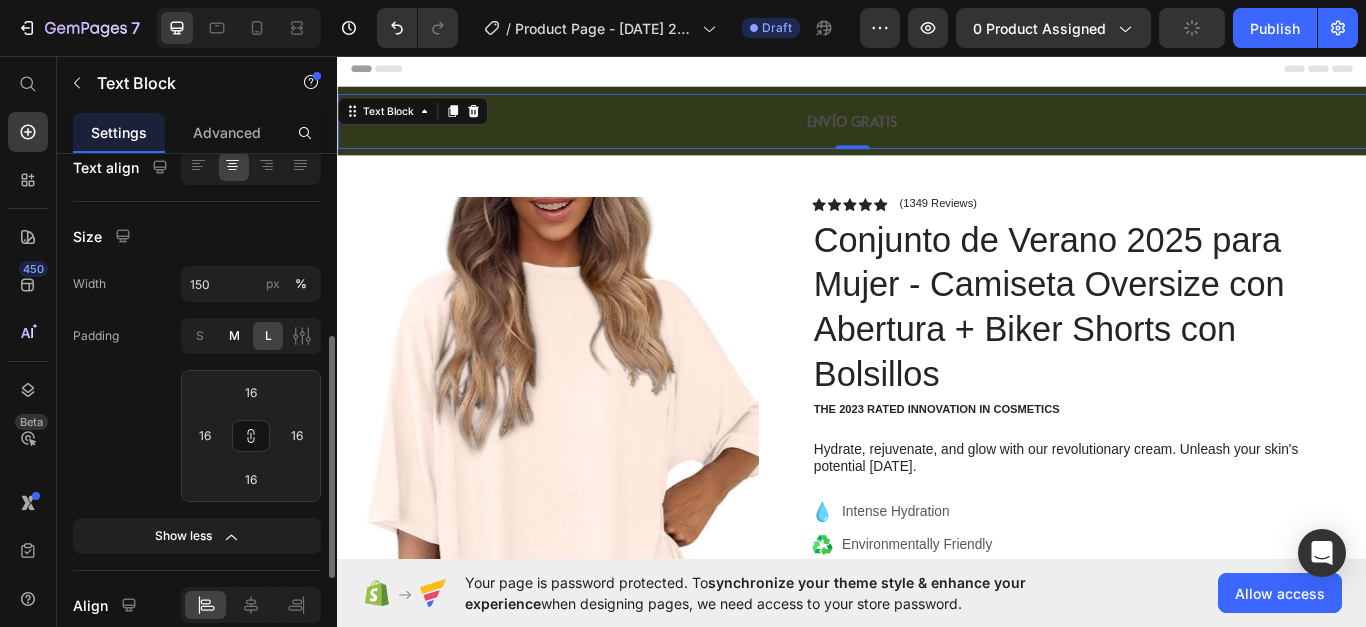 click on "M" 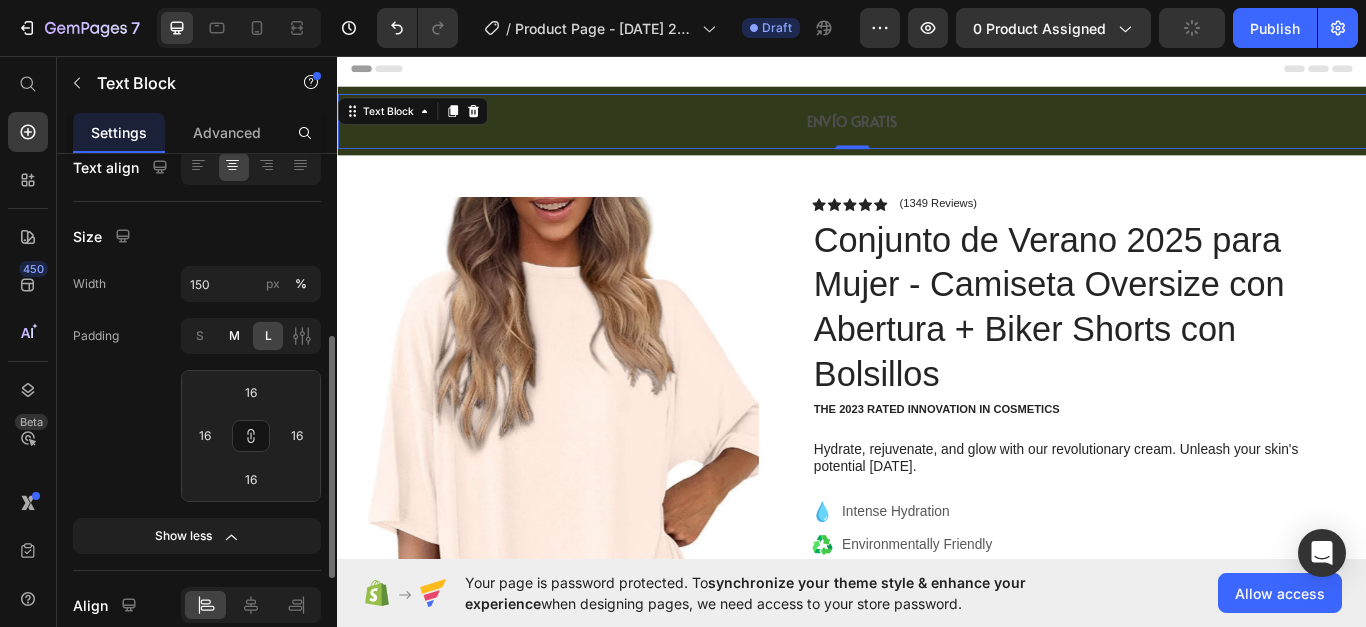 type on "8" 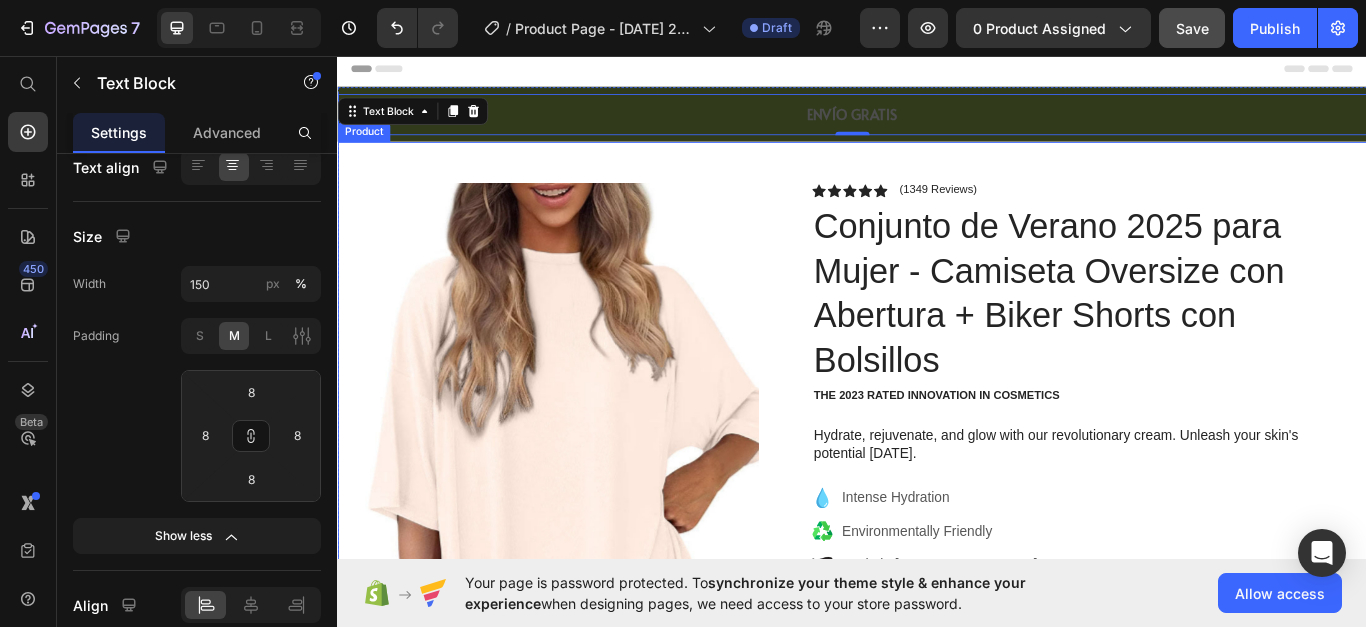 click on "Product Images Image Icon Icon Icon Icon Icon Icon List “This skin cream is a game-changer! It has transformed my dry, lackluster skin into a hydrated and radiant complexion. I love how it absorbs quickly and leaves no greasy residue. Highly recommend” Text Block
Icon [PERSON_NAME] ([GEOGRAPHIC_DATA], [GEOGRAPHIC_DATA]) Text Block Row Row Row Icon Icon Icon Icon Icon Icon List (1349 Reviews) Text Block Row Conjunto de Verano 2025 para Mujer - Camiseta Oversize con Abertura + Biker Shorts con Bolsillos Product Title The 2023 Rated Innovation in Cosmetics Text Block Hydrate, rejuvenate, and glow with our revolutionary cream. Unleash your skin's potential [DATE]. Text Block
Intense Hydration
Environmentally Friendly
Made in [GEOGRAPHIC_DATA] Item List Kaching Bundles Kaching Bundles
Icon Sale Ends In 2 Hours | Limited Time Offer Text Block Row add to cart Add to Cart
Icon Free Shipping Text Block
Icon Money-Back" at bounding box center [937, 818] 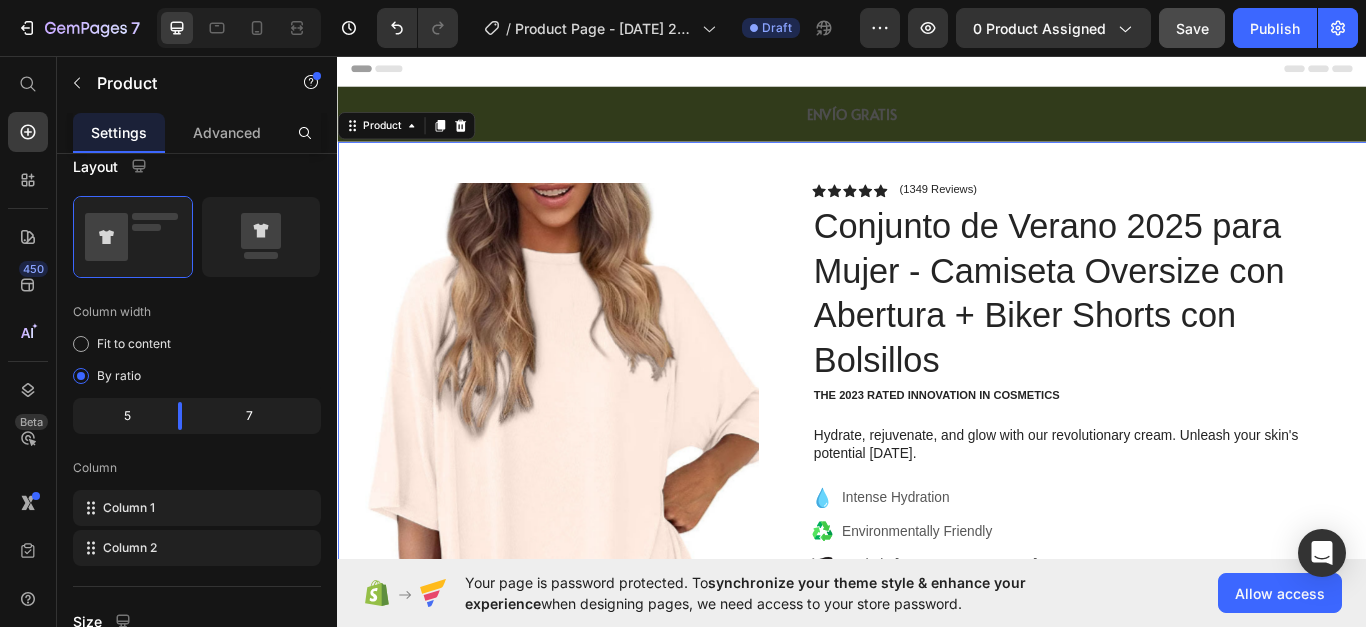 scroll, scrollTop: 0, scrollLeft: 0, axis: both 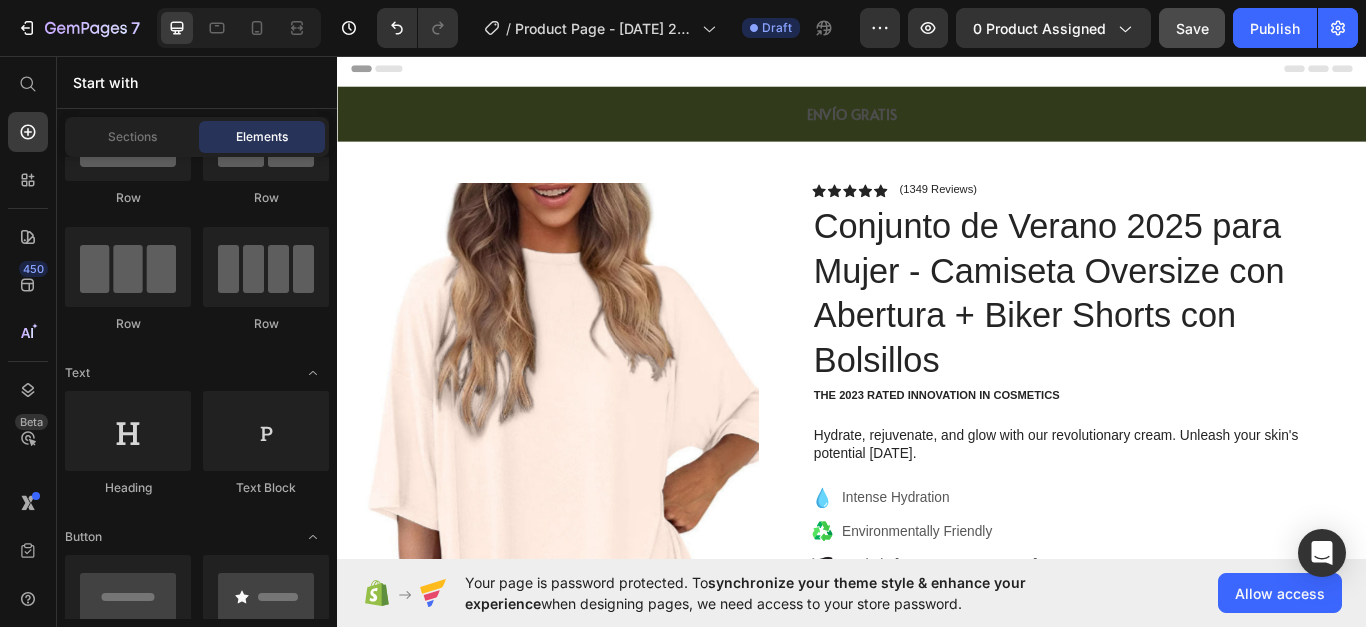 click on "Header" at bounding box center (937, 71) 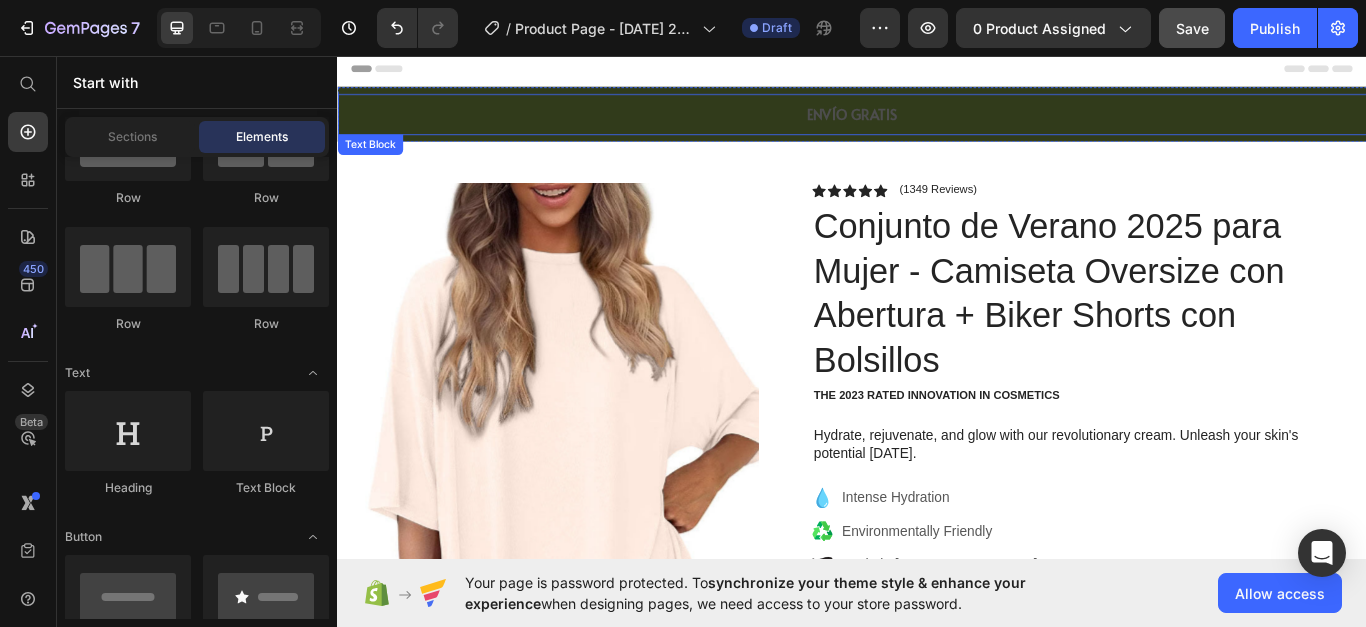click on "ENVÍO GRATIS" at bounding box center [937, 124] 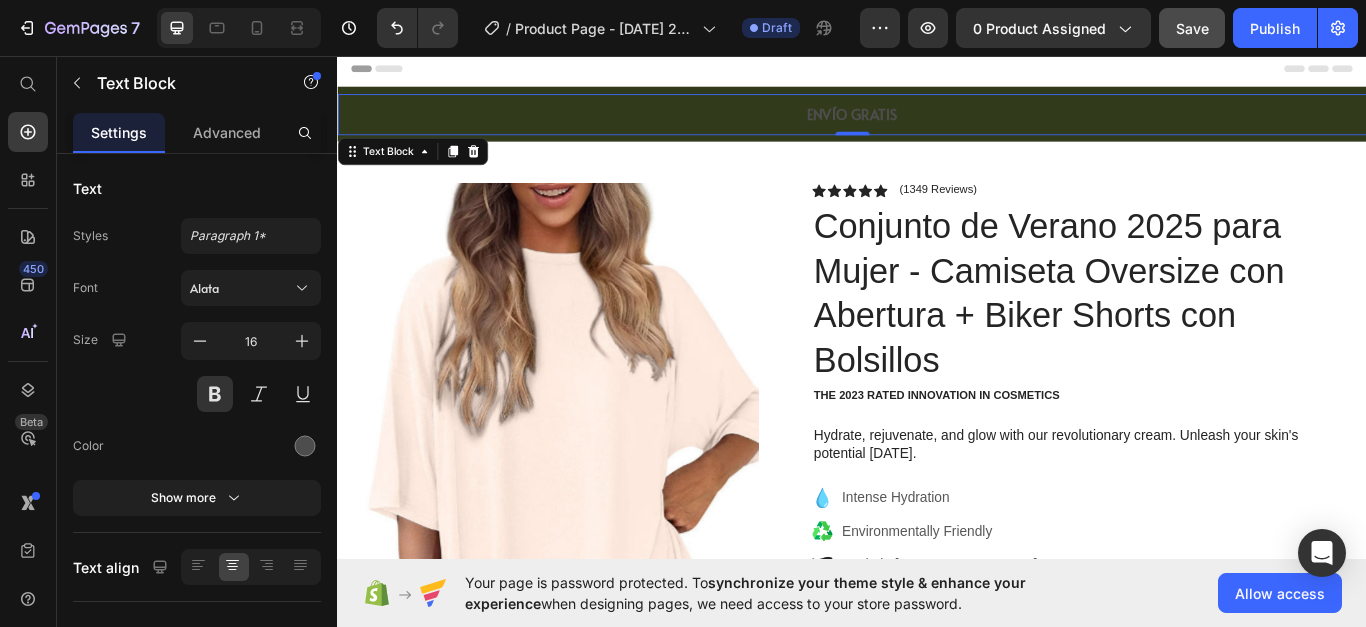 click on "Header" at bounding box center (394, 71) 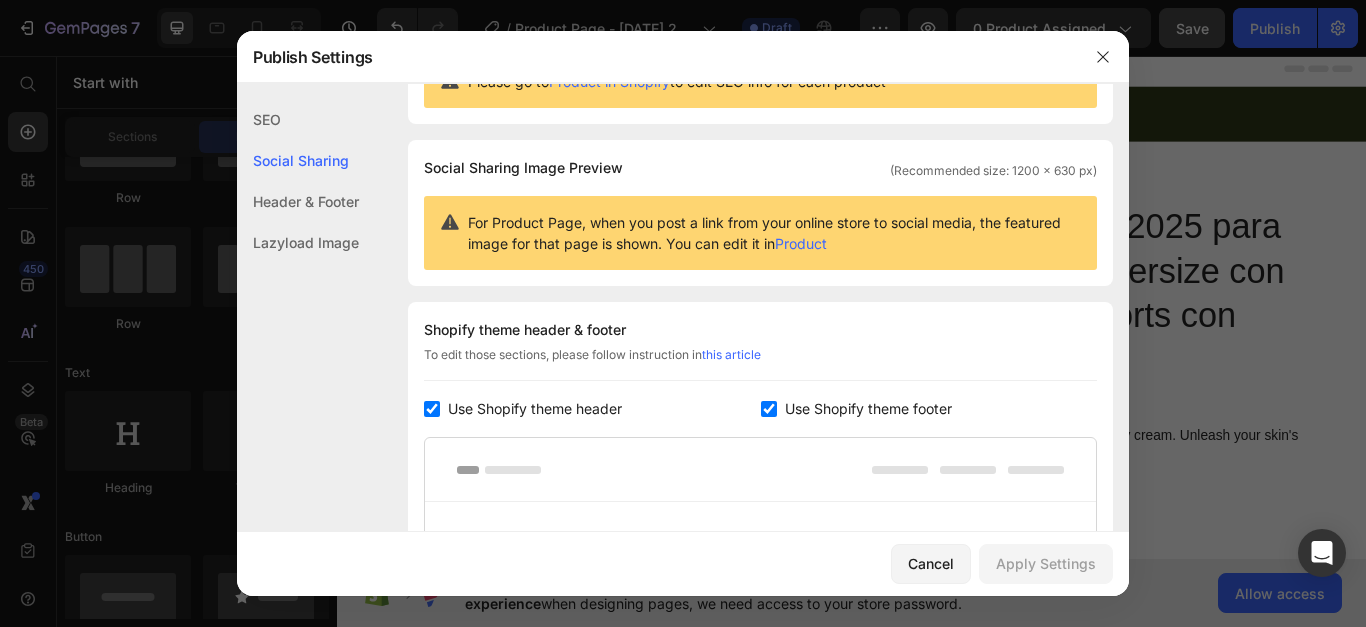 scroll, scrollTop: 0, scrollLeft: 0, axis: both 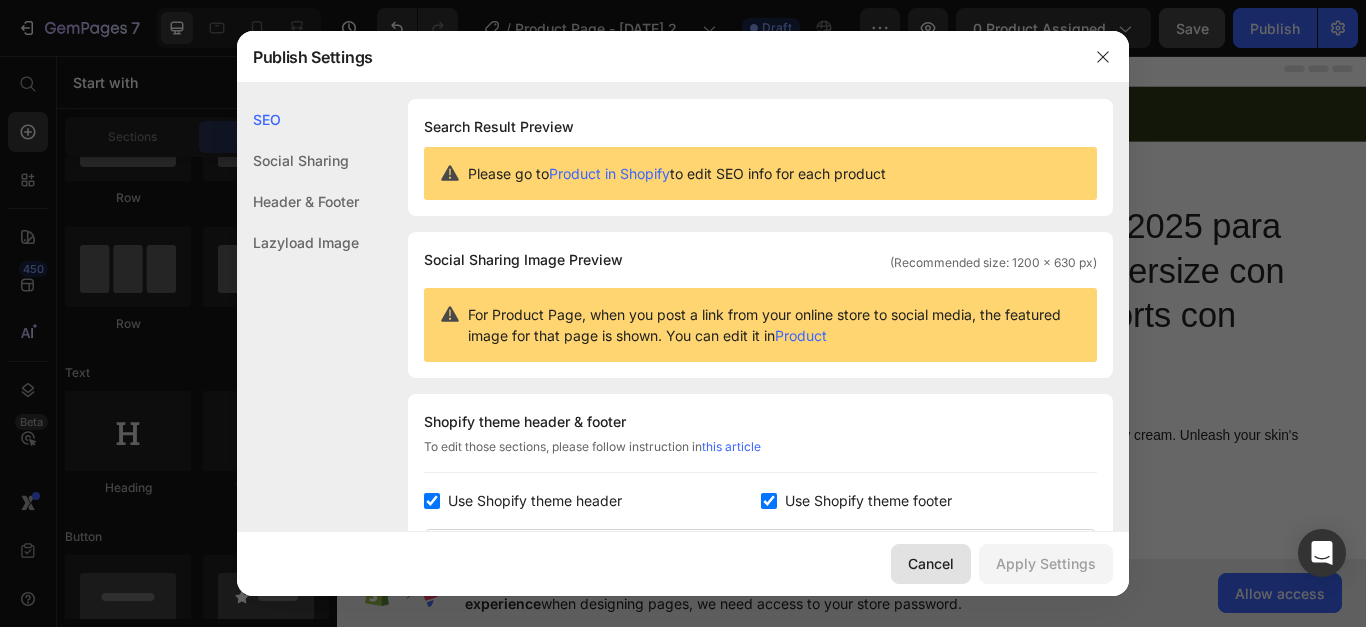 click on "Cancel" at bounding box center (931, 563) 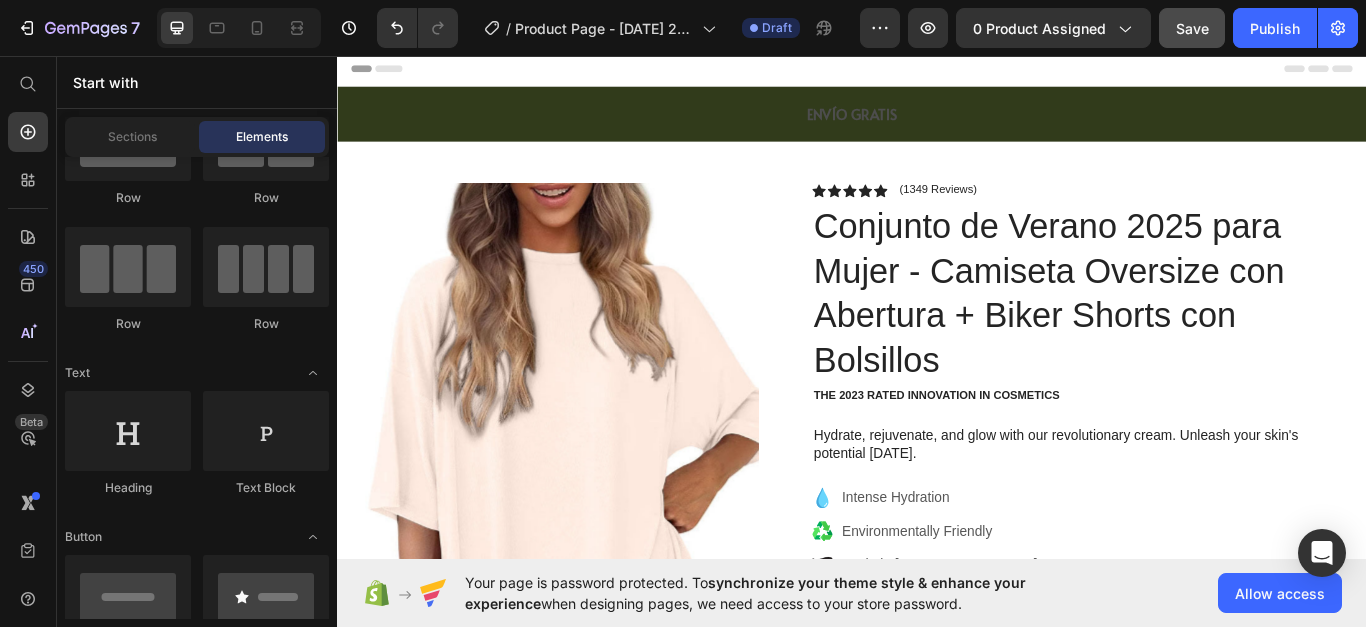 click on "Header" at bounding box center (937, 71) 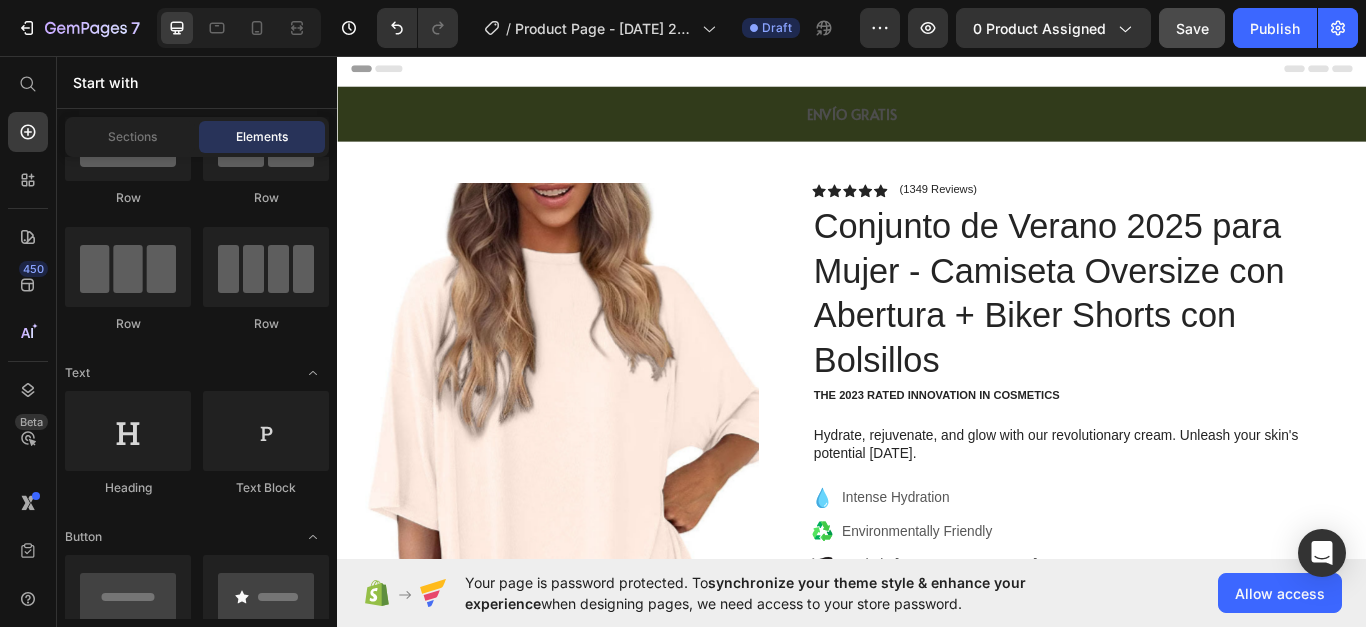 click 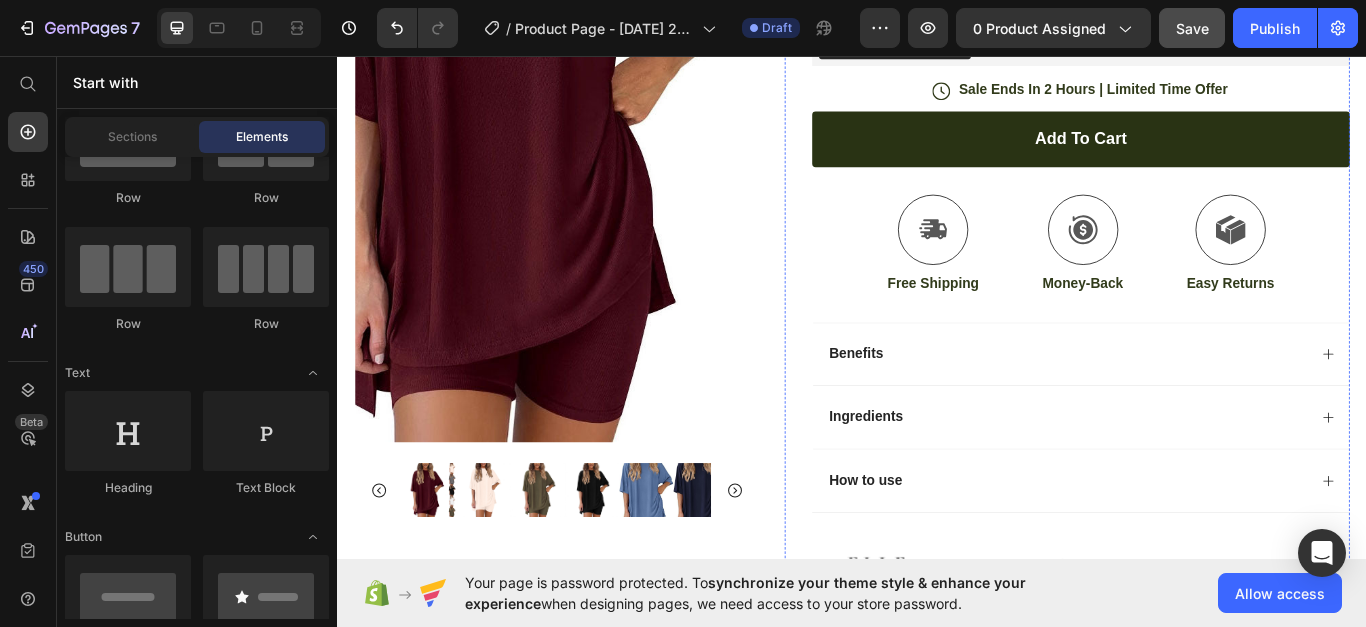scroll, scrollTop: 0, scrollLeft: 0, axis: both 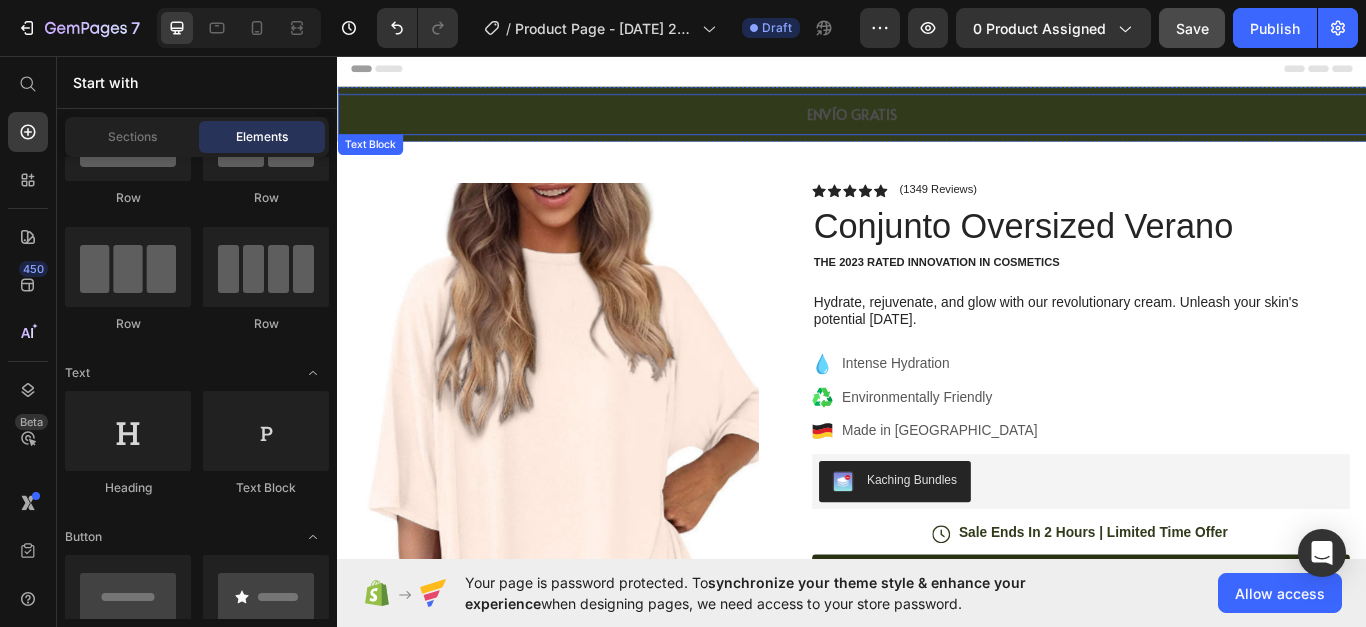 click on "ENVÍO GRATIS" at bounding box center [937, 124] 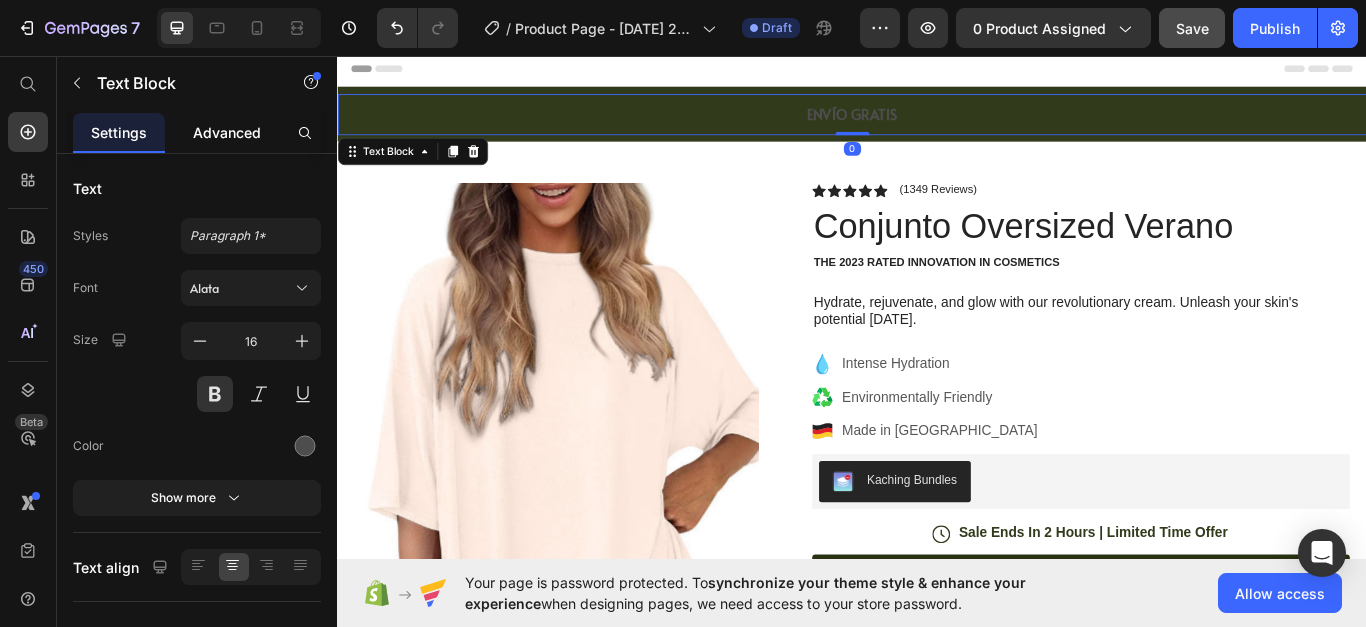 click on "Advanced" at bounding box center [227, 132] 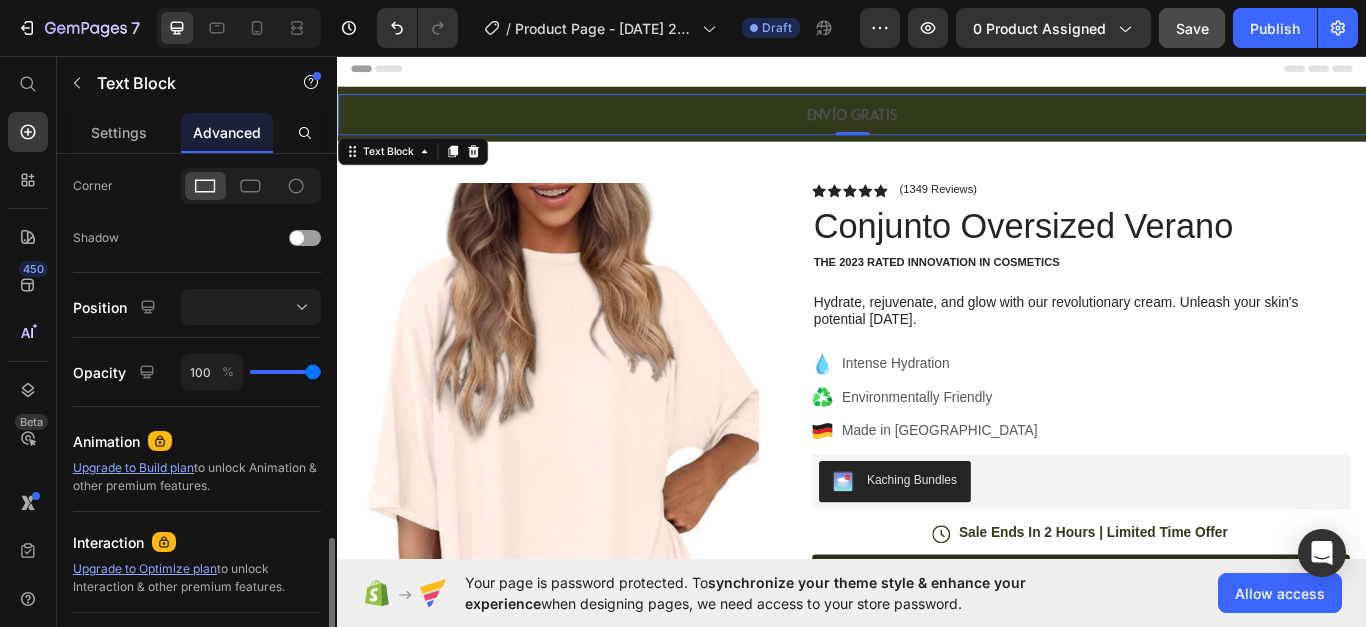 scroll, scrollTop: 775, scrollLeft: 0, axis: vertical 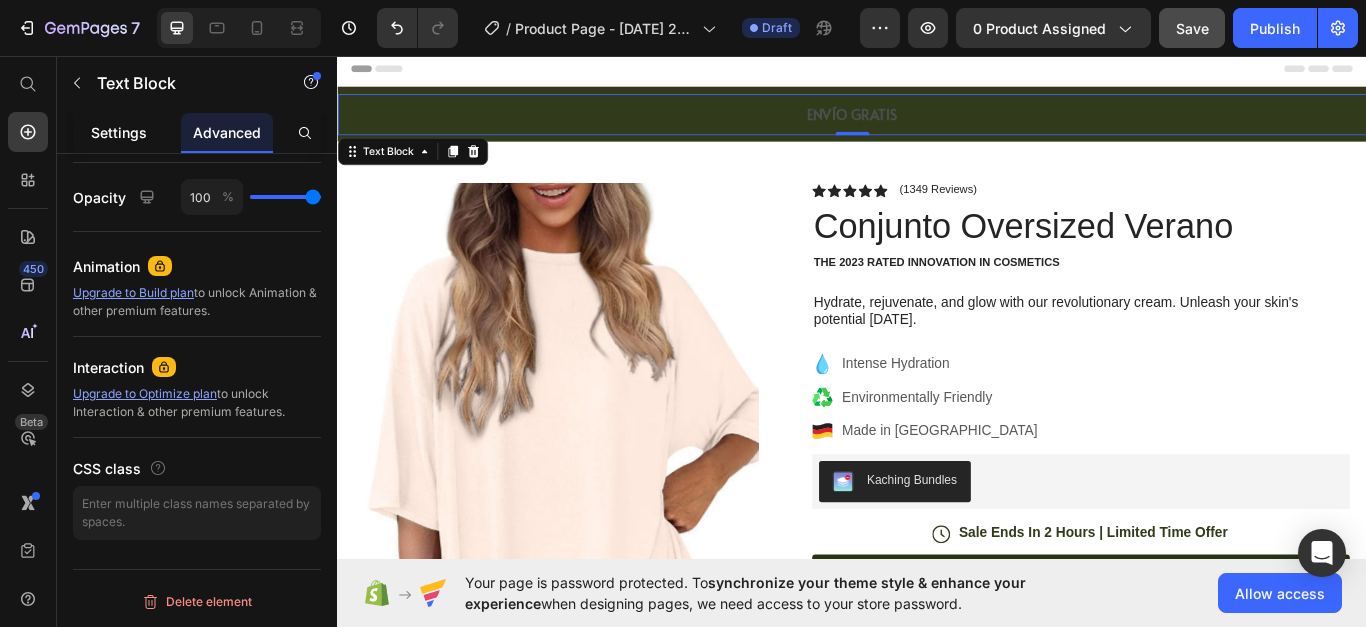click on "Settings" at bounding box center [119, 132] 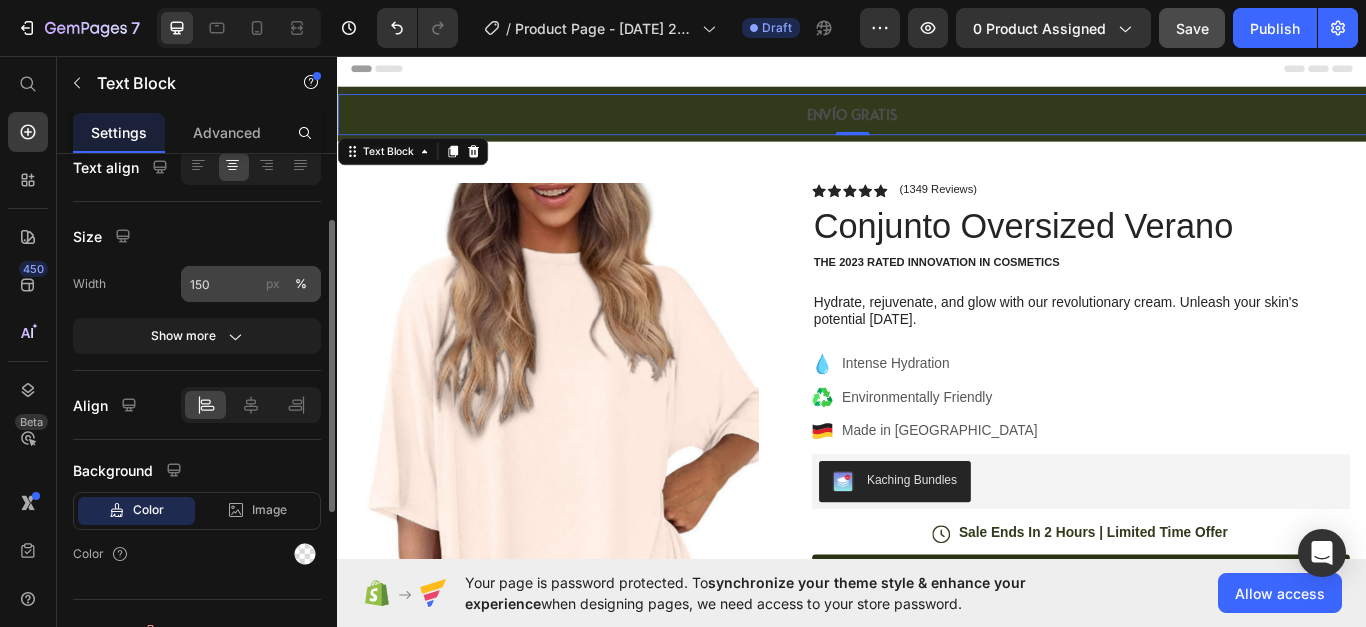 scroll, scrollTop: 430, scrollLeft: 0, axis: vertical 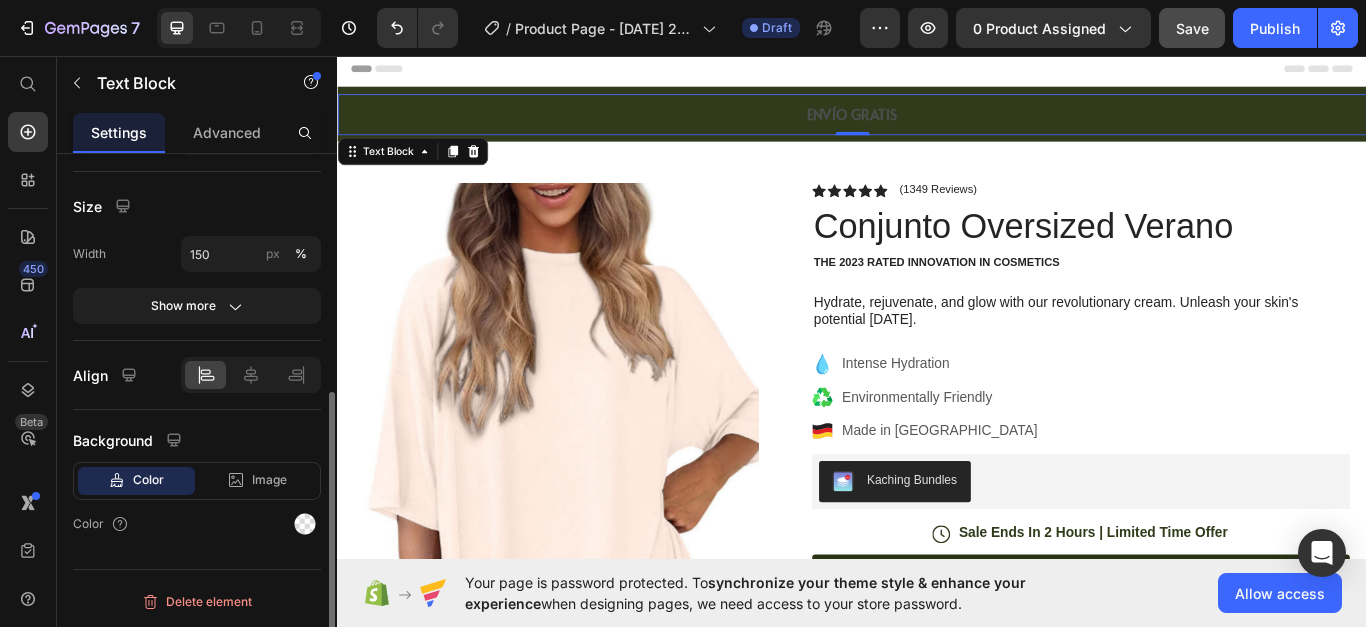 click on "Color" 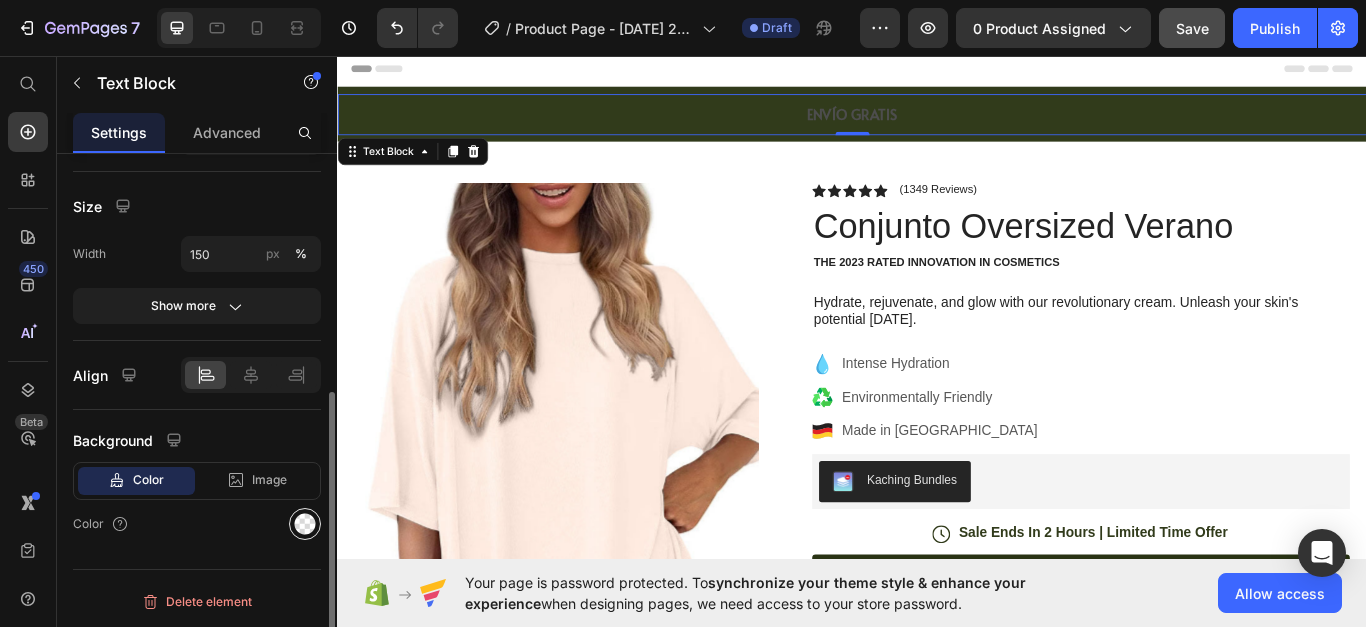 click at bounding box center [305, 524] 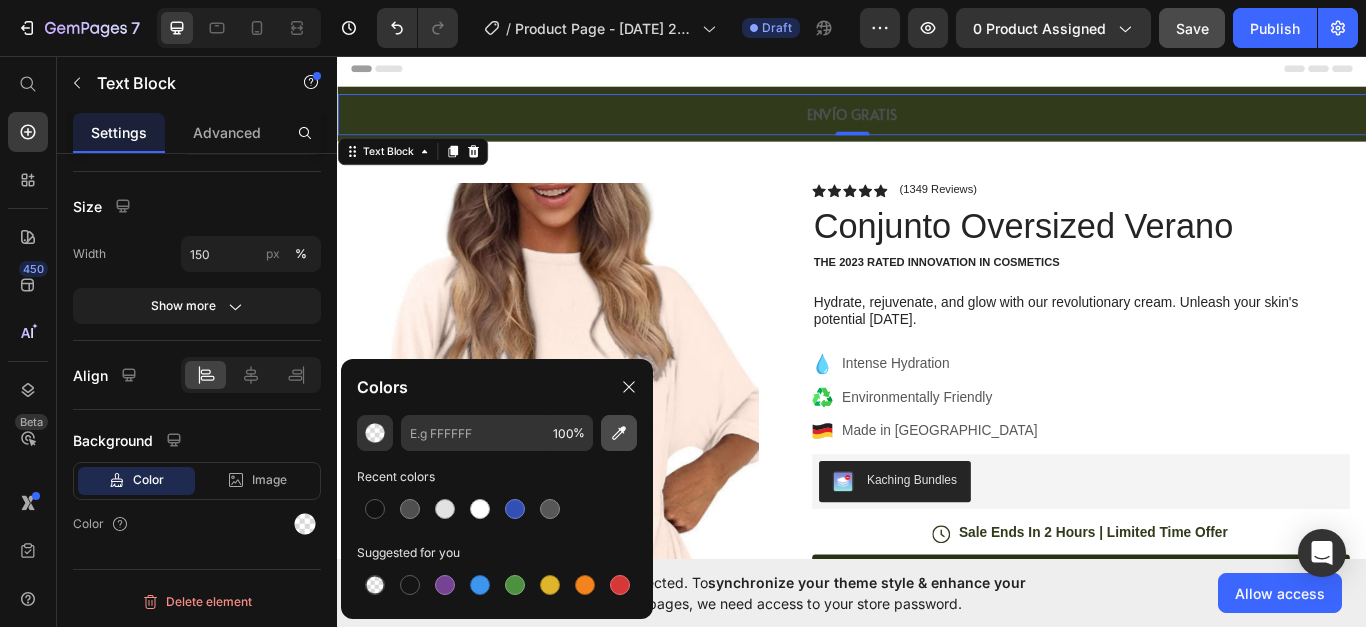 click 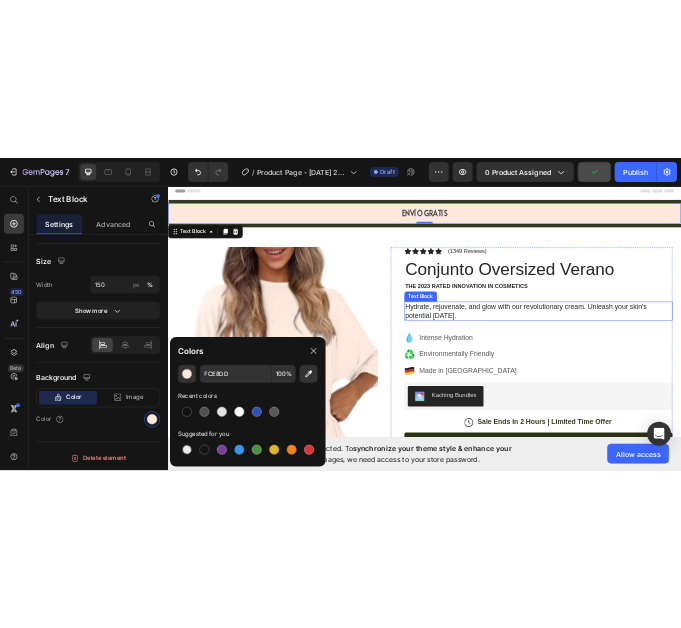 scroll, scrollTop: 0, scrollLeft: 0, axis: both 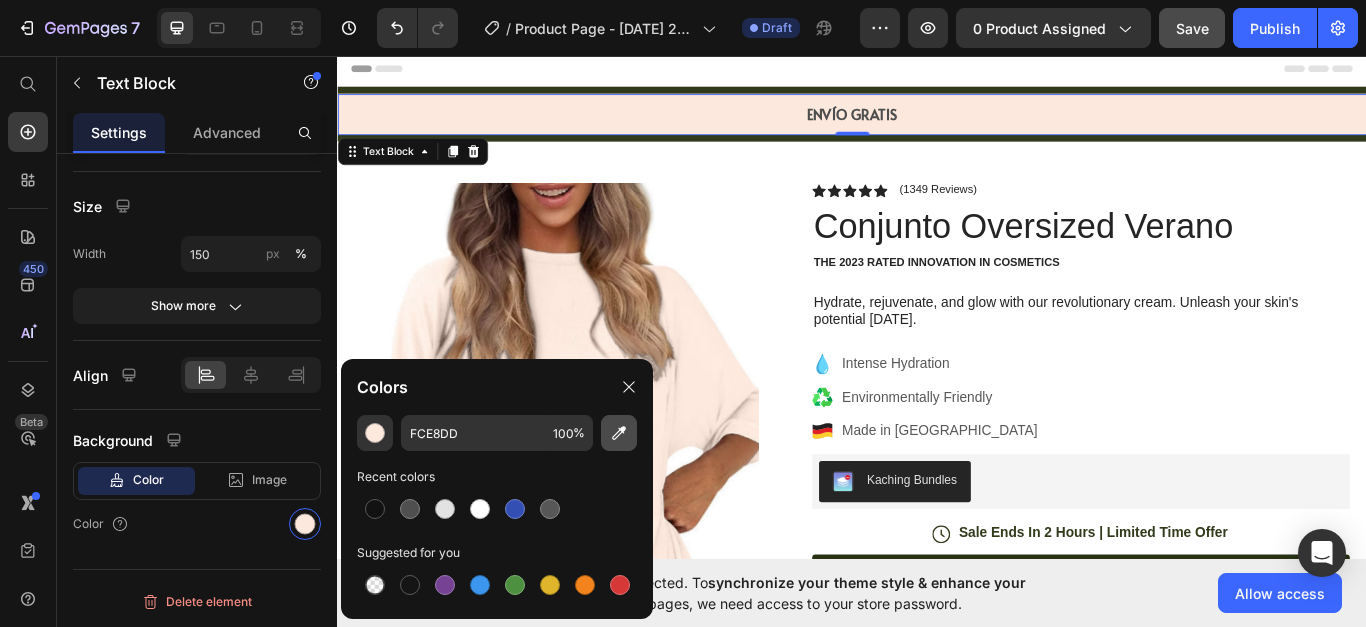 click 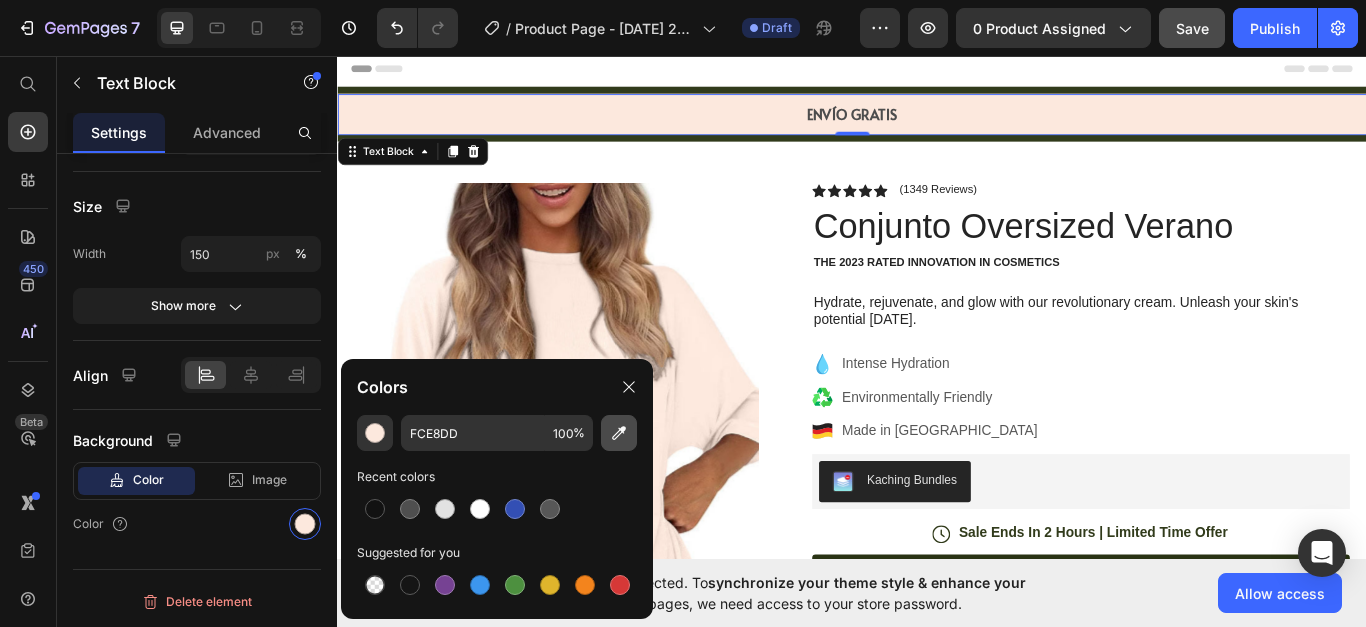 type on "FFFFFF" 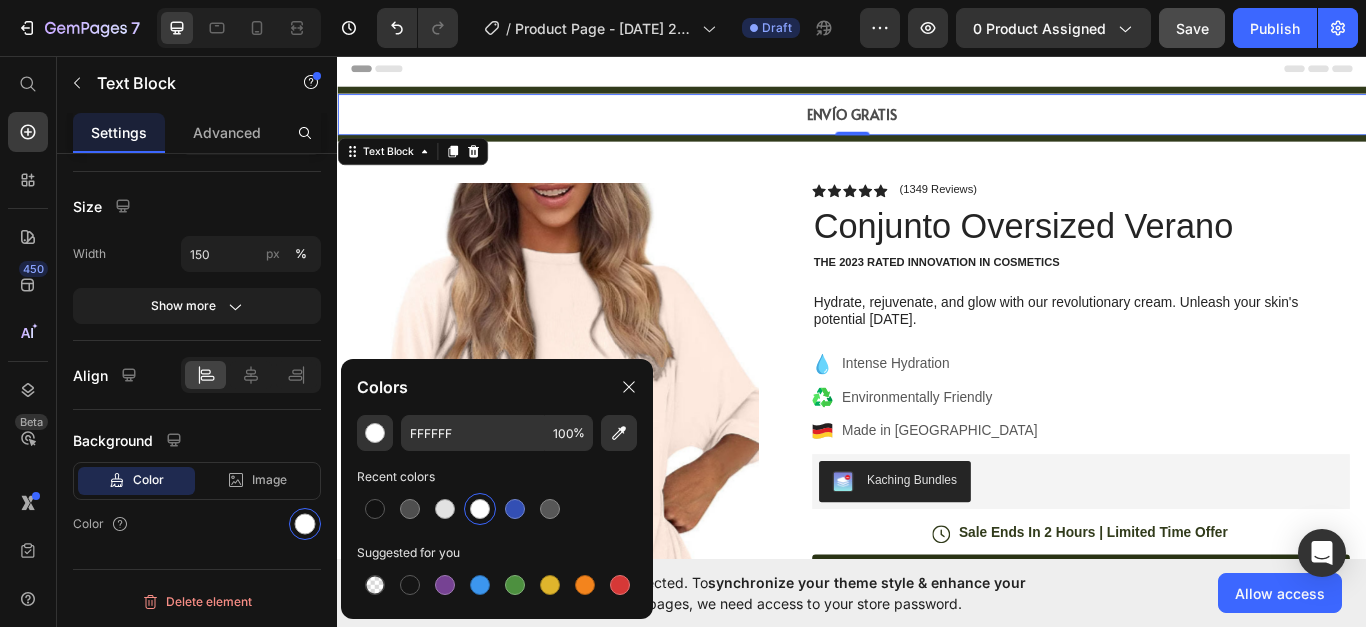 type 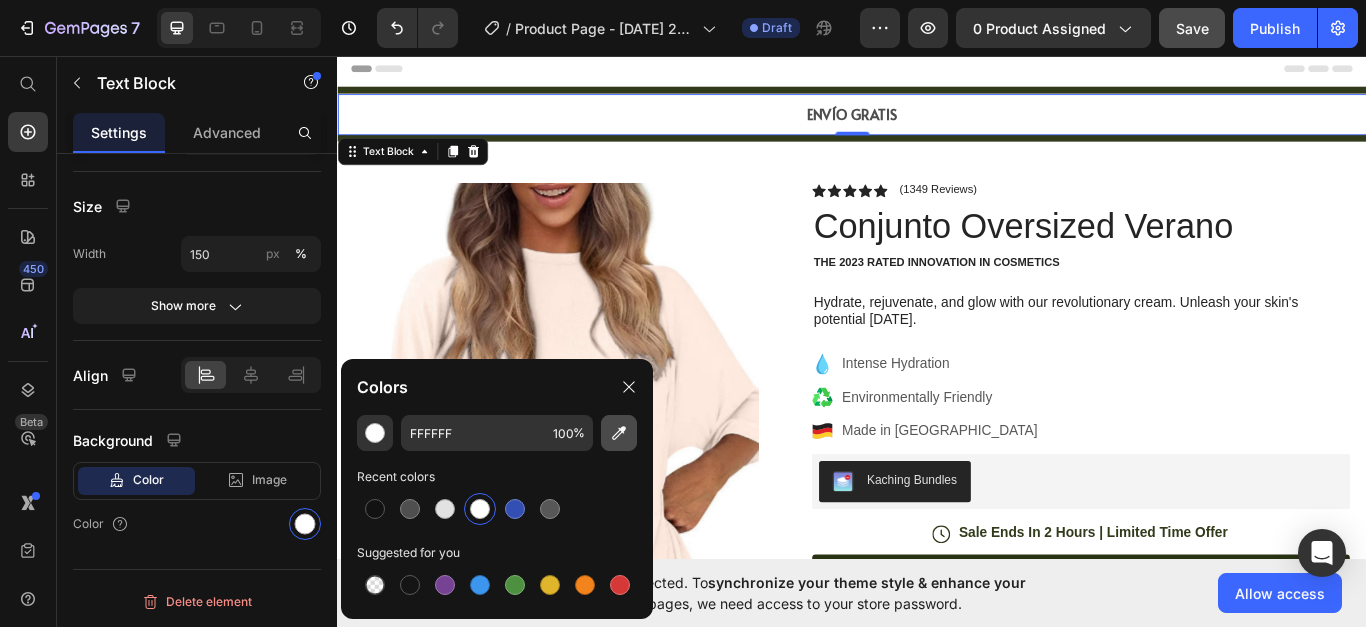 click 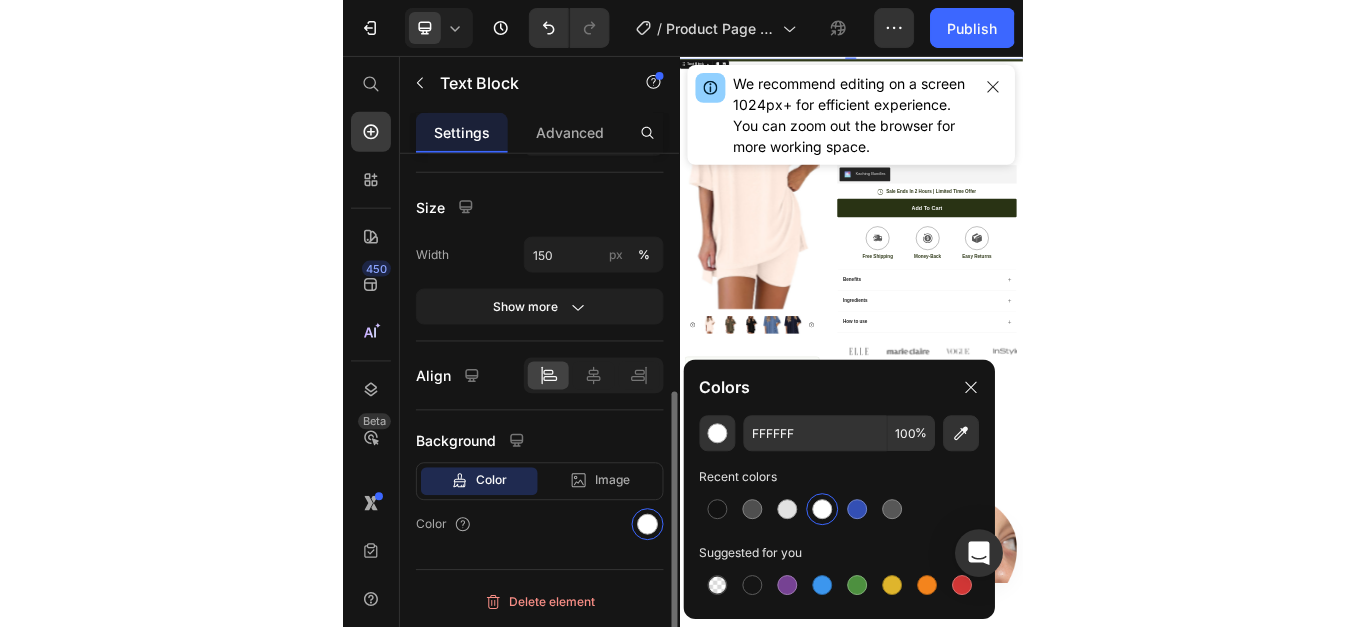 scroll, scrollTop: 429, scrollLeft: 0, axis: vertical 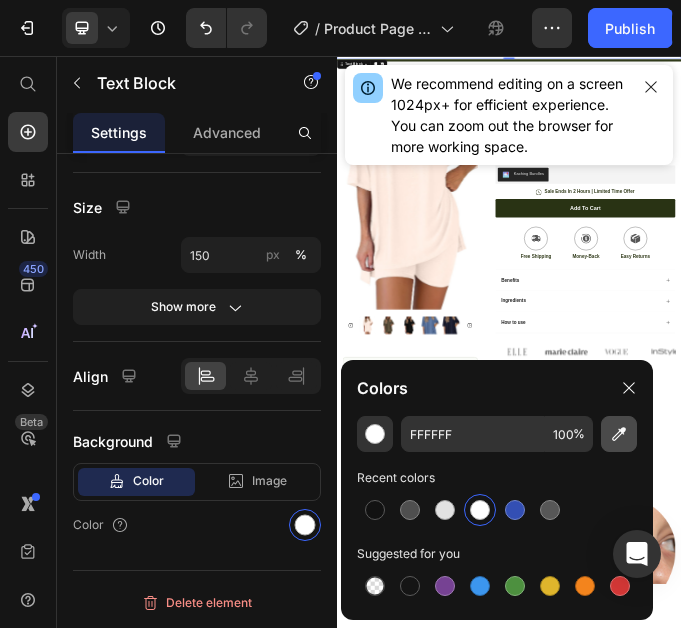click 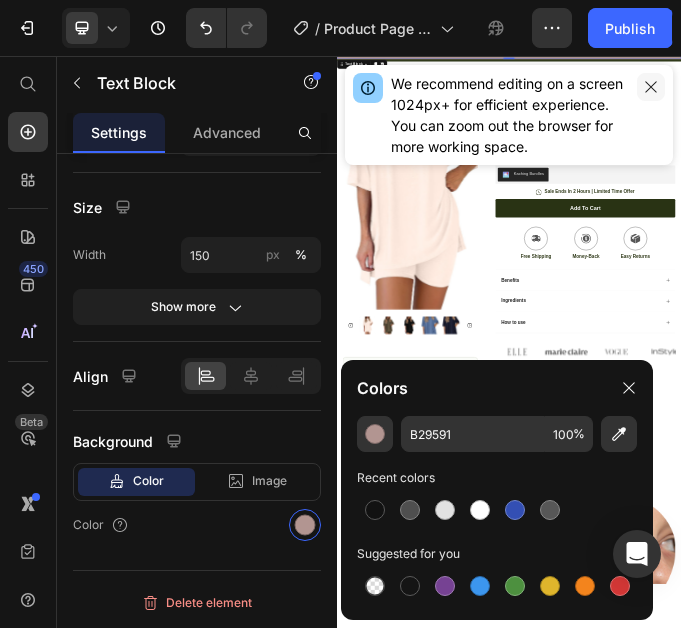 click 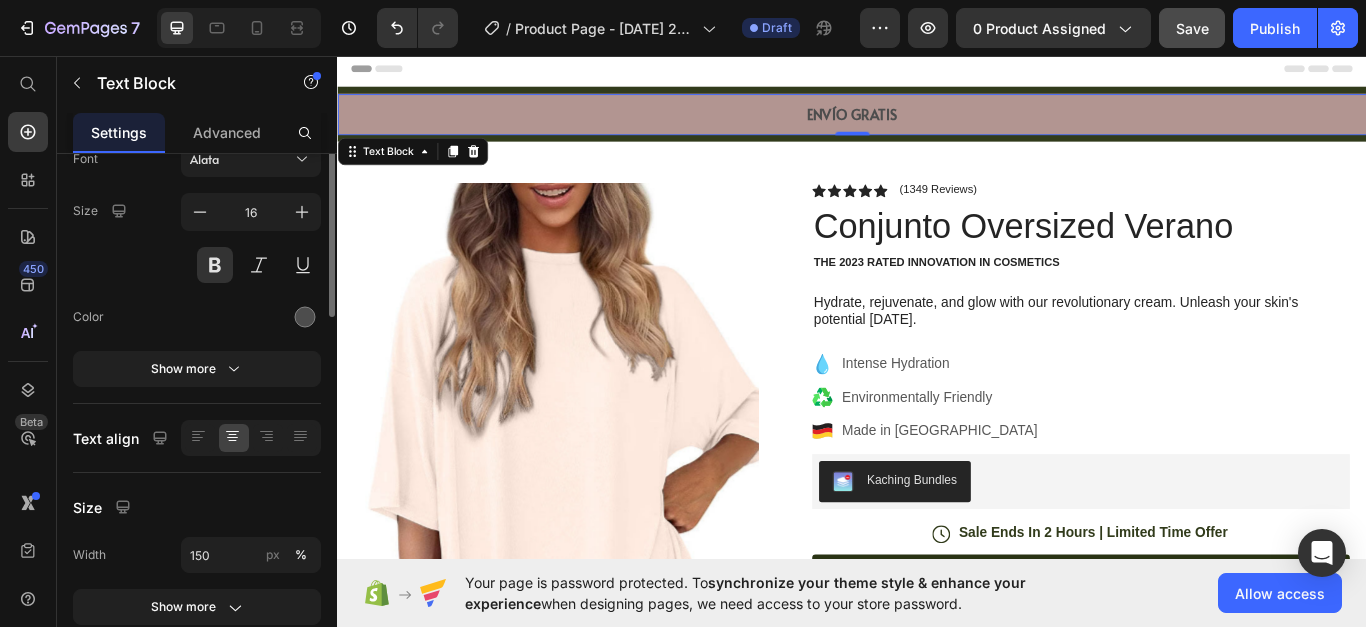 scroll, scrollTop: 0, scrollLeft: 0, axis: both 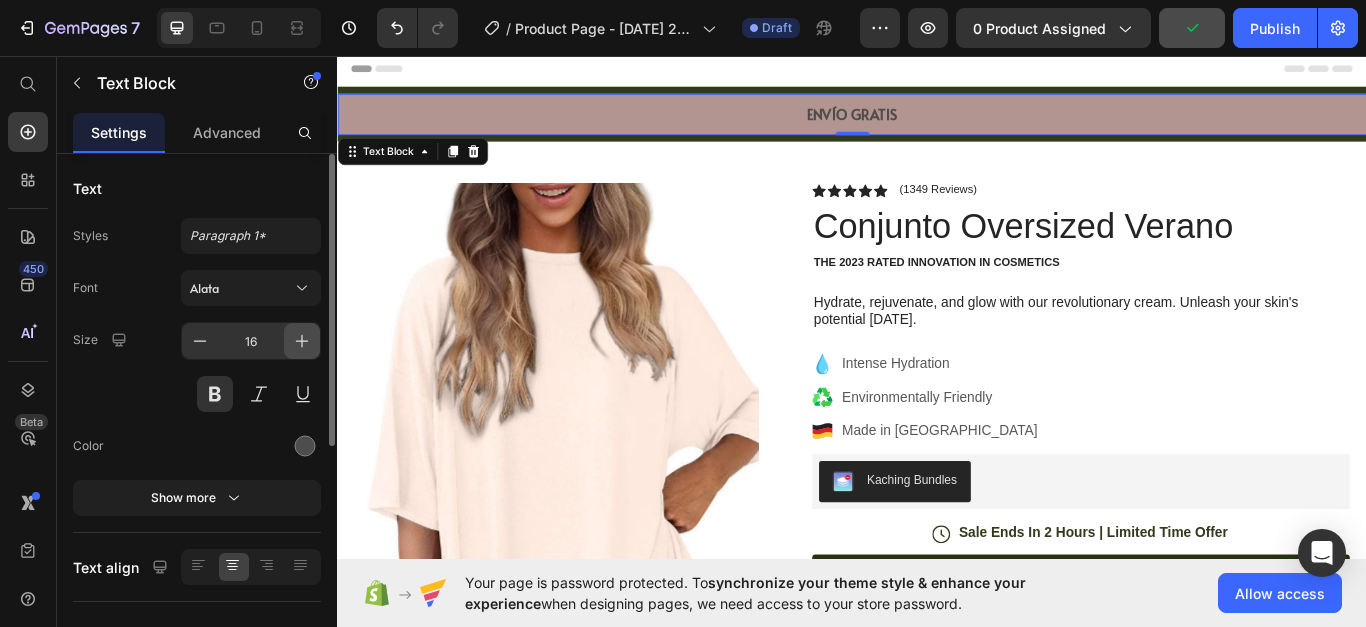 click 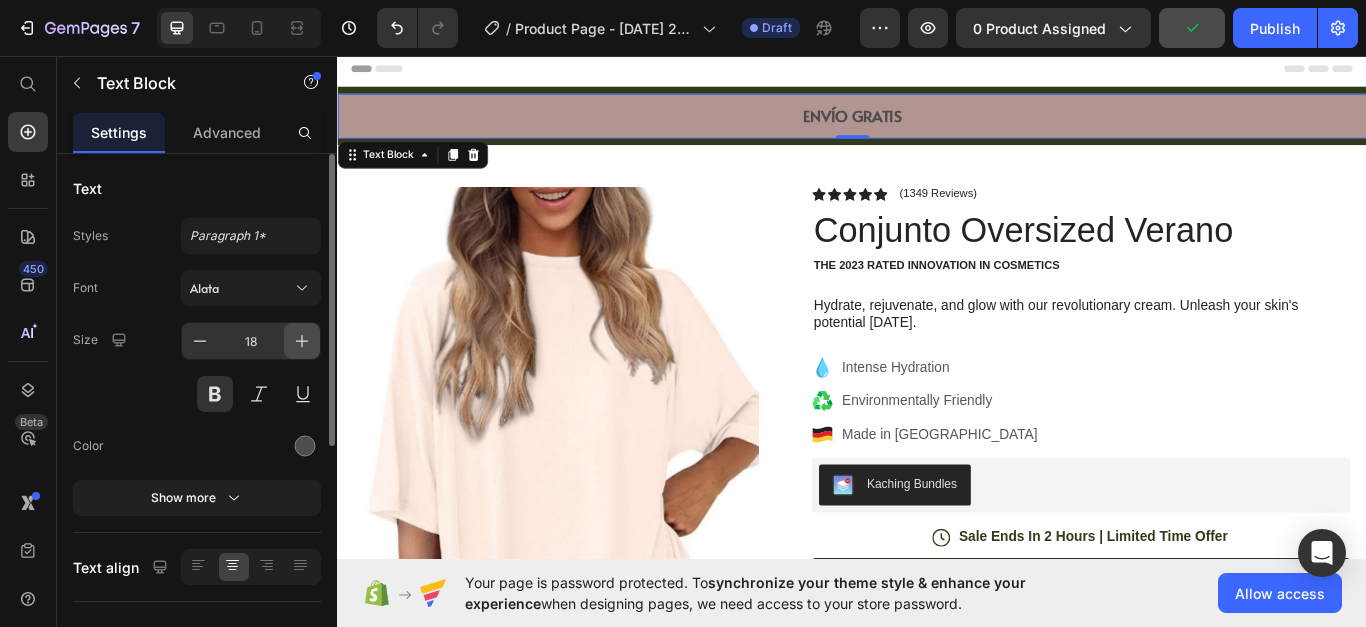 click 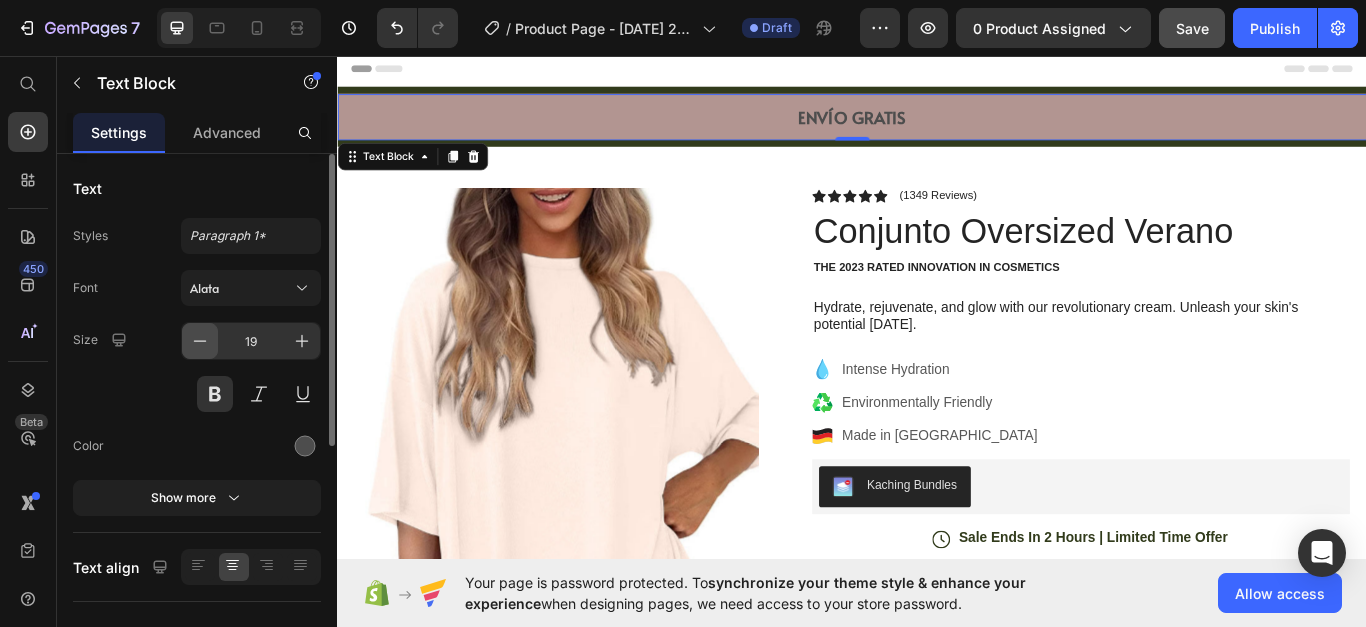 click 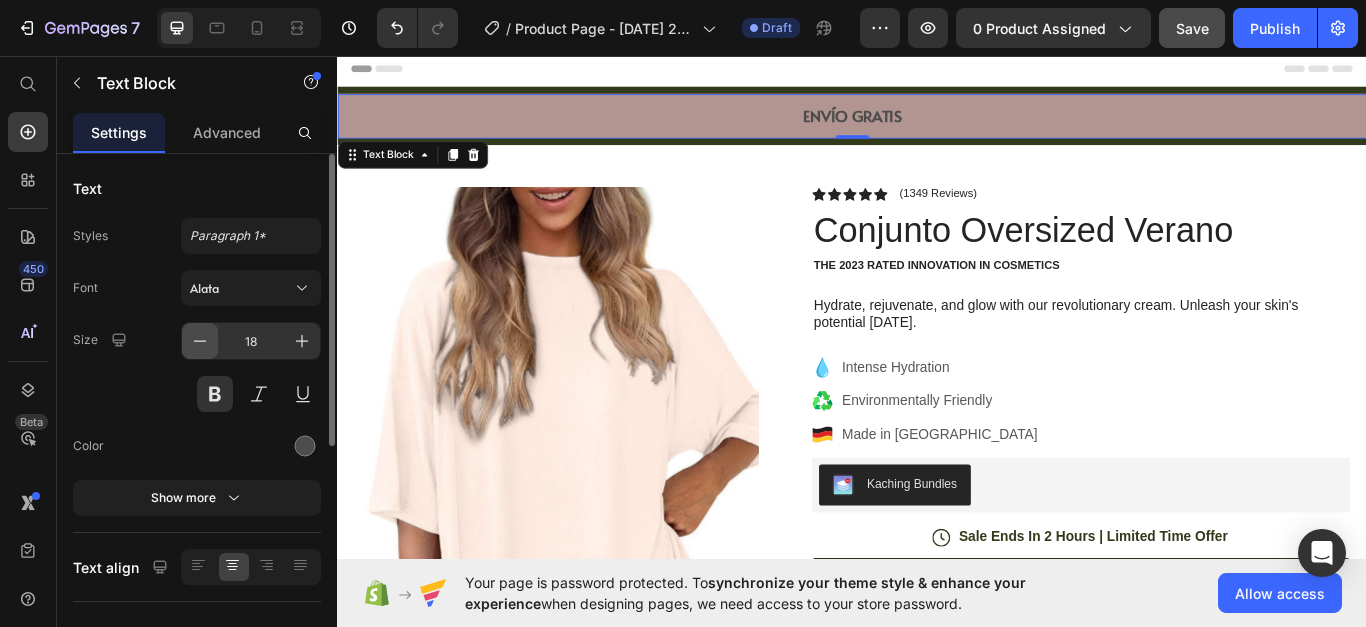 click 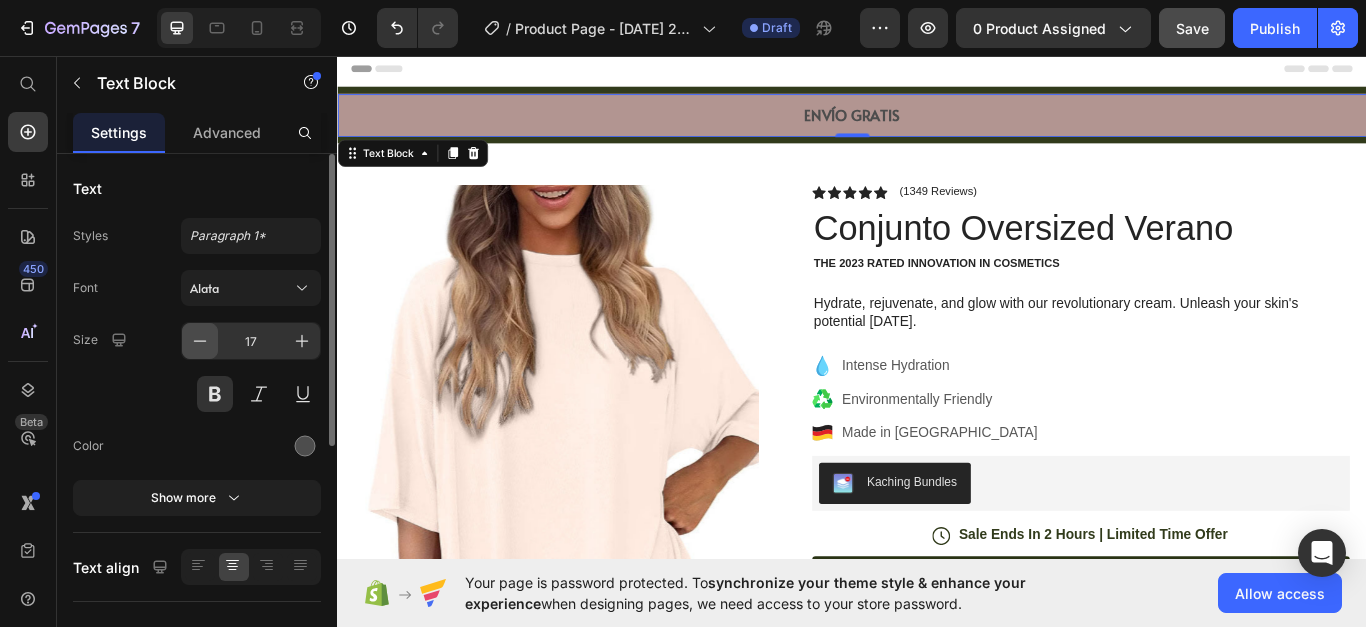 click 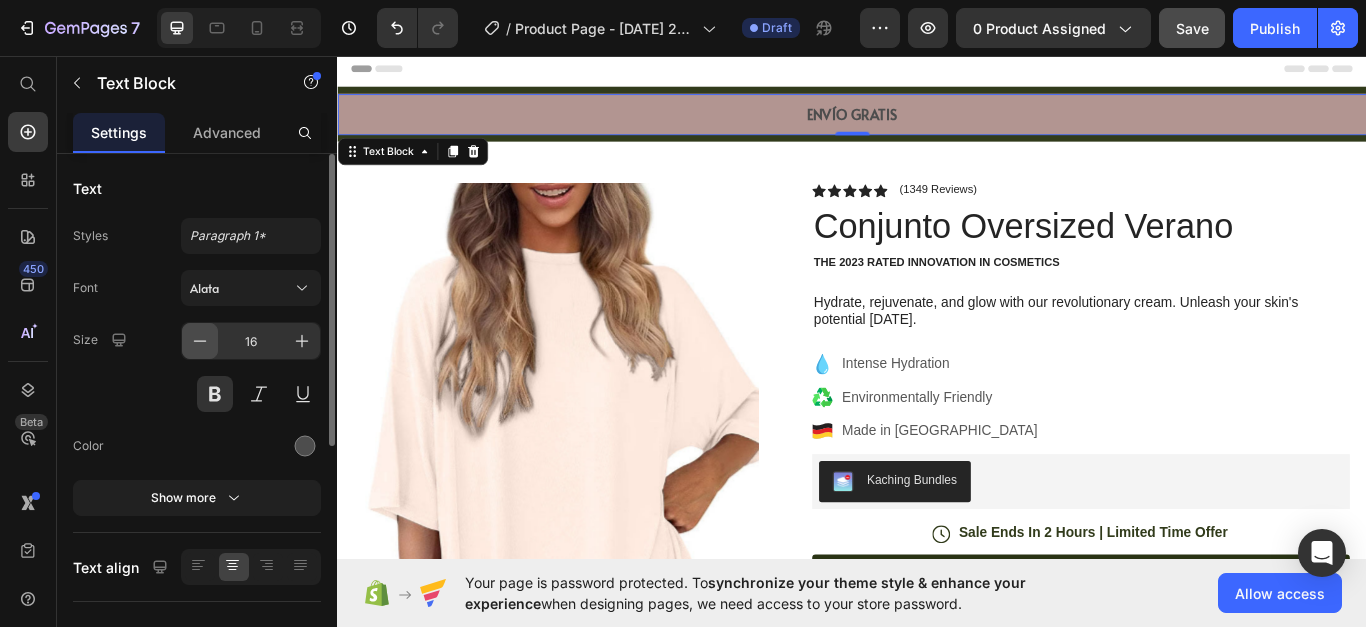 click 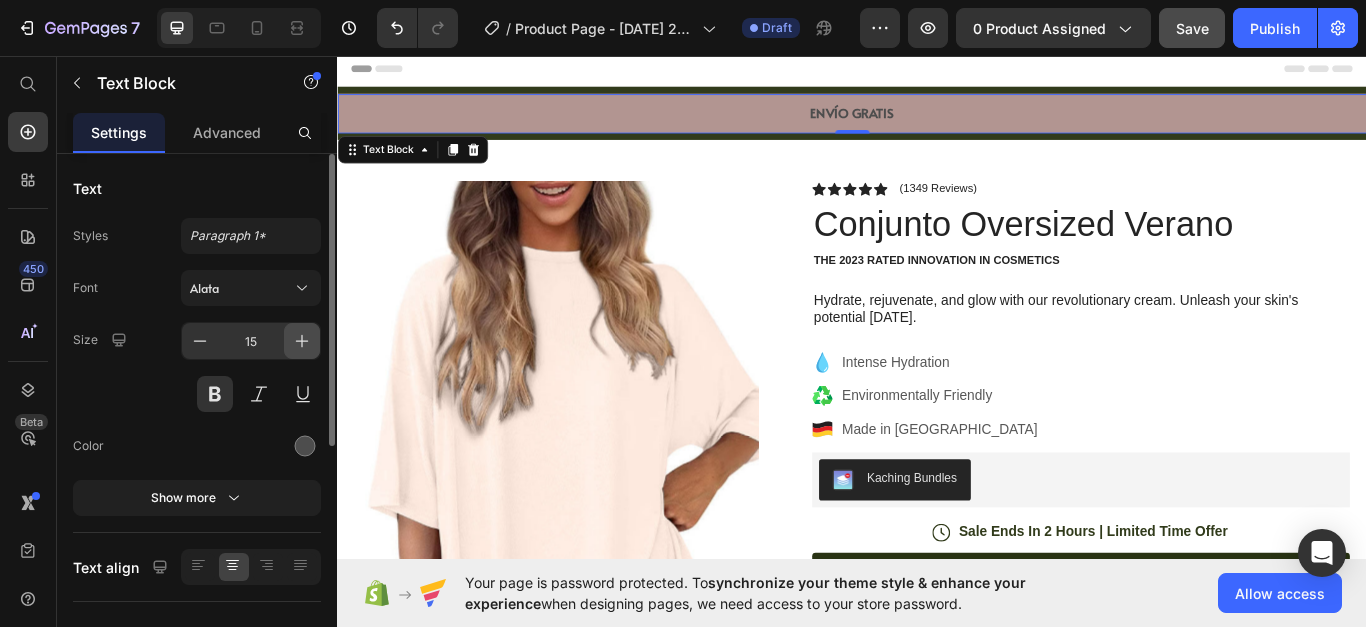 click 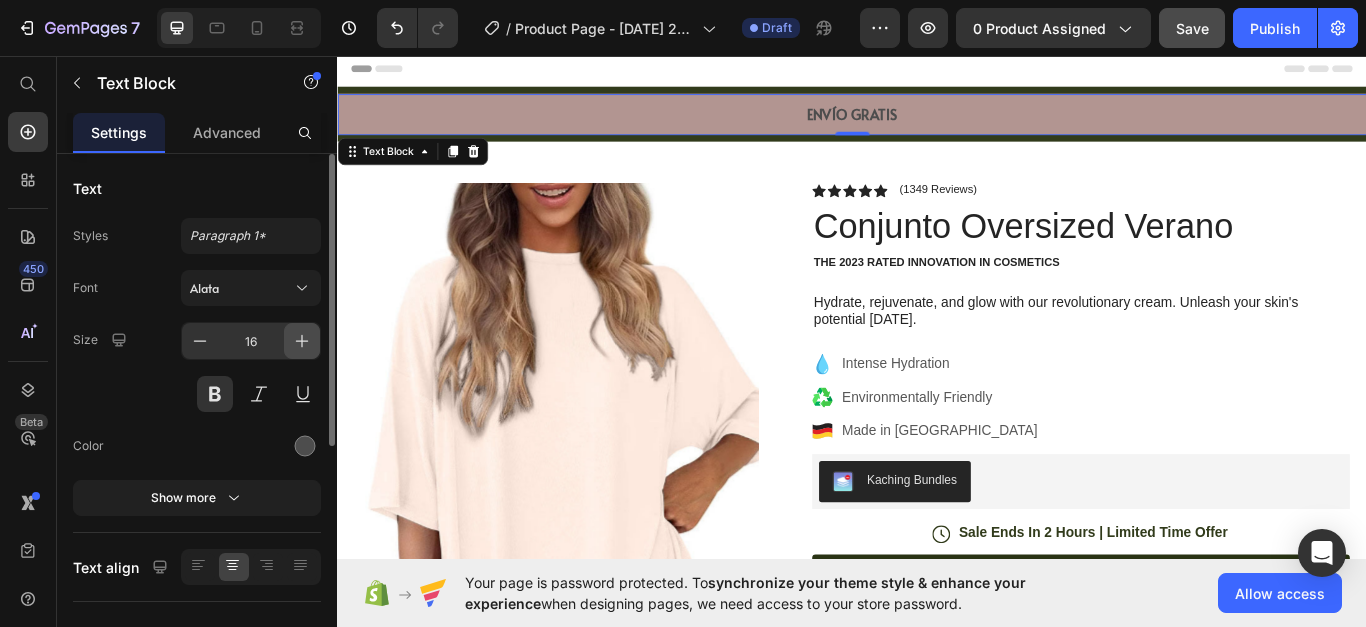 click 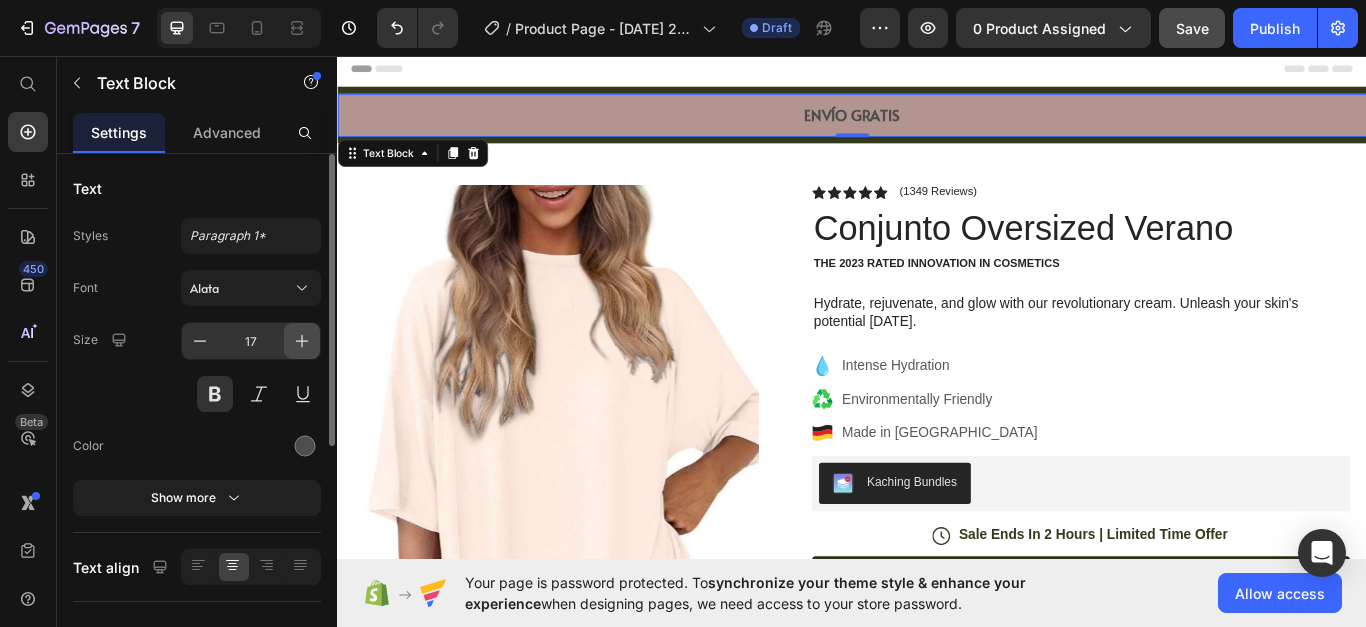 click 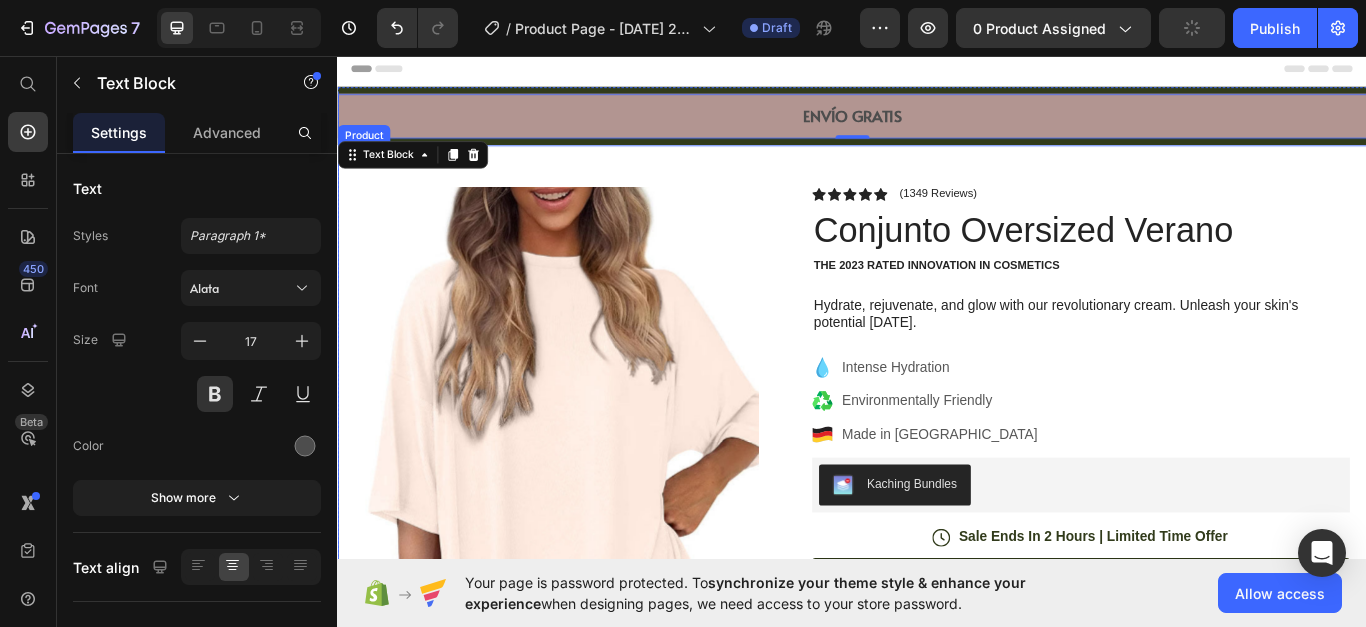 type on "18" 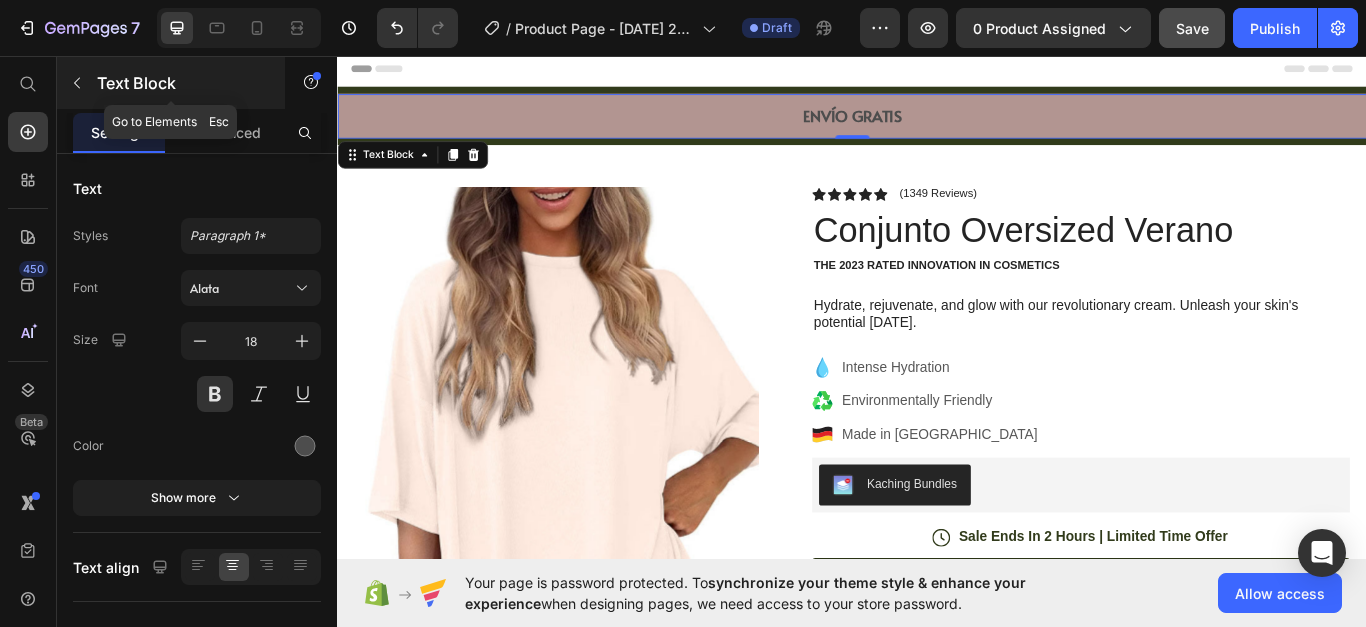 click 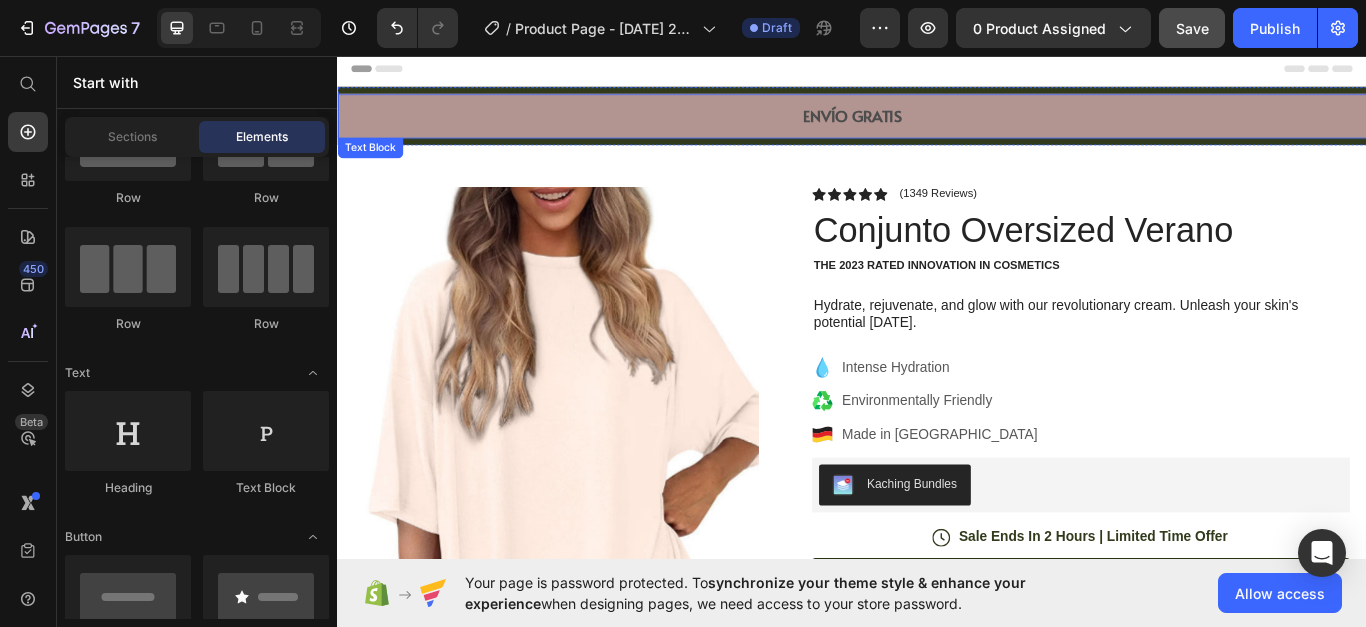 click on "ENVÍO GRATIS" at bounding box center (937, 126) 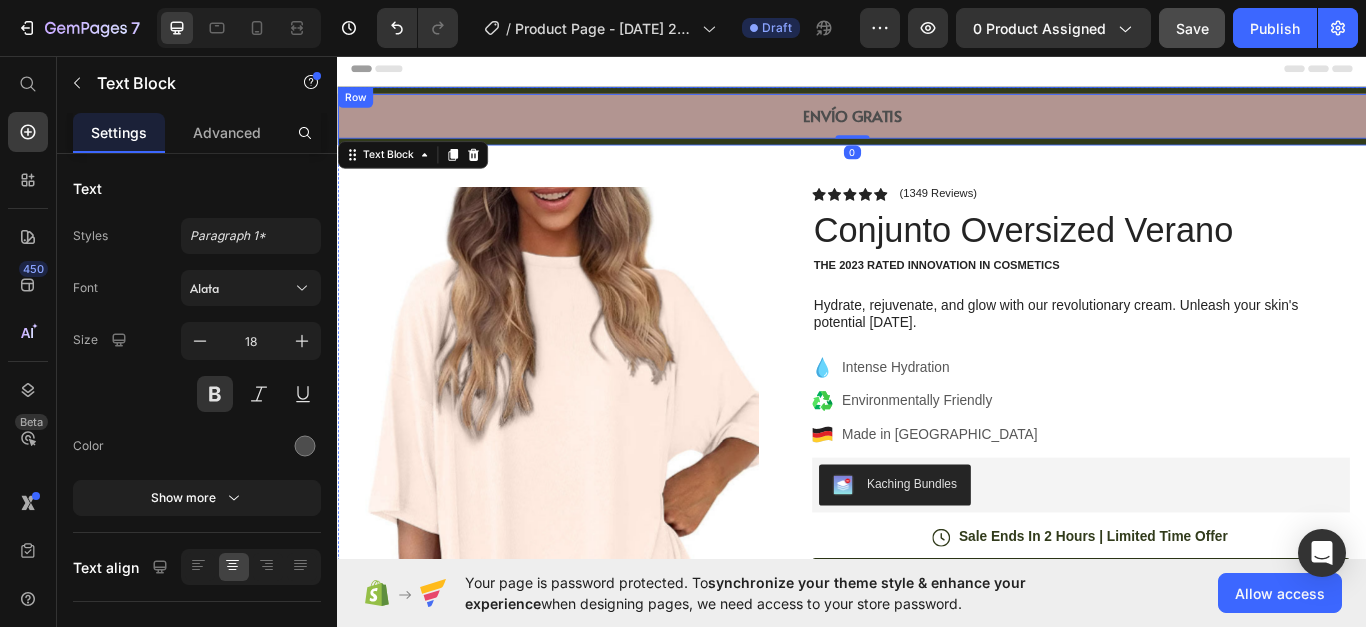 click on "ENVÍO GRATIS  Text Block   0 Row" at bounding box center (937, 126) 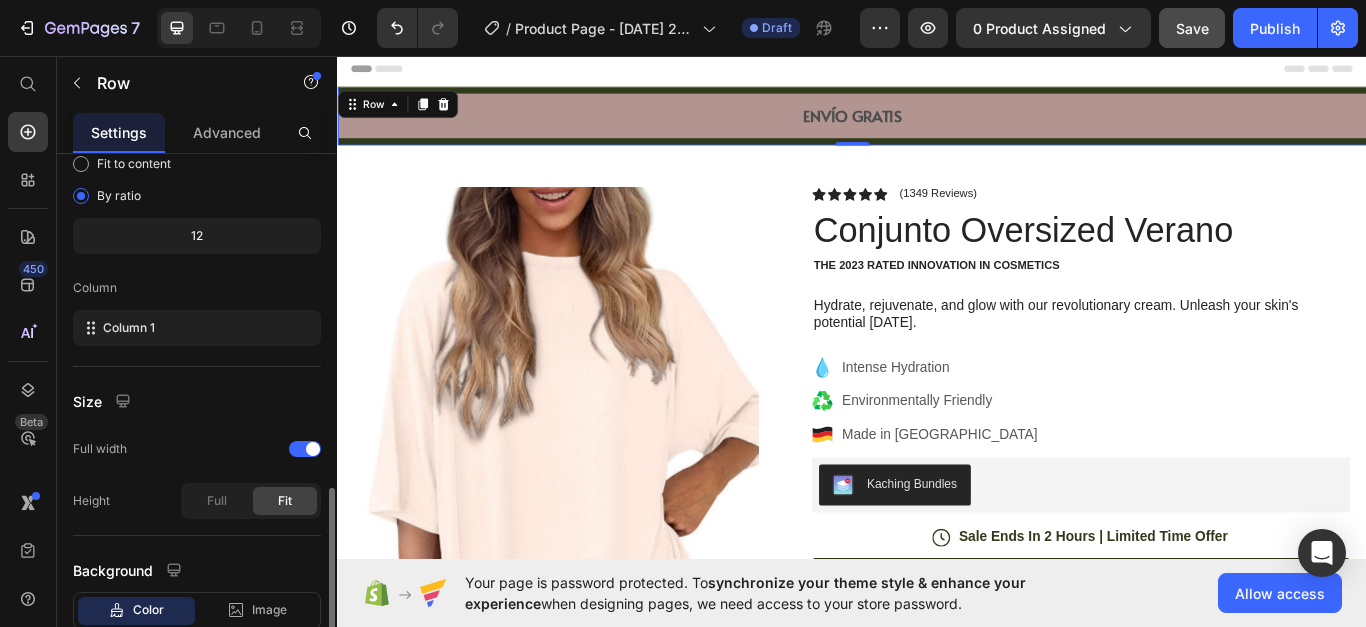 scroll, scrollTop: 330, scrollLeft: 0, axis: vertical 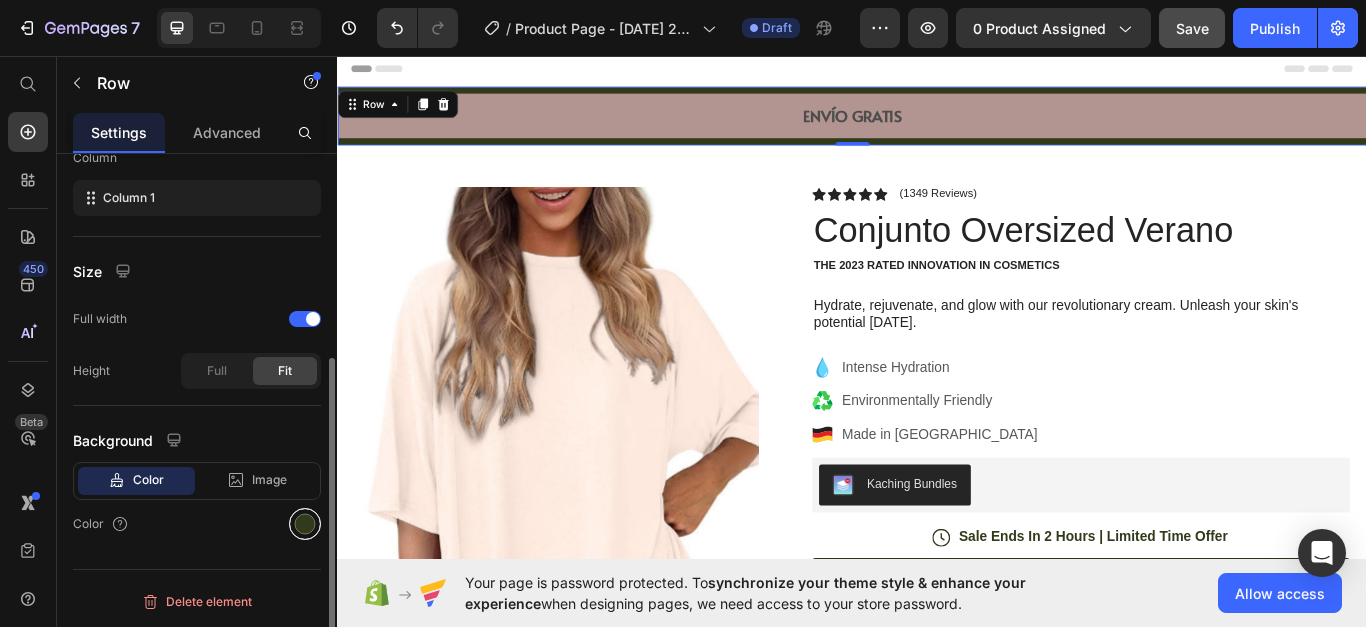 click at bounding box center (305, 524) 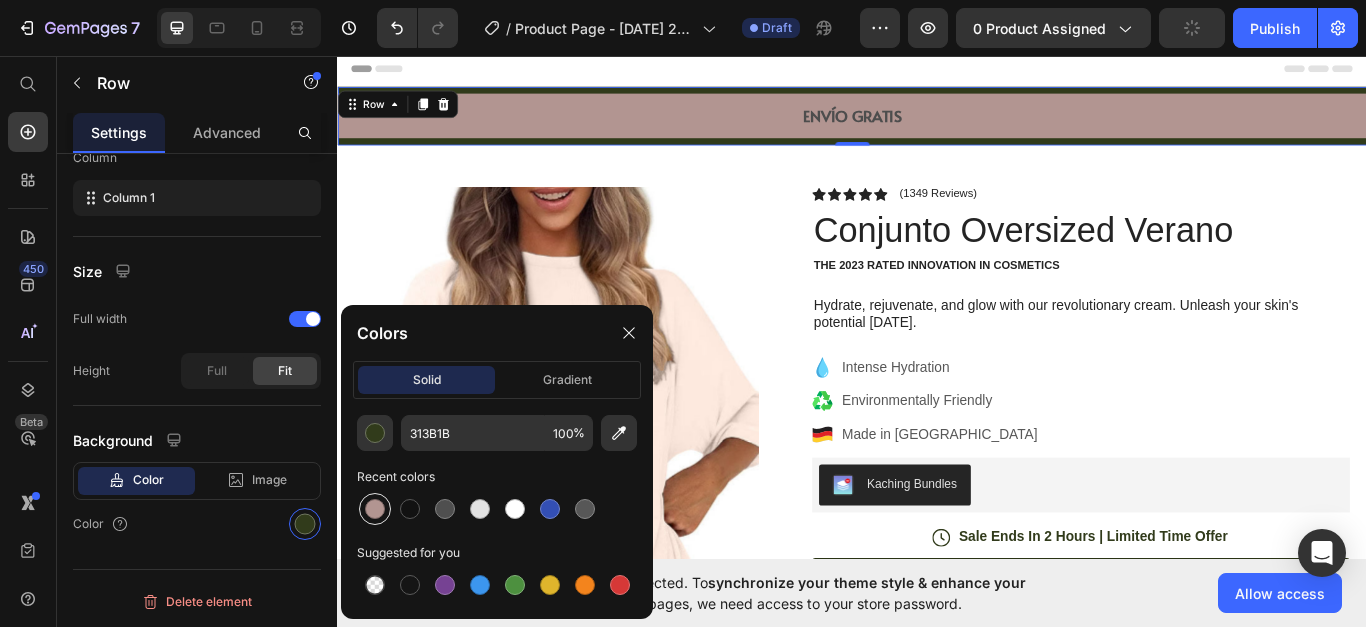 click at bounding box center (375, 509) 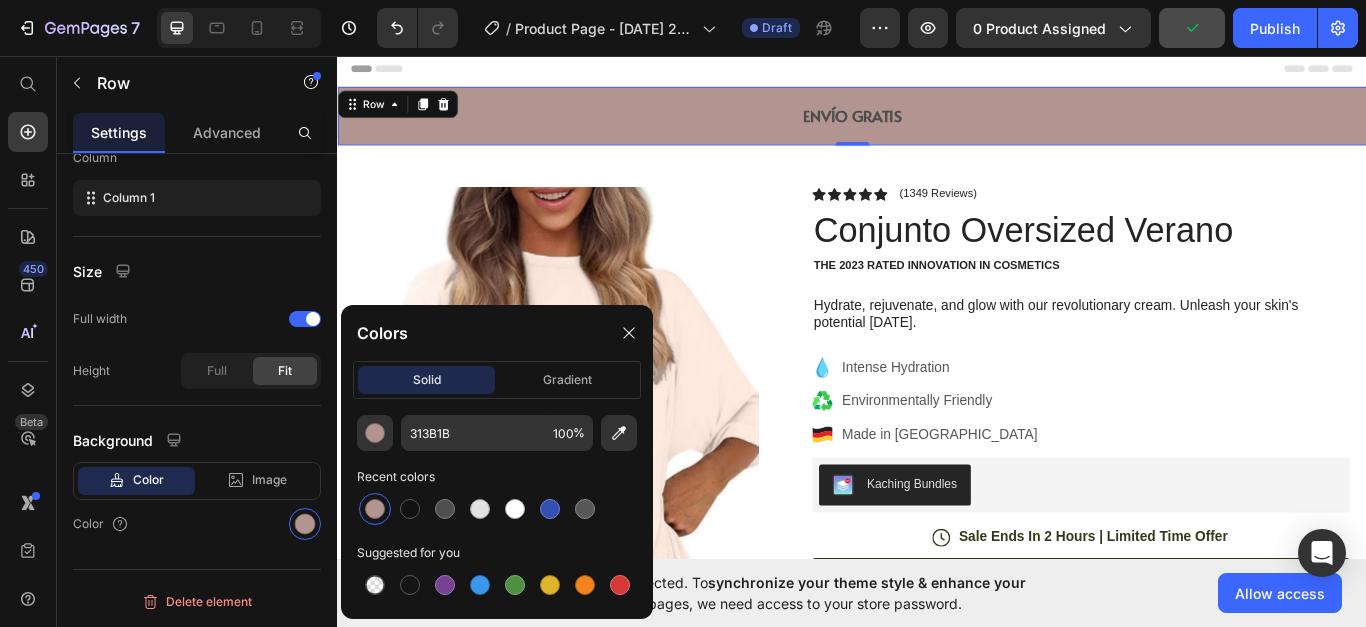 type on "B29591" 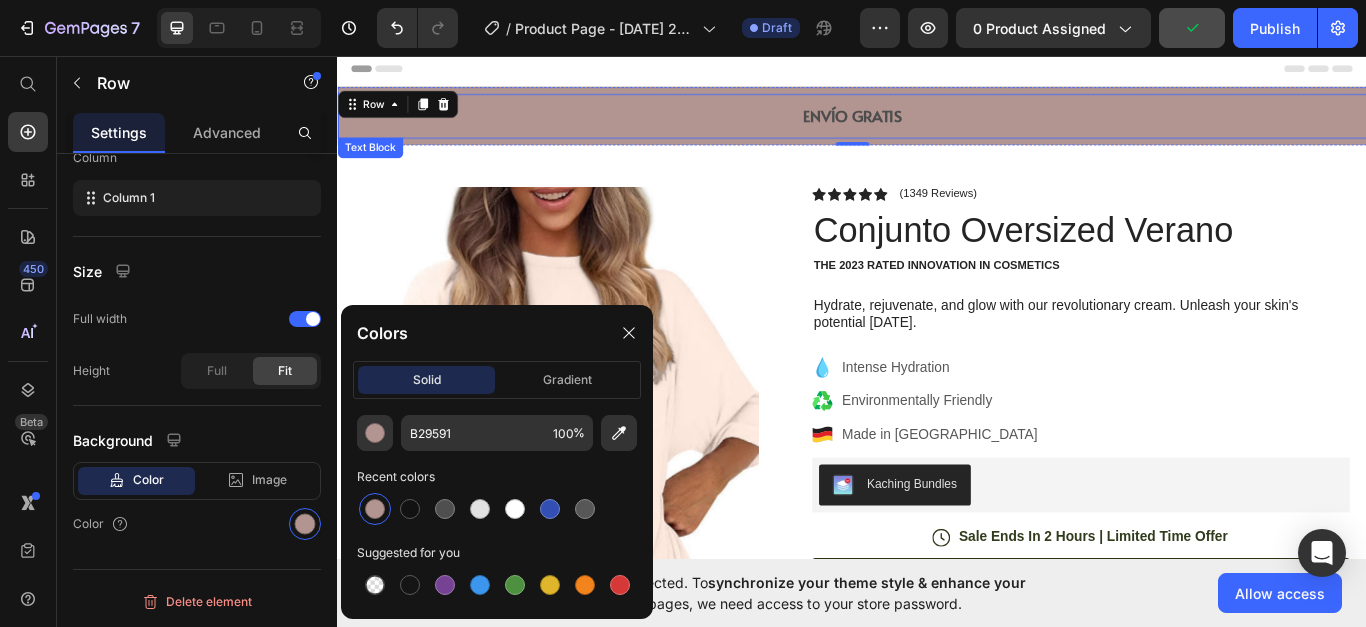 click on "ENVÍO GRATIS" at bounding box center [937, 126] 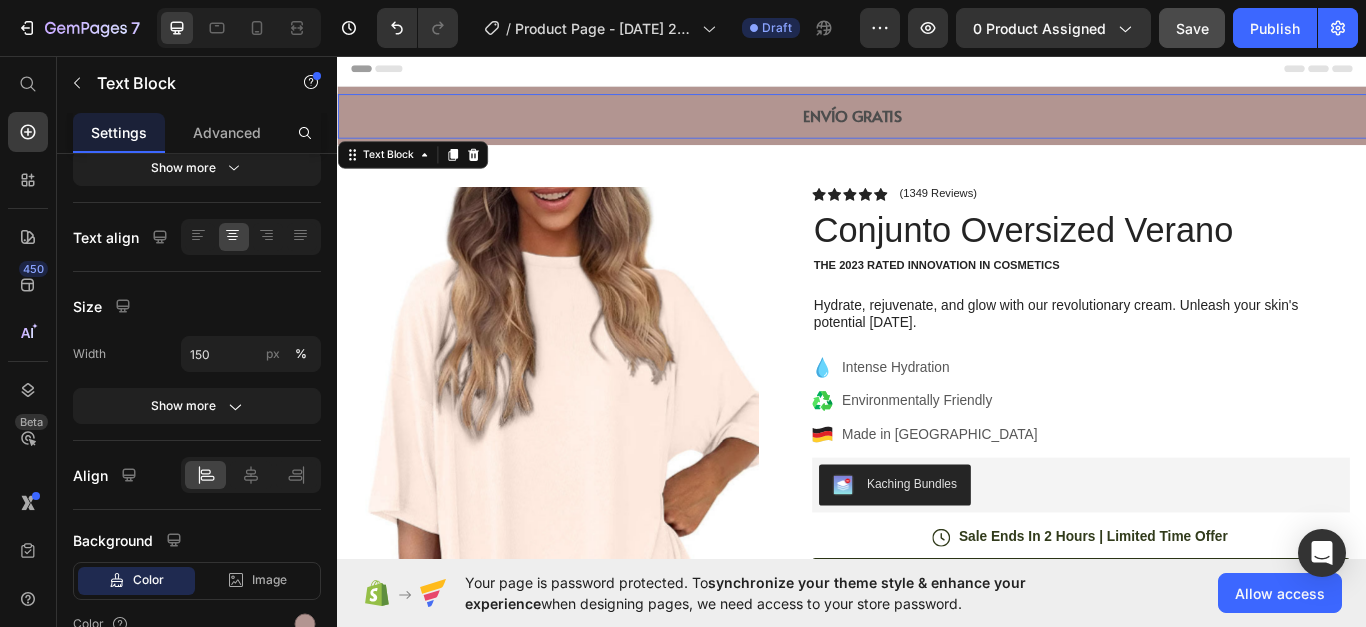 scroll, scrollTop: 0, scrollLeft: 0, axis: both 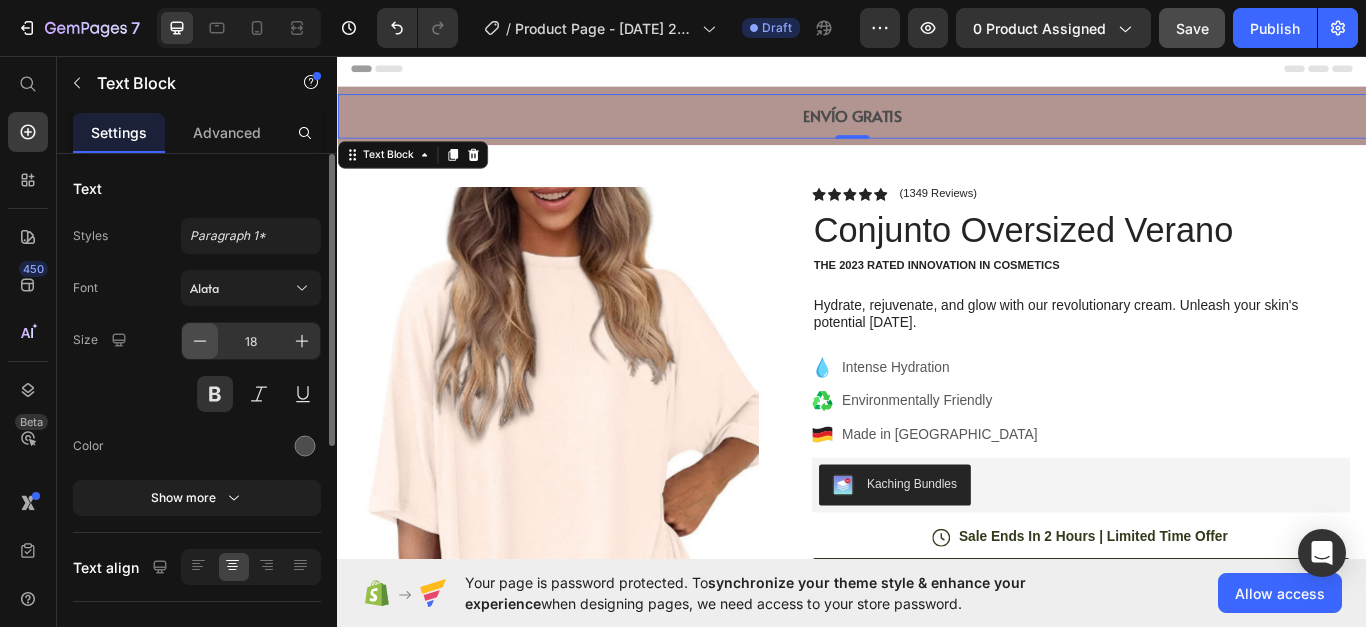 click 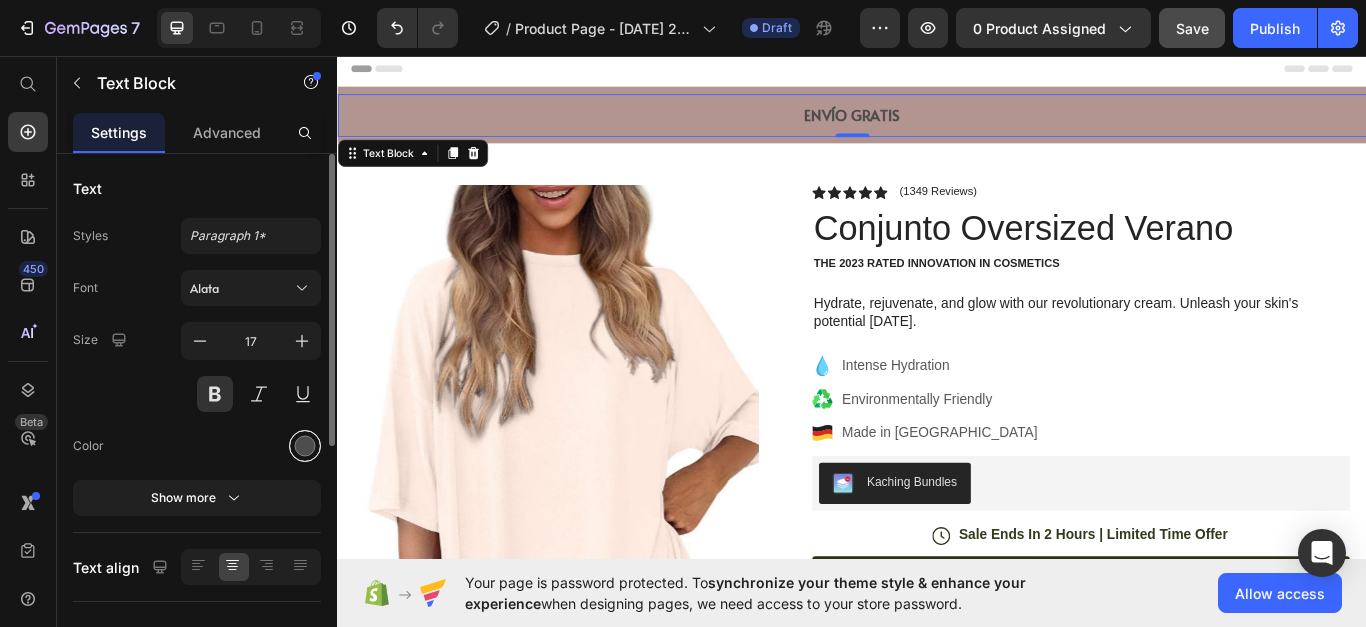 click at bounding box center [305, 446] 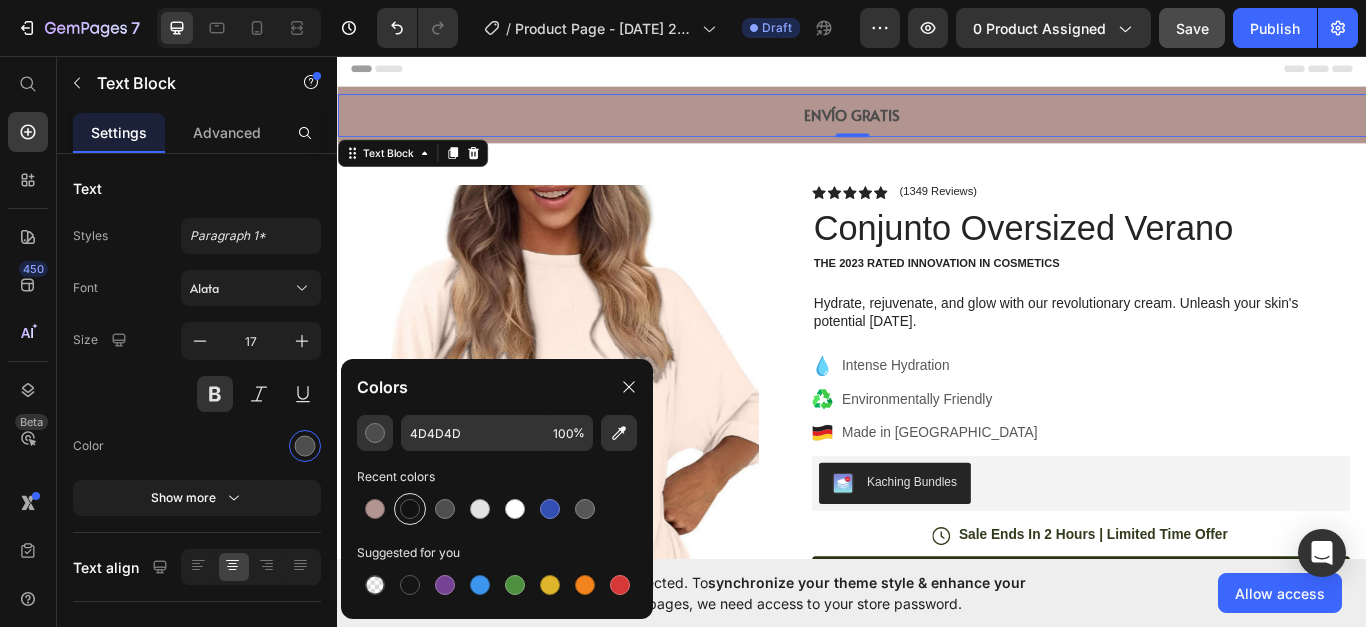 click at bounding box center [410, 509] 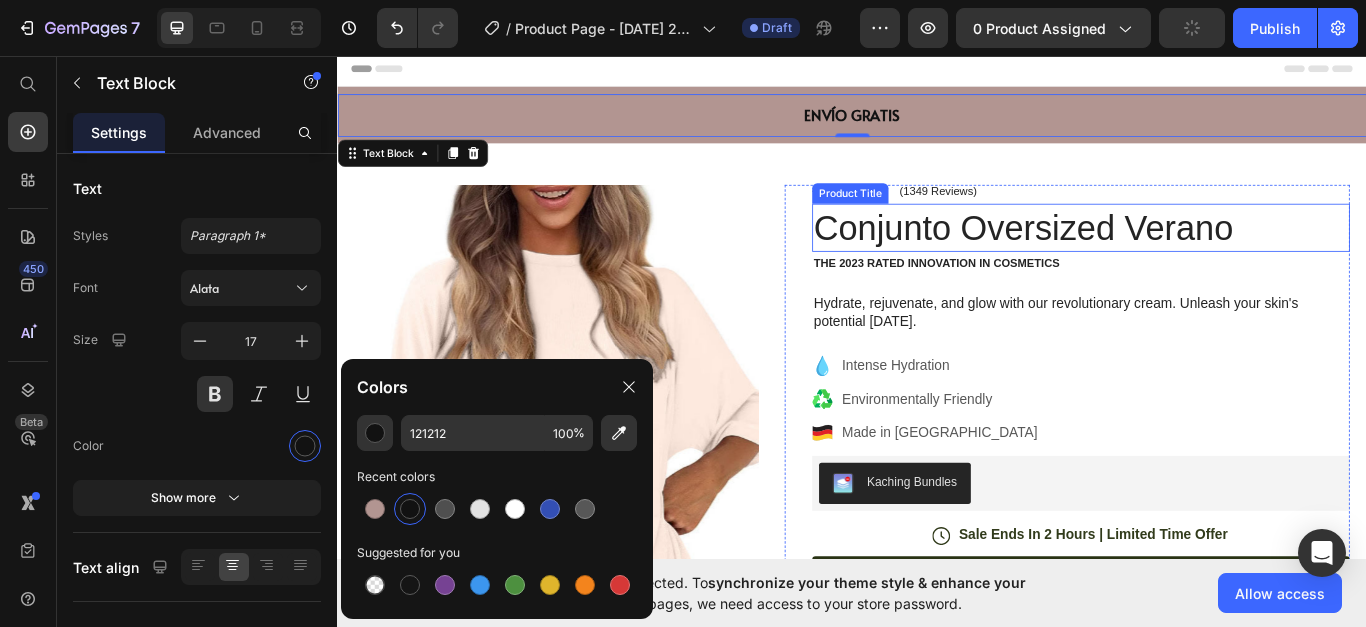 click on "Product Images Image Icon Icon Icon Icon Icon Icon List “This skin cream is a game-changer! It has transformed my dry, lackluster skin into a hydrated and radiant complexion. I love how it absorbs quickly and leaves no greasy residue. Highly recommend” Text Block
Icon [PERSON_NAME] ([GEOGRAPHIC_DATA], [GEOGRAPHIC_DATA]) Text Block Row Row Row Icon Icon Icon Icon Icon Icon List (1349 Reviews) Text Block Row Conjunto Oversized Verano Product Title The 2023 Rated Innovation in Cosmetics Text Block Hydrate, rejuvenate, and glow with our revolutionary cream. Unleash your skin's potential [DATE]. Text Block
Intense Hydration
Environmentally Friendly
Made in [GEOGRAPHIC_DATA] Item List Kaching Bundles Kaching Bundles
Icon Sale Ends In 2 Hours | Limited Time Offer Text Block Row add to cart Add to Cart
Icon Free Shipping Text Block
Icon Money-Back Text Block
Icon Easy Returns Text Block Row Image" at bounding box center (937, 820) 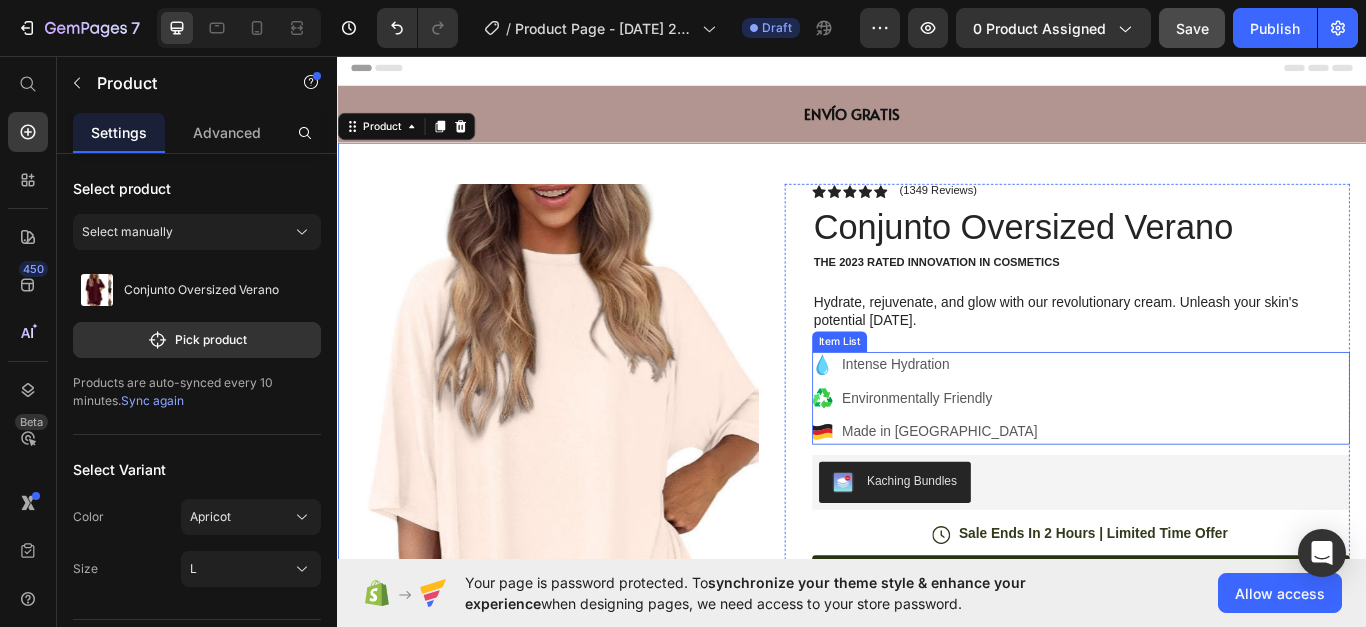 scroll, scrollTop: 0, scrollLeft: 0, axis: both 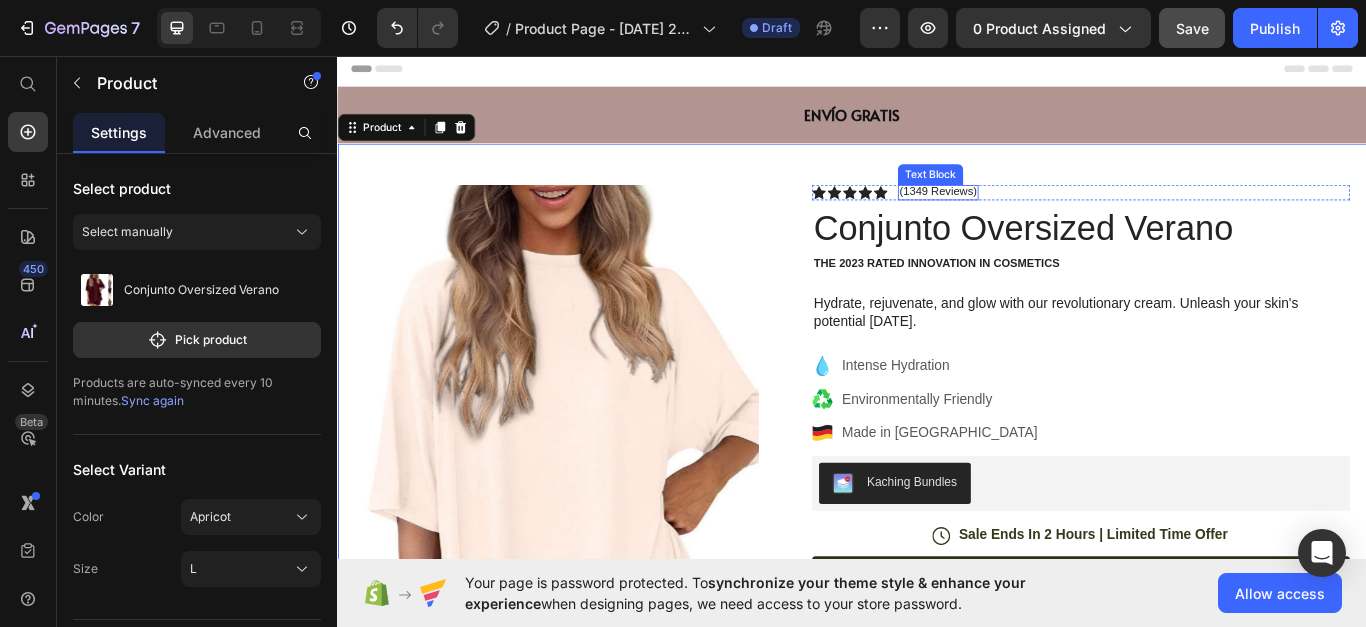 click on "(1349 Reviews)" at bounding box center (1037, 214) 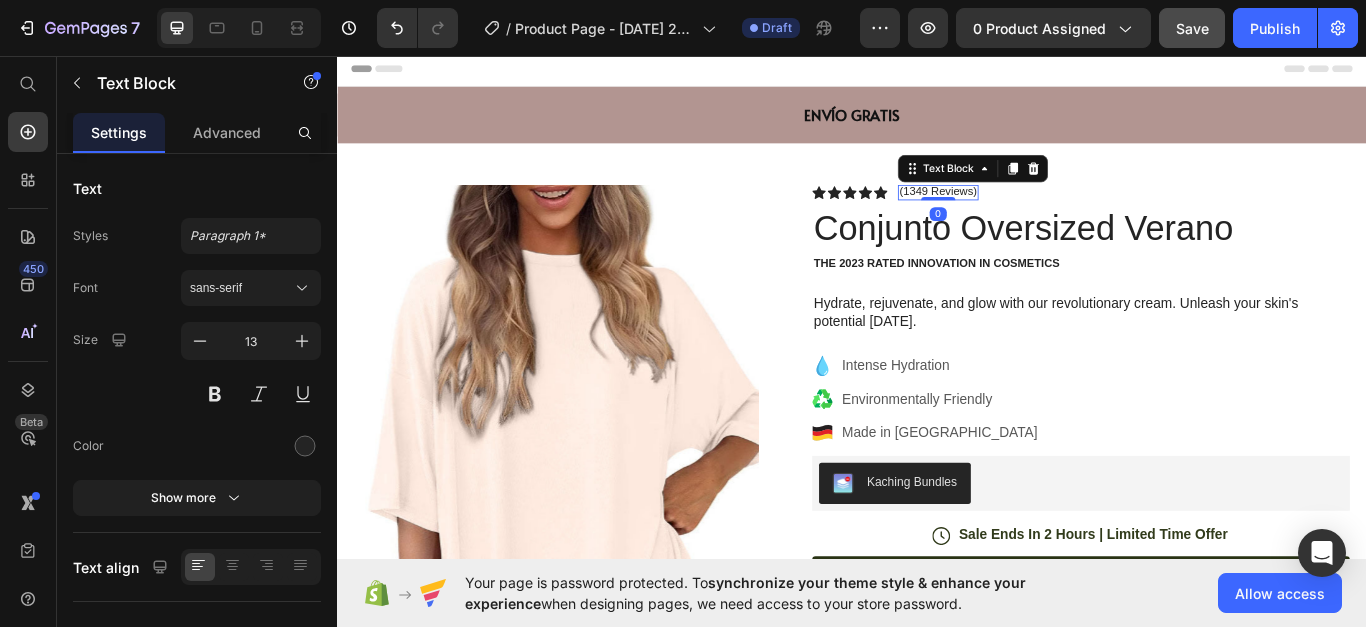 click on "(1349 Reviews)" at bounding box center (1037, 214) 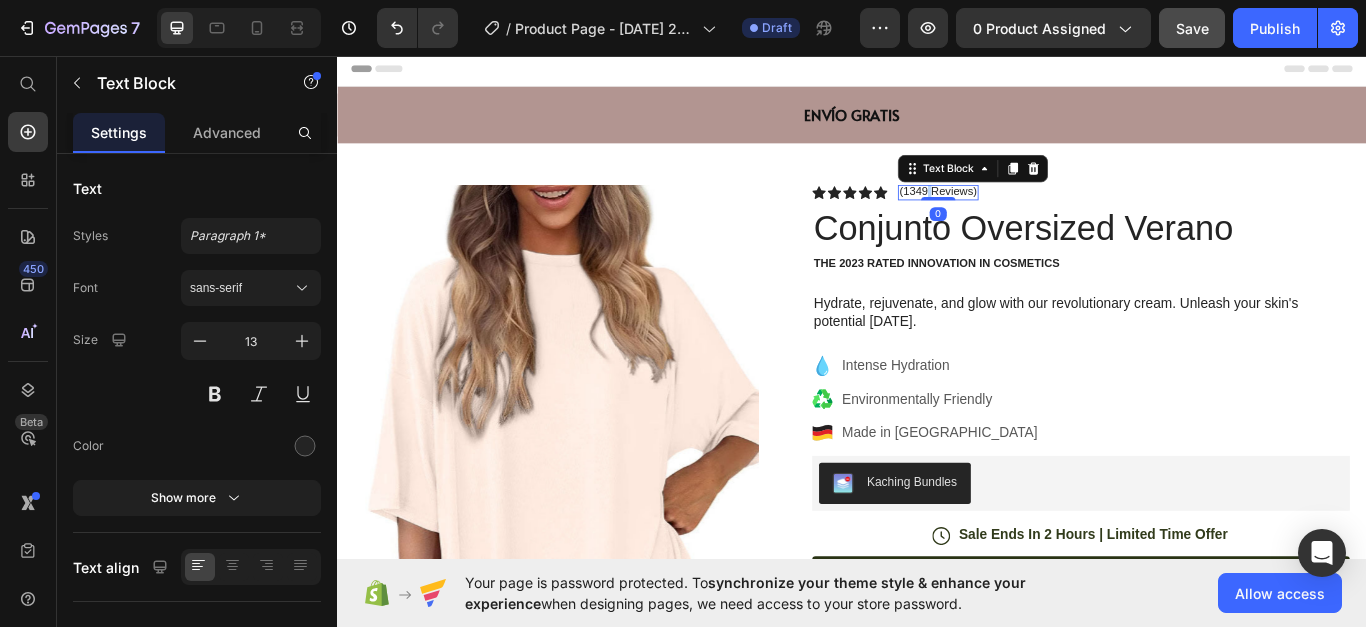 click on "(1349 Reviews)" at bounding box center (1037, 214) 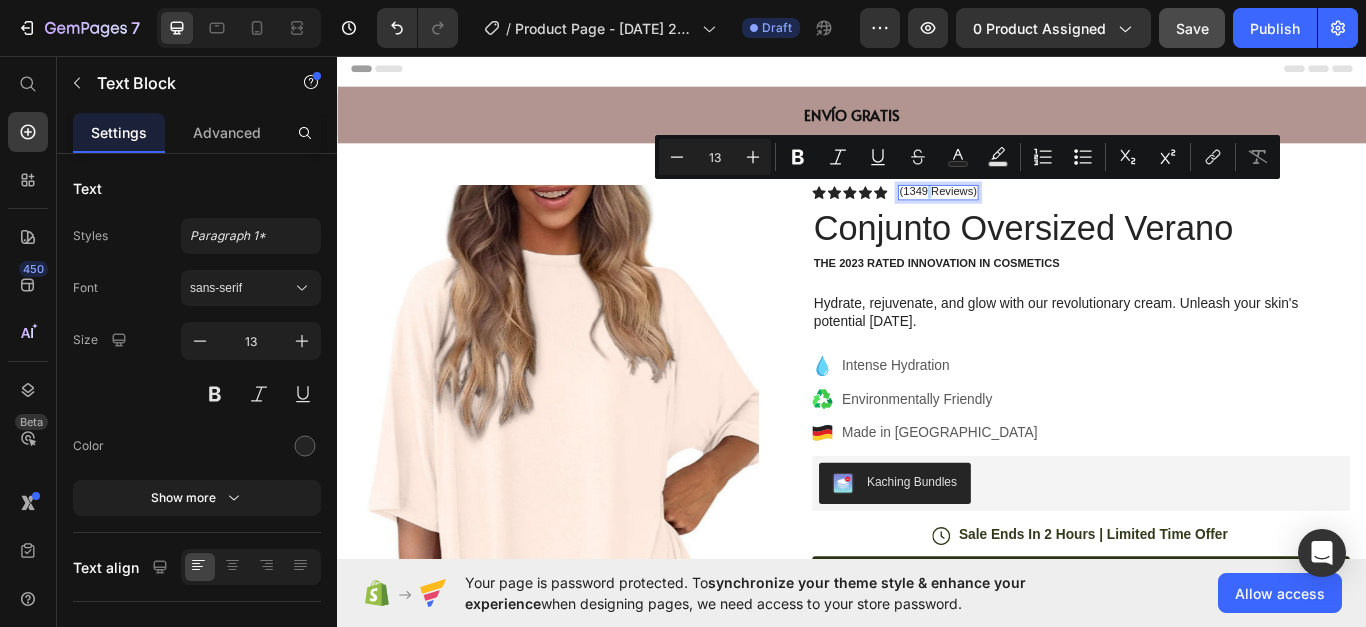 click on "(1349 Reviews)" at bounding box center (1037, 214) 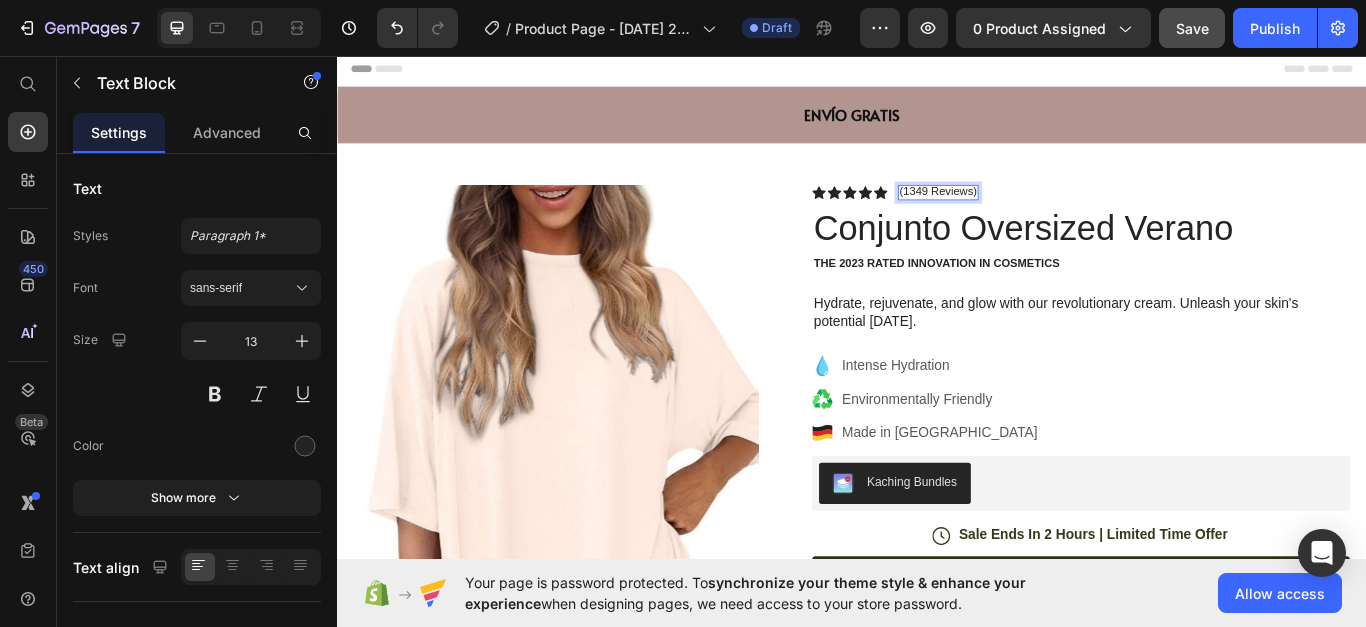 click on "(1349 Reviews)" at bounding box center (1037, 214) 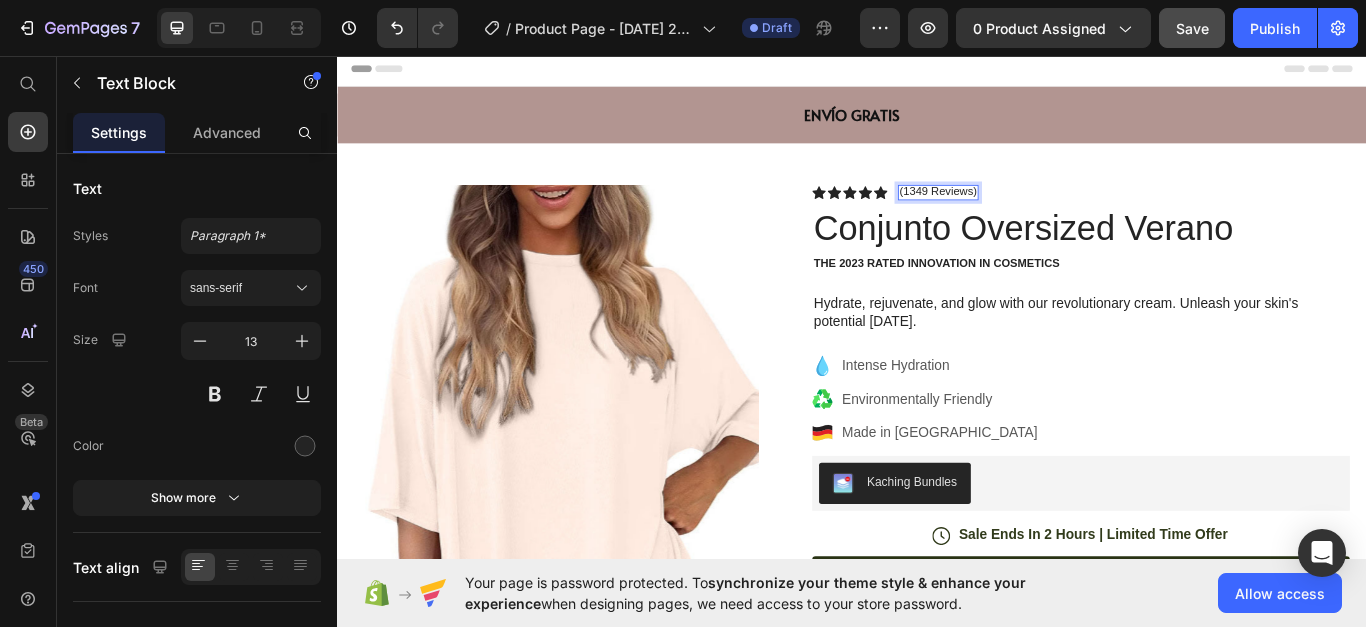 click on "(1349 Reviews)" at bounding box center [1037, 214] 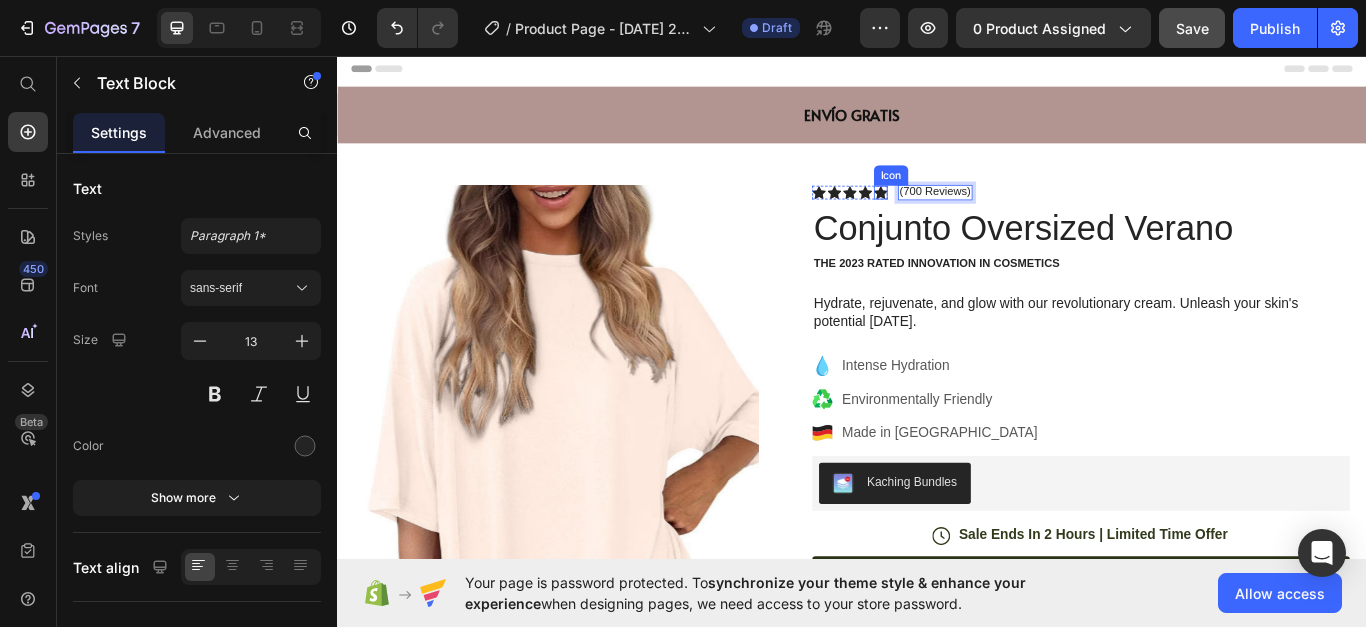 click 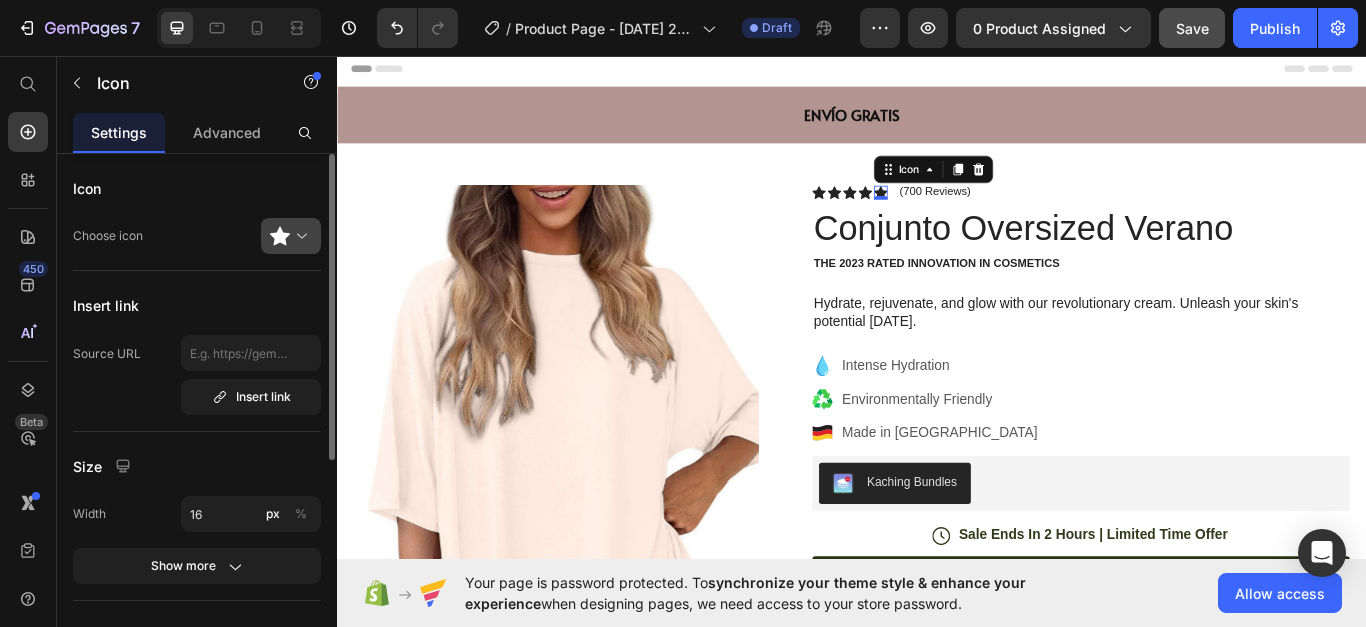 click at bounding box center [299, 236] 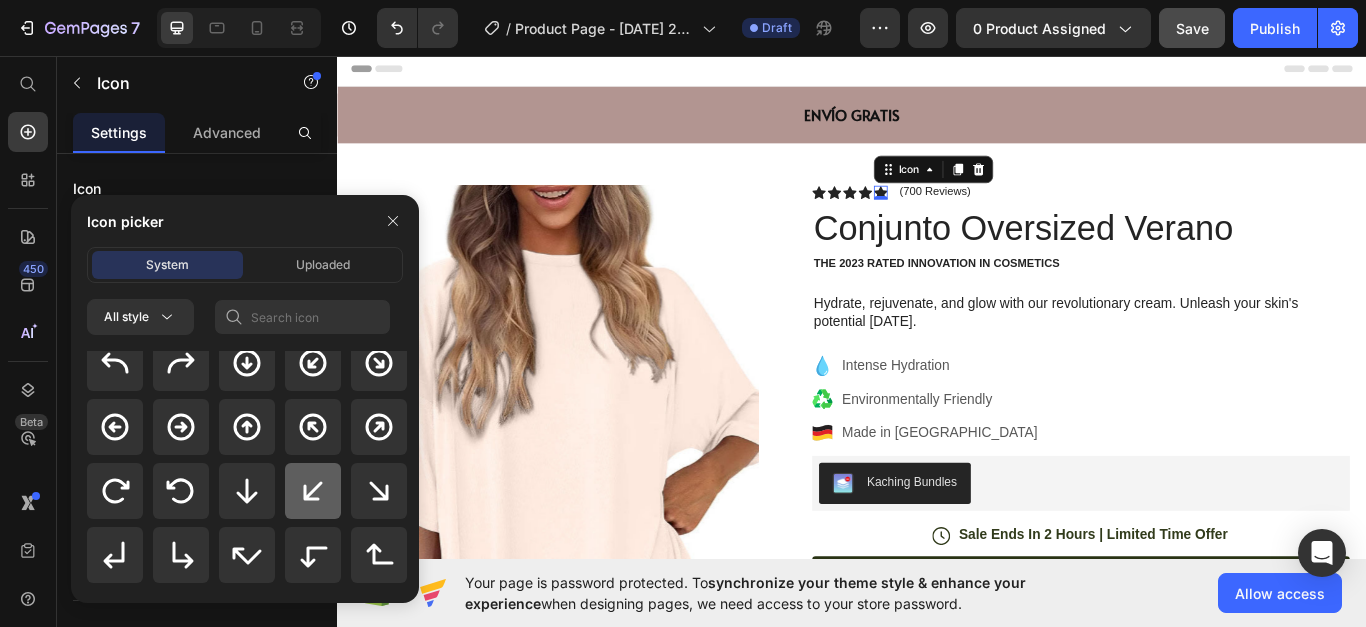 scroll, scrollTop: 928, scrollLeft: 0, axis: vertical 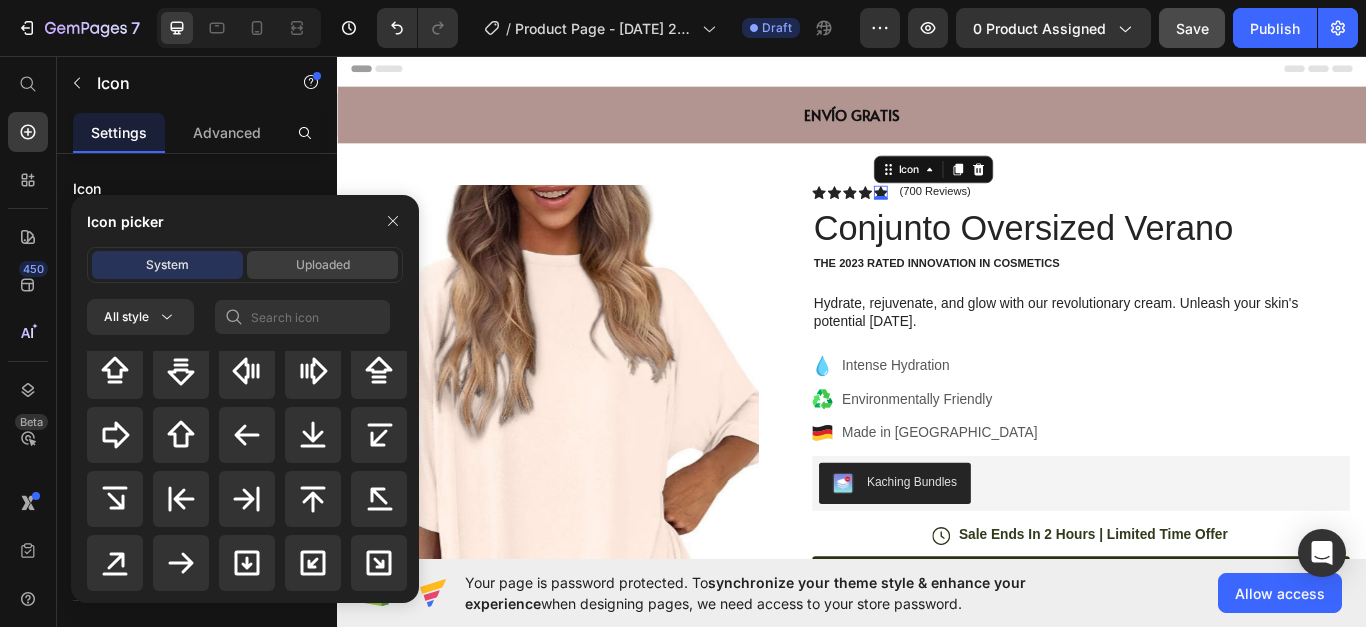 click on "Uploaded" at bounding box center [323, 265] 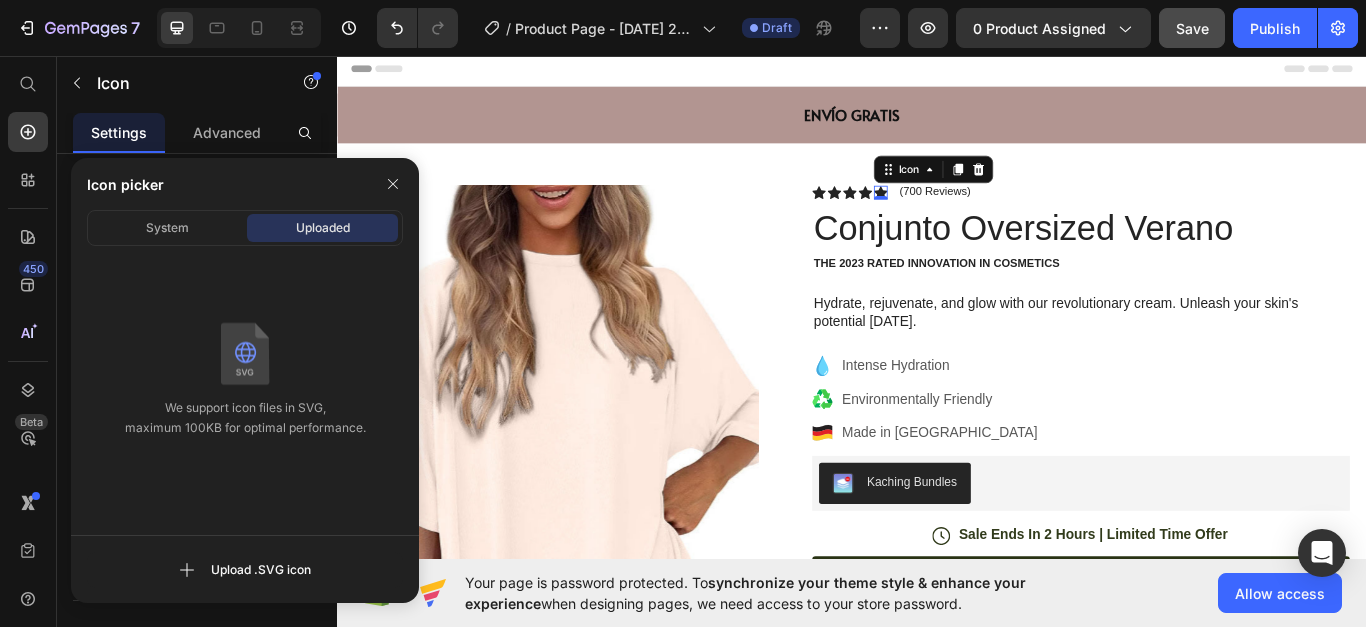 click on "System Uploaded  We support icon files in SVG,  maximum 100KB for optimal performance.   Upload .SVG icon" at bounding box center [245, 406] 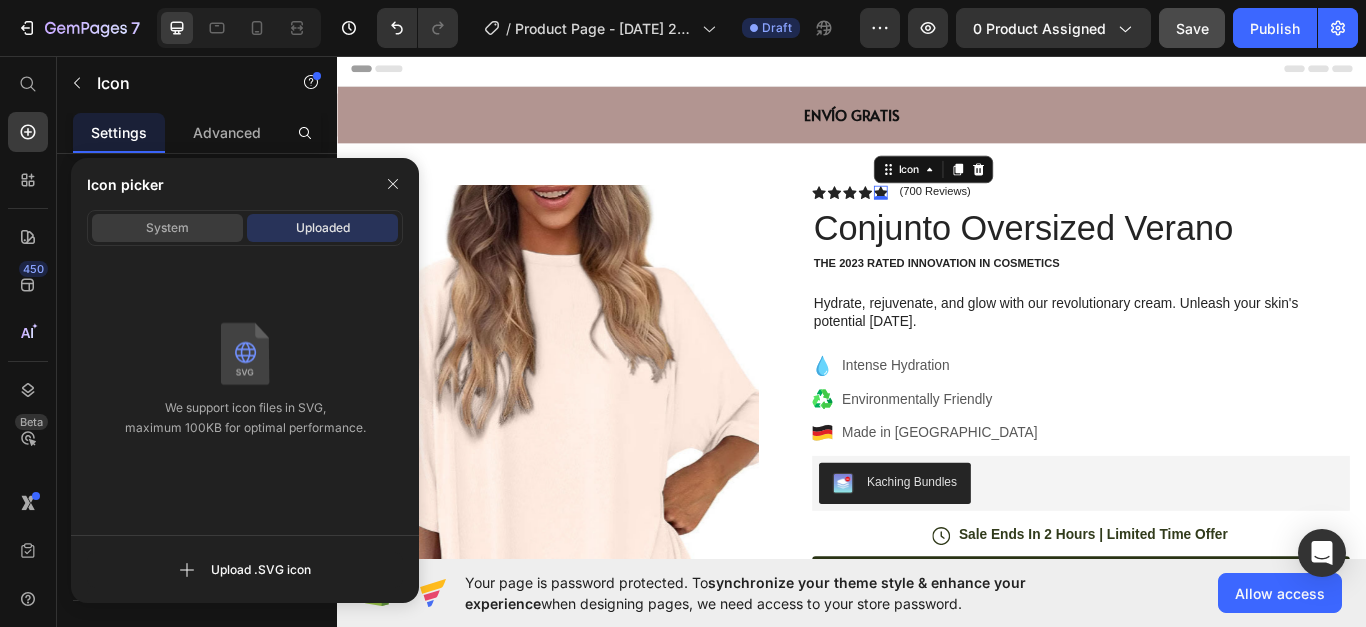 click on "System Uploaded" 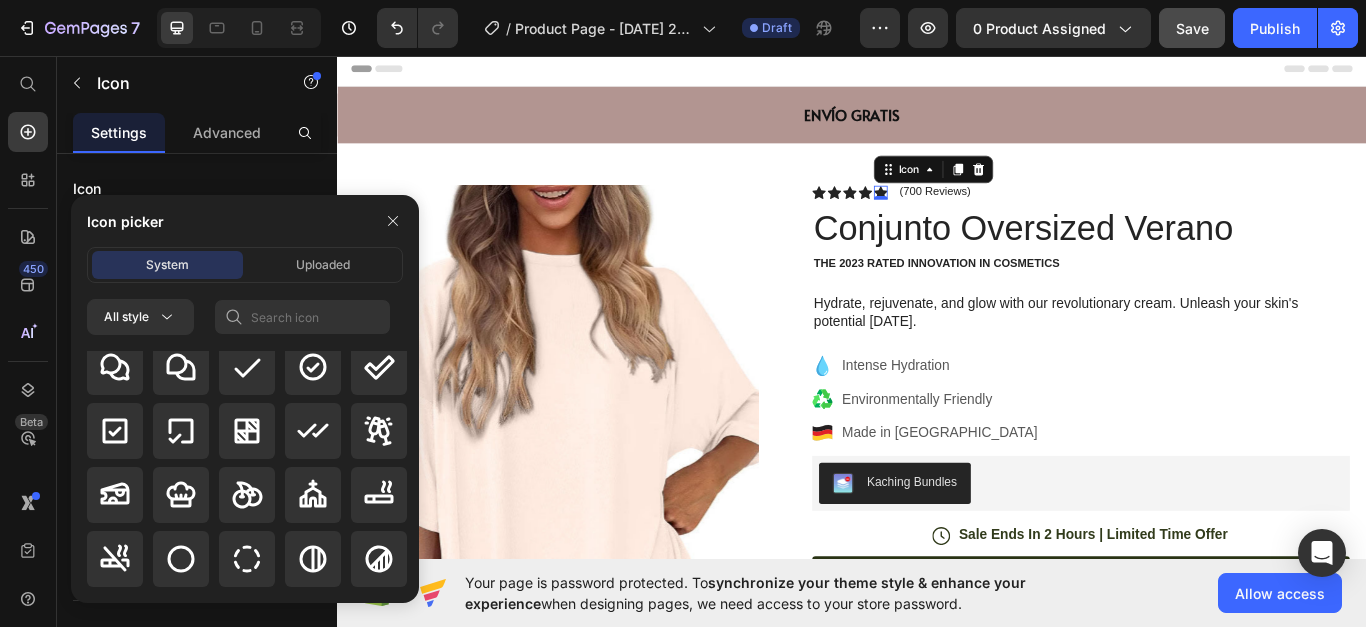 scroll, scrollTop: 4120, scrollLeft: 0, axis: vertical 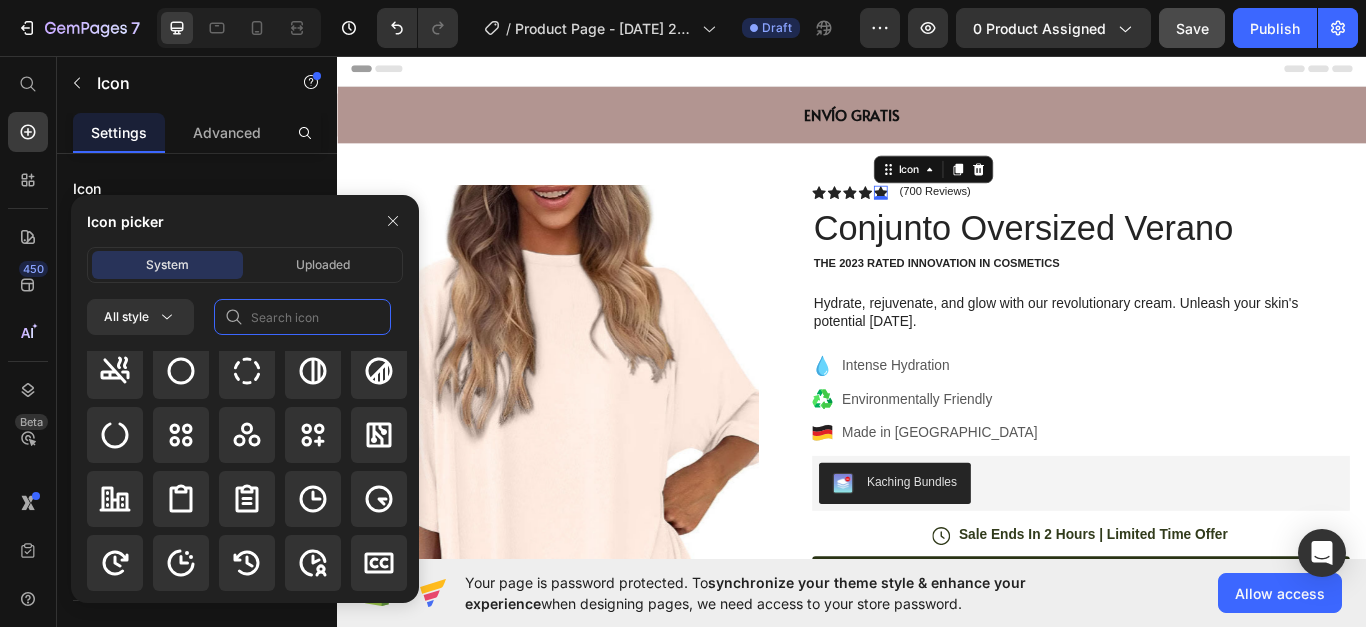 click 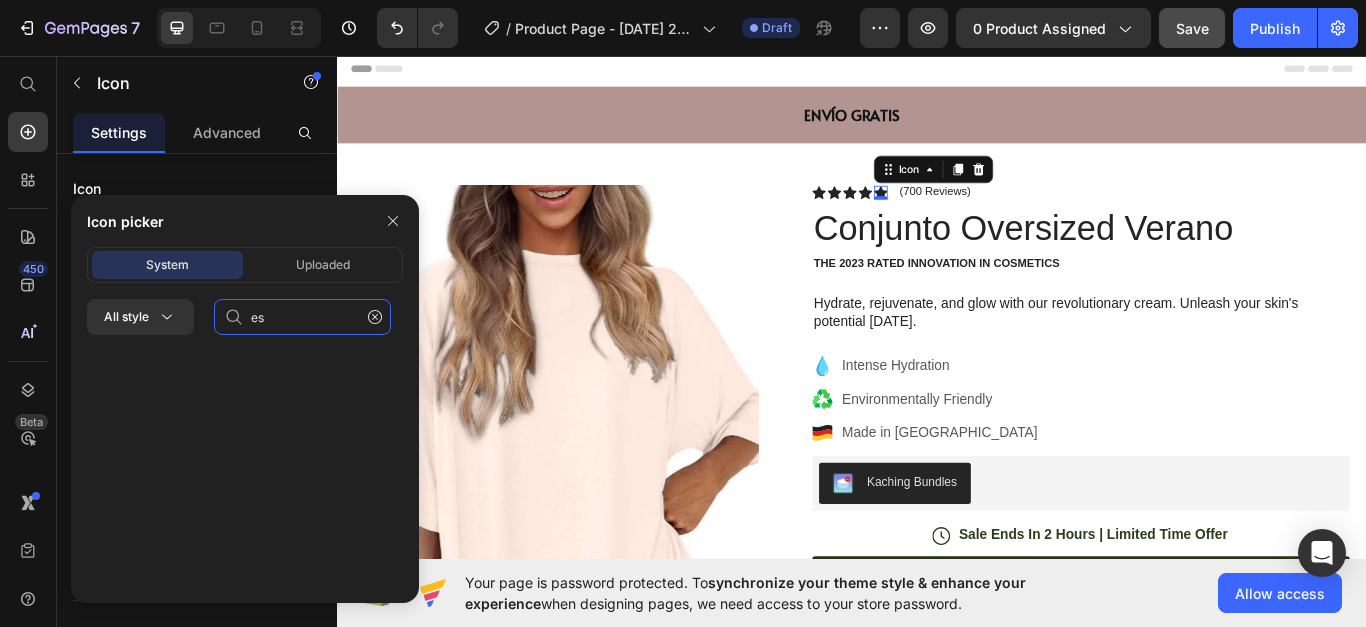 scroll, scrollTop: 0, scrollLeft: 0, axis: both 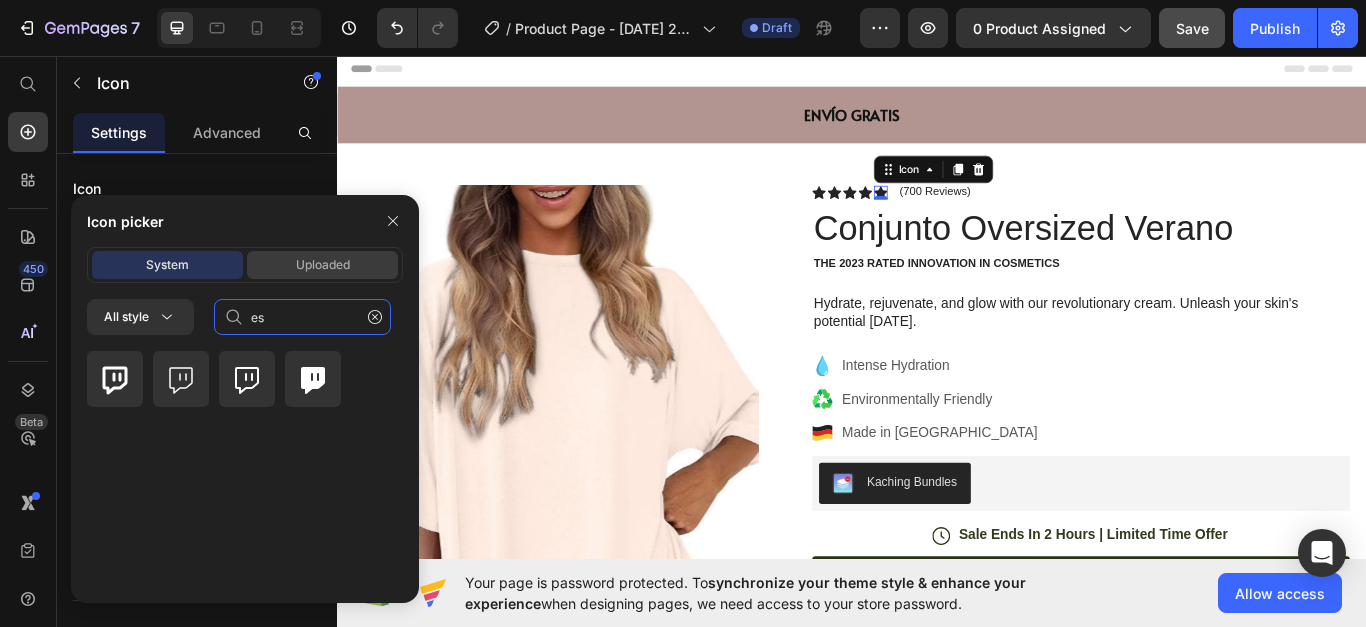 type on "e" 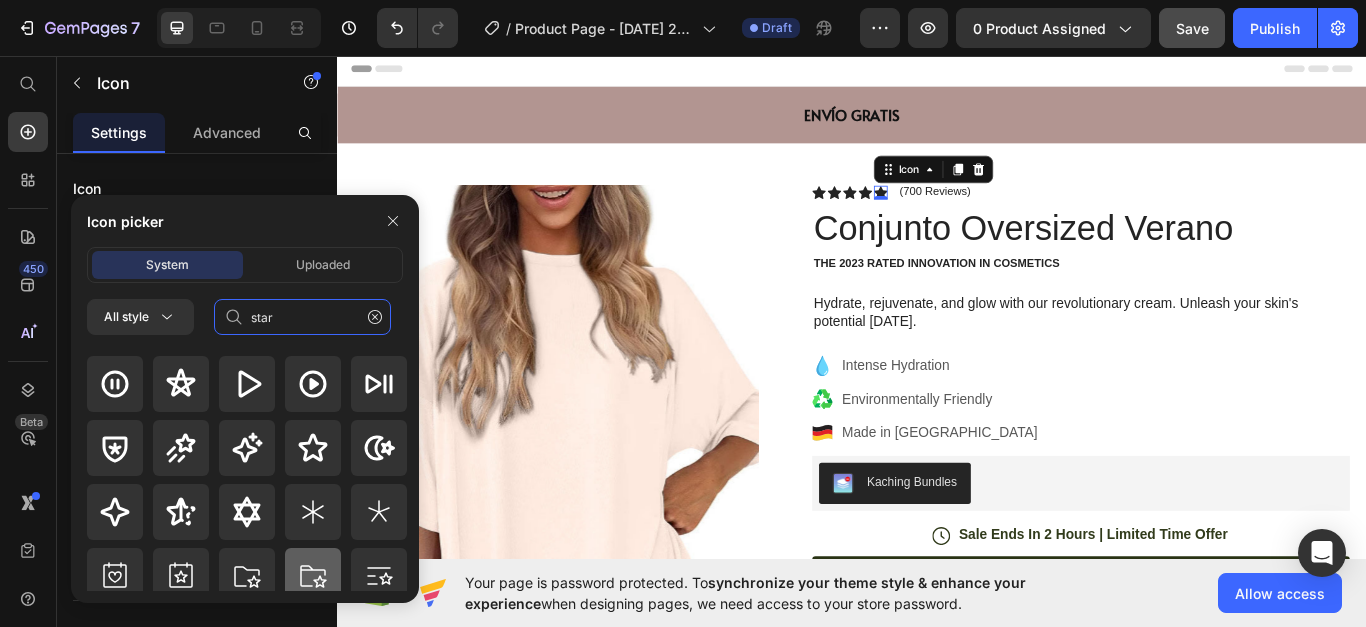 scroll, scrollTop: 200, scrollLeft: 0, axis: vertical 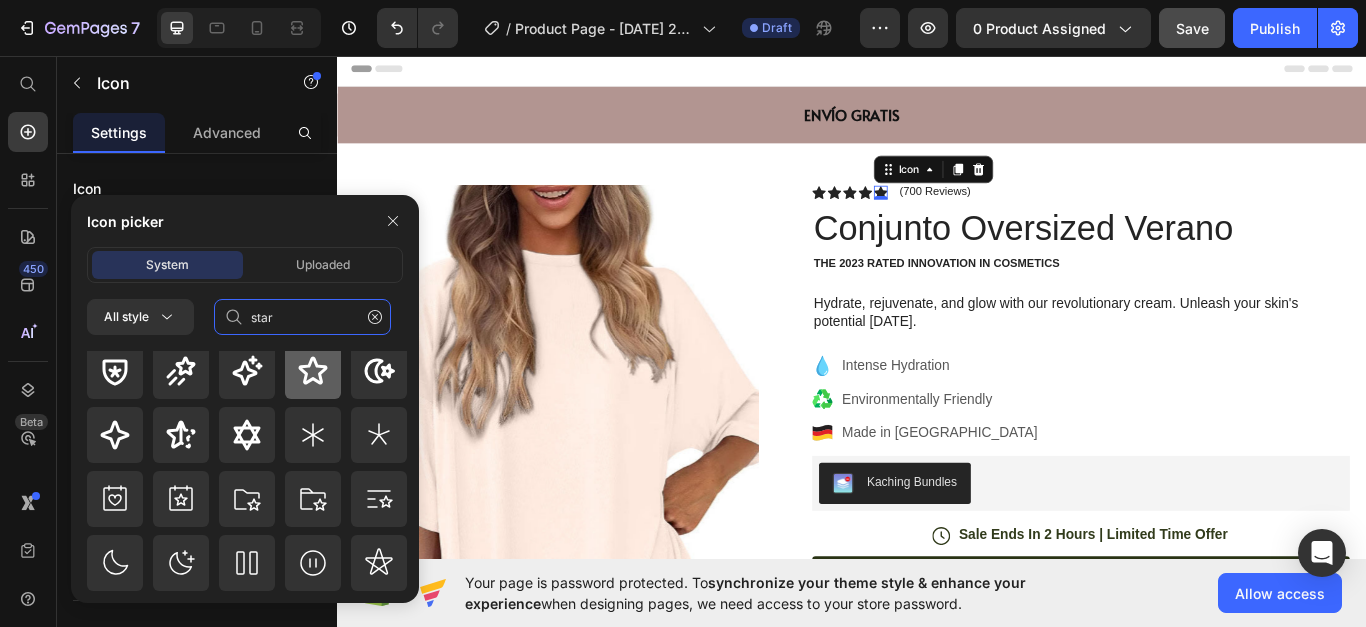 type on "star" 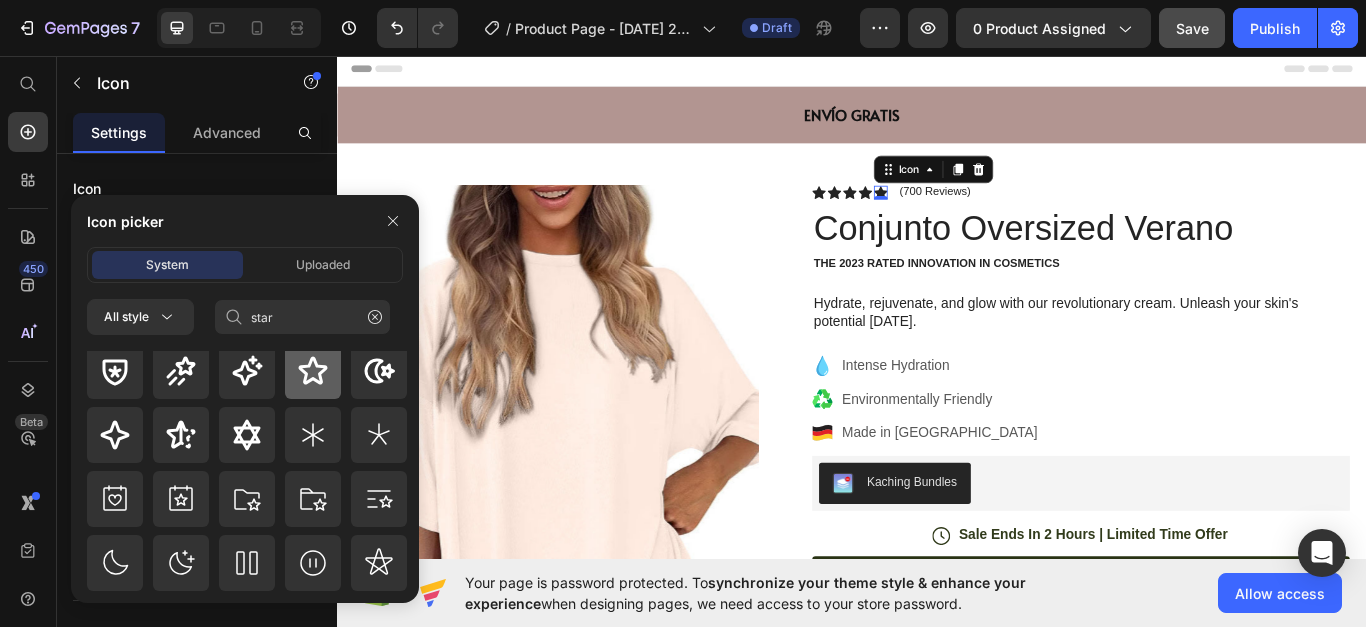 click 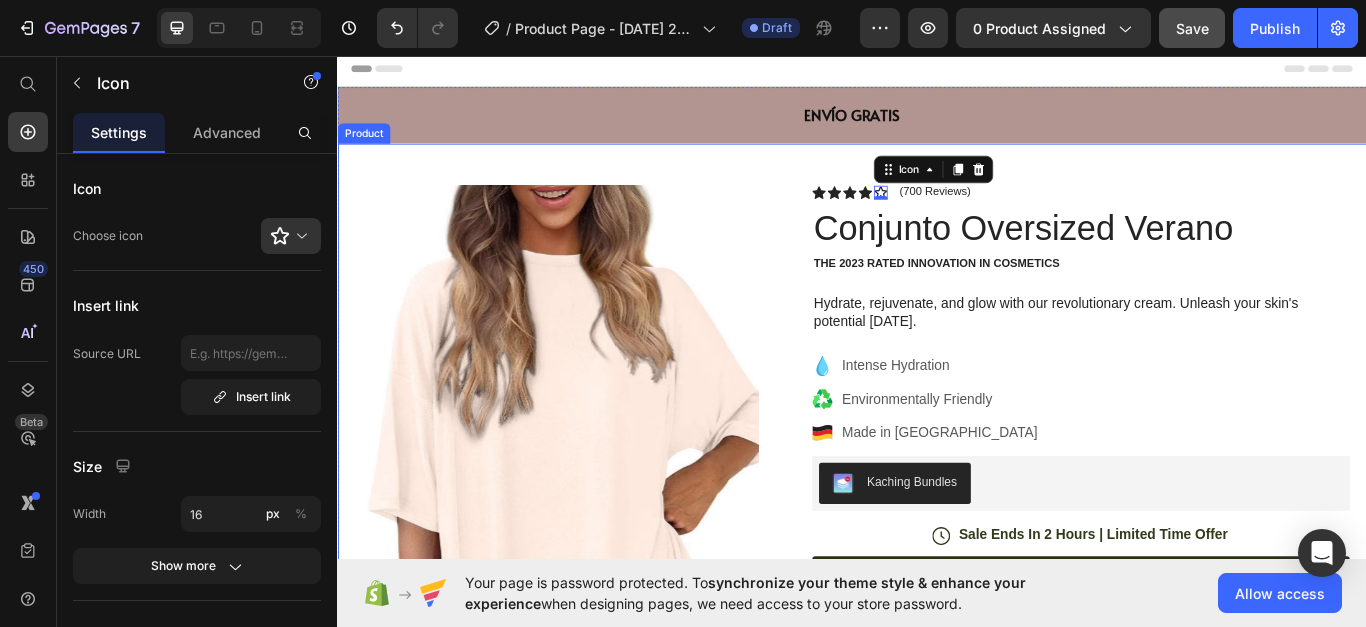 click on "Product Images Image Icon Icon Icon Icon Icon Icon List “This skin cream is a game-changer! It has transformed my dry, lackluster skin into a hydrated and radiant complexion. I love how it absorbs quickly and leaves no greasy residue. Highly recommend” Text Block
Icon [PERSON_NAME] ([GEOGRAPHIC_DATA], [GEOGRAPHIC_DATA]) Text Block Row Row Row Icon Icon Icon Icon
Icon   0 Icon List (700 Reviews) Text Block Row Conjunto Oversized Verano Product Title The 2023 Rated Innovation in Cosmetics Text Block Hydrate, rejuvenate, and glow with our revolutionary cream. Unleash your skin's potential [DATE]. Text Block
Intense Hydration
Environmentally Friendly
Made in [GEOGRAPHIC_DATA] Item List Kaching Bundles Kaching Bundles
Icon Sale Ends In 2 Hours | Limited Time Offer Text Block Row add to cart Add to Cart
Icon Free Shipping Text Block
Icon Money-Back Text Block
Icon Easy Returns Row" at bounding box center (937, 820) 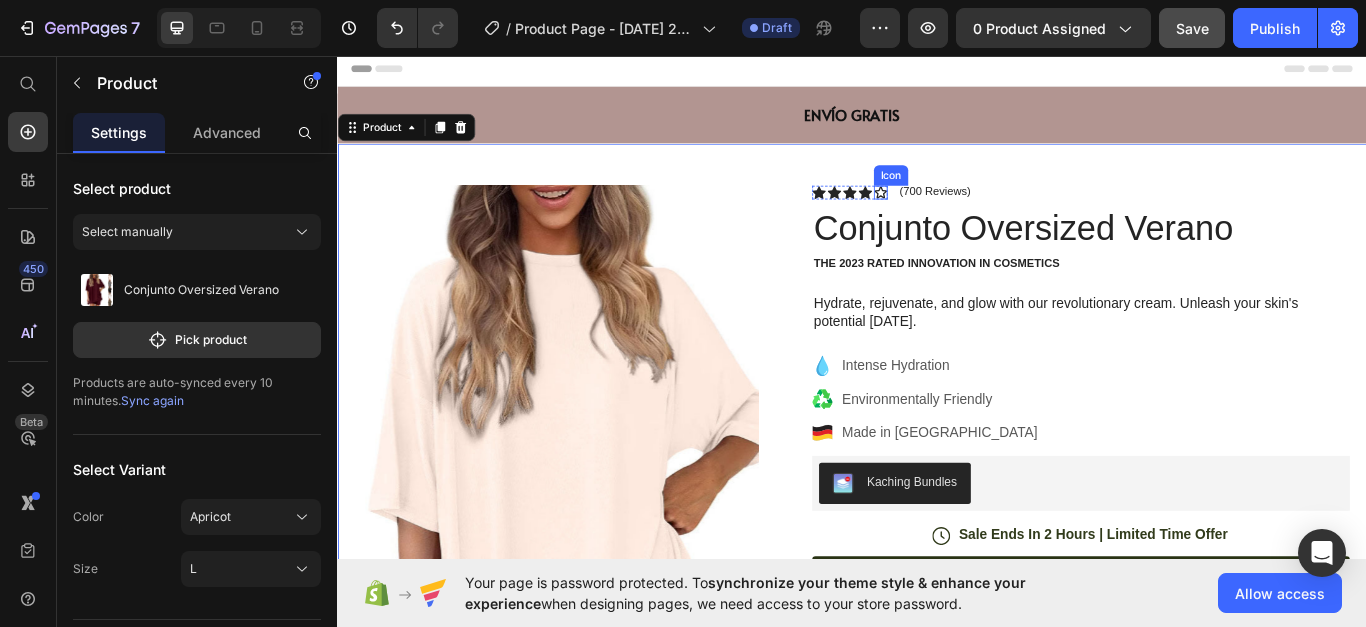 click 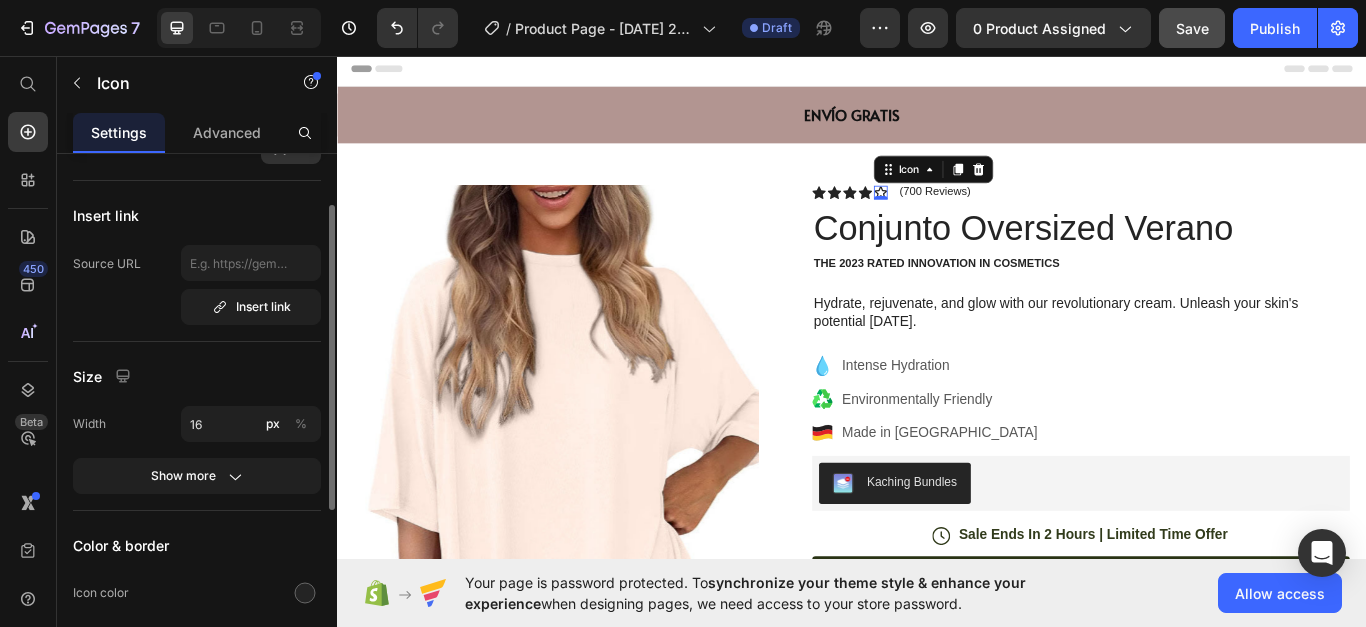 scroll, scrollTop: 0, scrollLeft: 0, axis: both 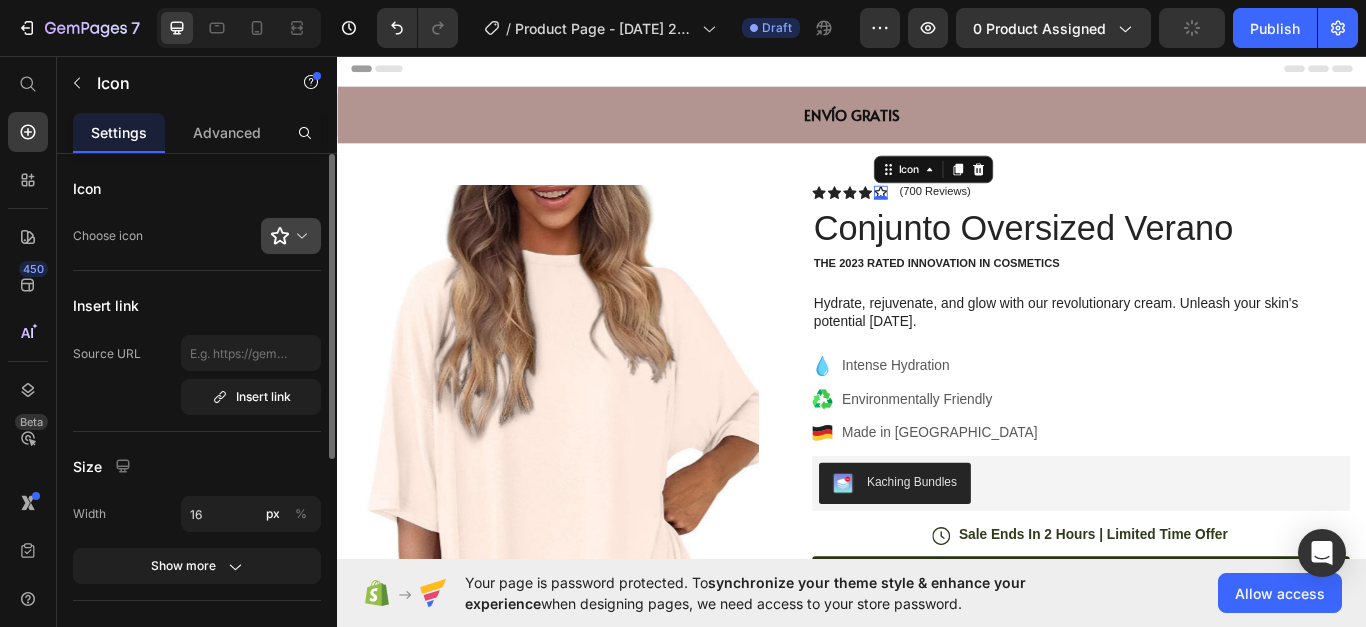 click at bounding box center [299, 236] 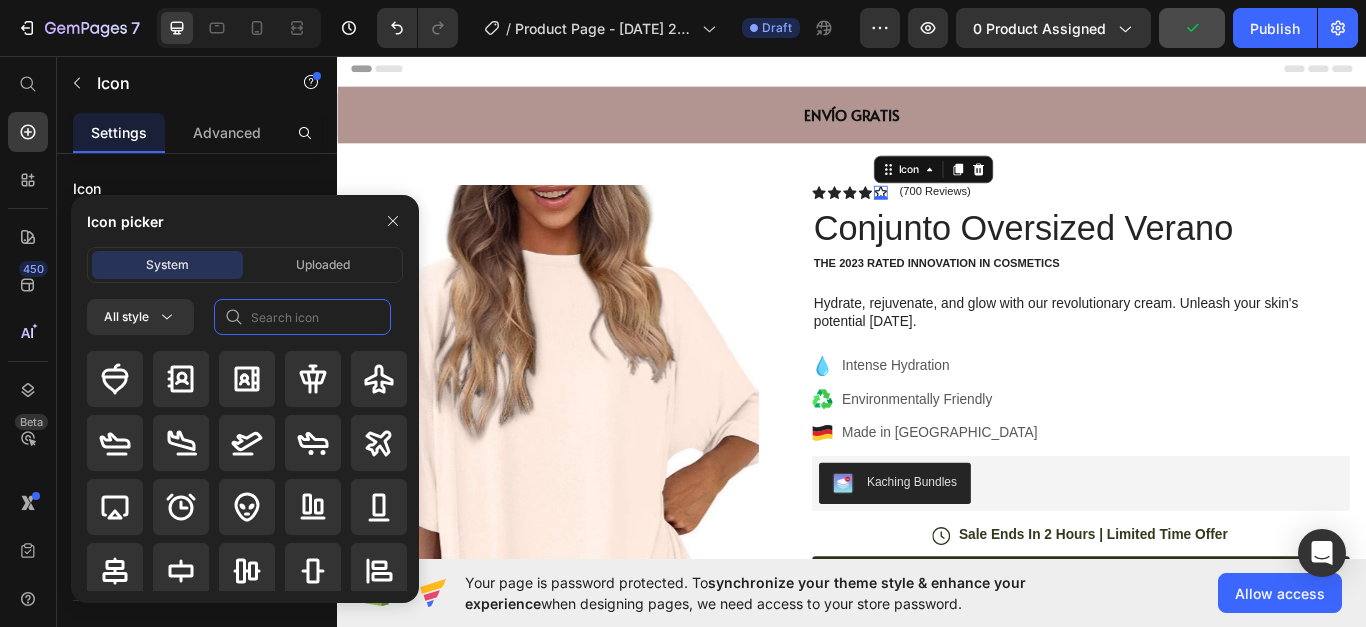 click 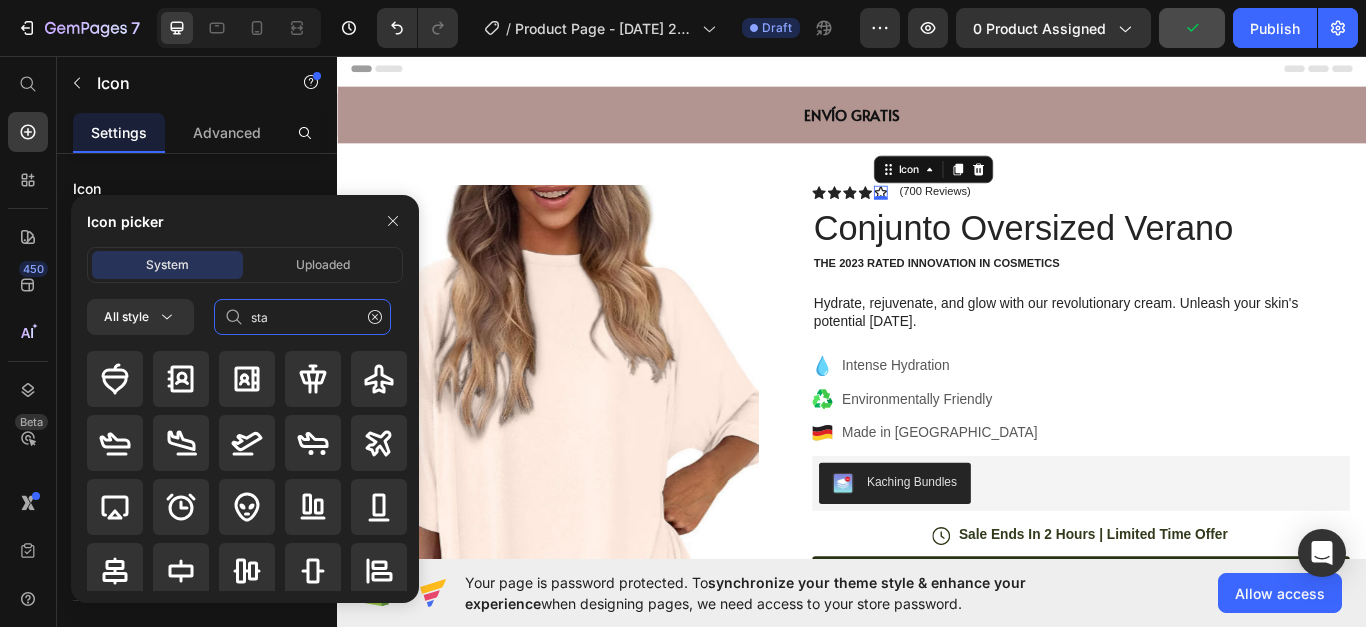 type on "star" 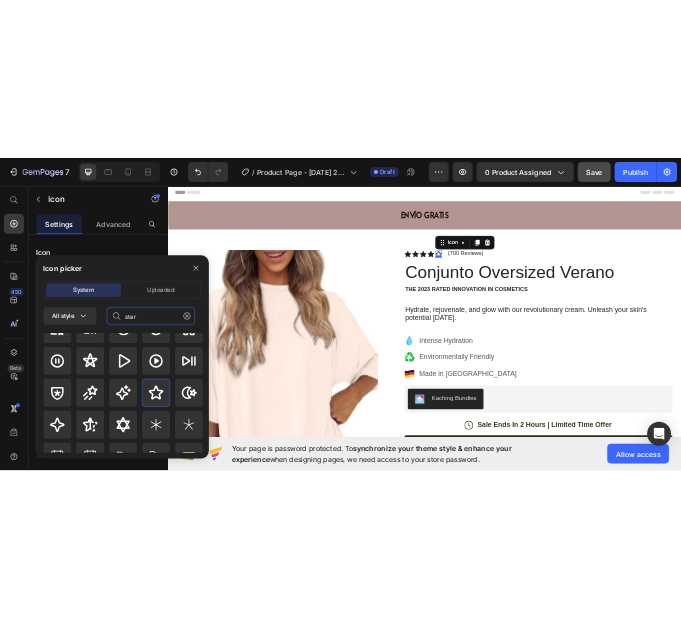 scroll, scrollTop: 200, scrollLeft: 0, axis: vertical 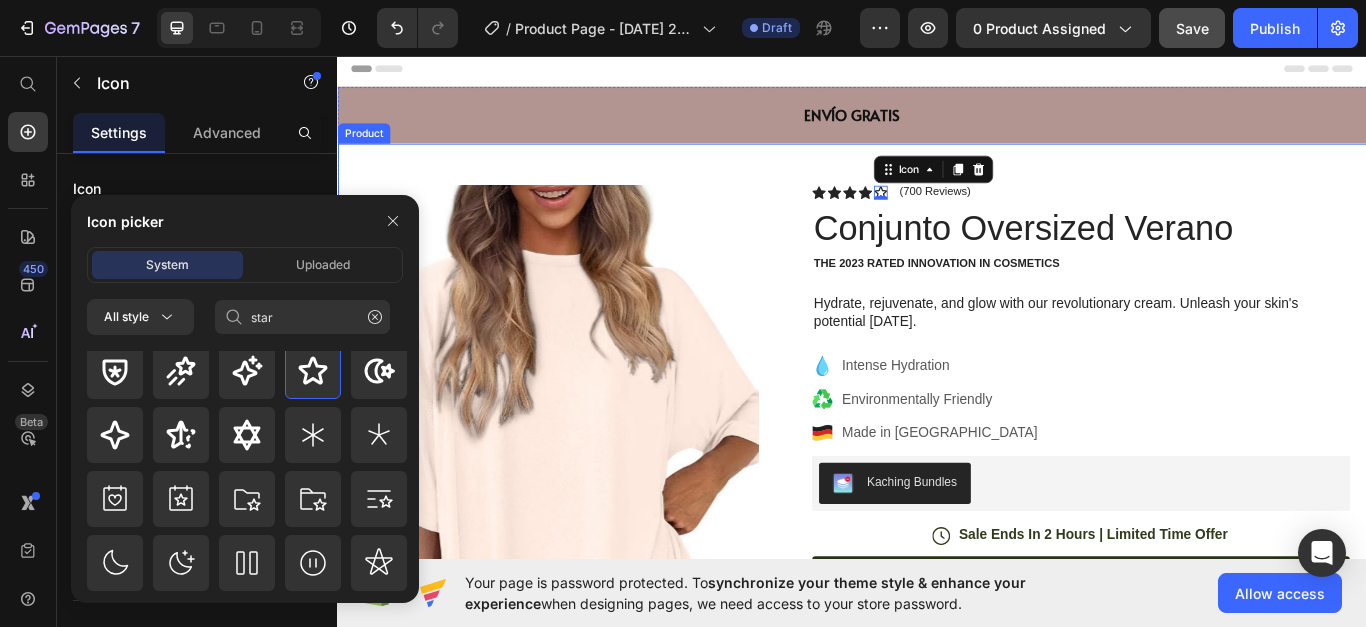 click on "Product Images Image Icon Icon Icon Icon Icon Icon List “This skin cream is a game-changer! It has transformed my dry, lackluster skin into a hydrated and radiant complexion. I love how it absorbs quickly and leaves no greasy residue. Highly recommend” Text Block
Icon [PERSON_NAME] ([GEOGRAPHIC_DATA], [GEOGRAPHIC_DATA]) Text Block Row Row Row Icon Icon Icon Icon
Icon   0 Icon List (700 Reviews) Text Block Row Conjunto Oversized Verano Product Title The 2023 Rated Innovation in Cosmetics Text Block Hydrate, rejuvenate, and glow with our revolutionary cream. Unleash your skin's potential [DATE]. Text Block
Intense Hydration
Environmentally Friendly
Made in [GEOGRAPHIC_DATA] Item List Kaching Bundles Kaching Bundles
Icon Sale Ends In 2 Hours | Limited Time Offer Text Block Row add to cart Add to Cart
Icon Free Shipping Text Block
Icon Money-Back Text Block
Icon Easy Returns Row" at bounding box center [937, 820] 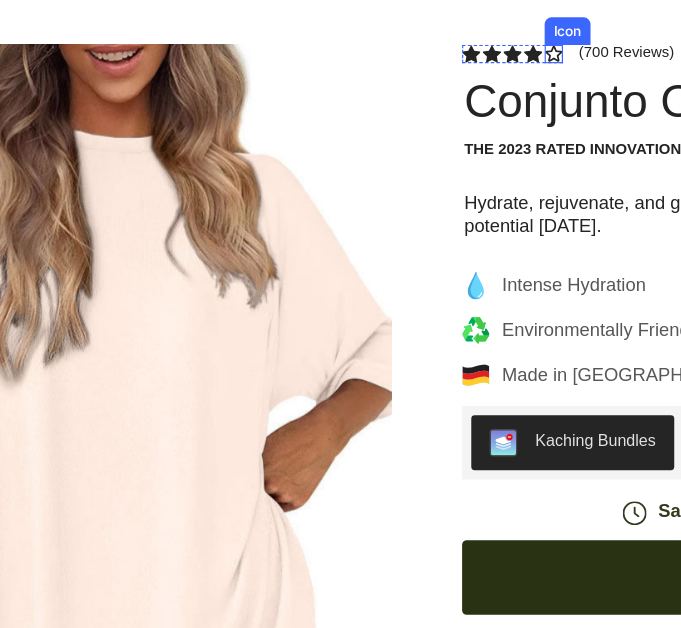 click 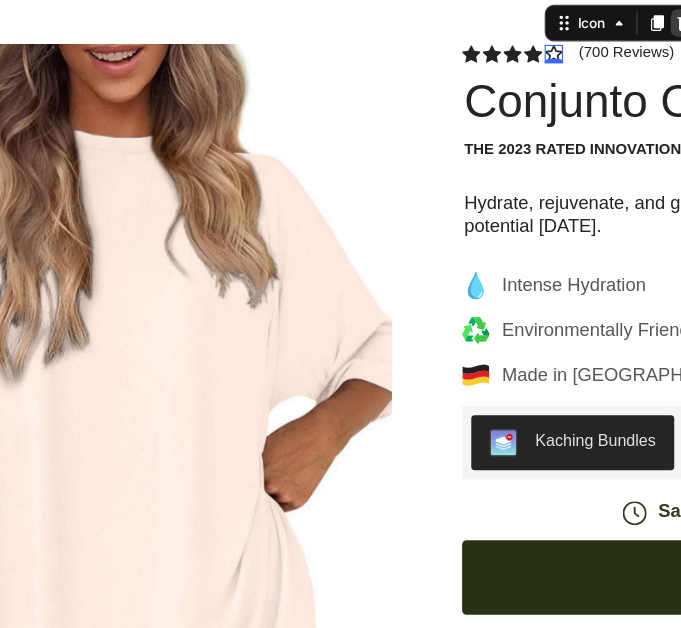 click 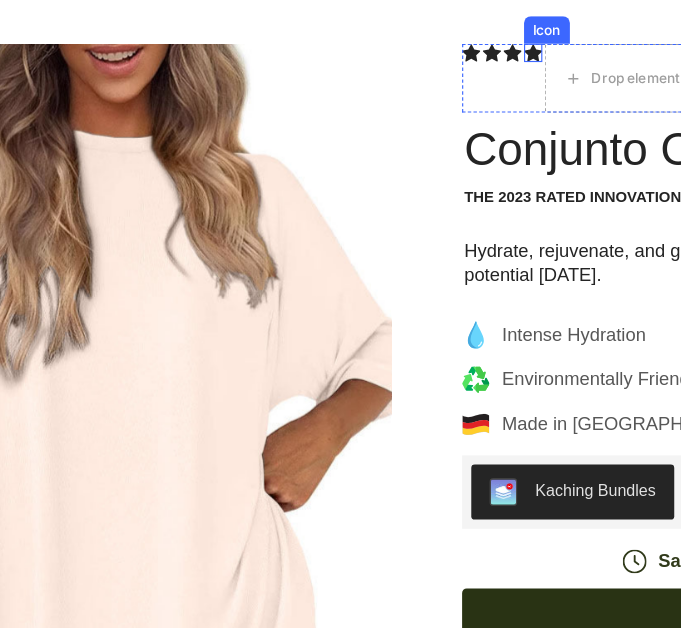 click 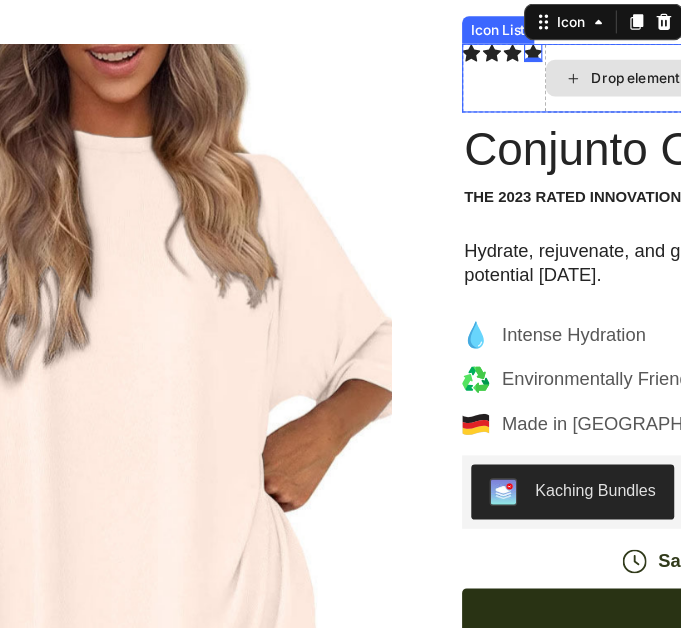 click on "Drop element here" at bounding box center [535, 52] 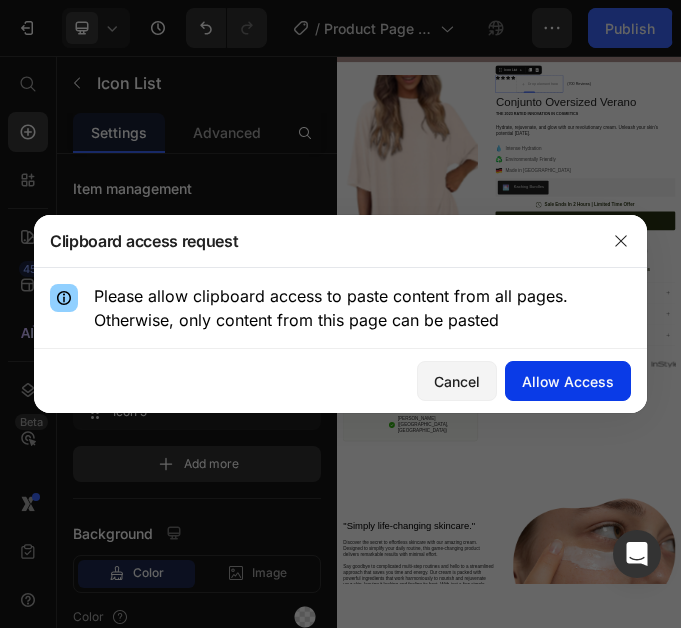 click on "Allow Access" at bounding box center [568, 381] 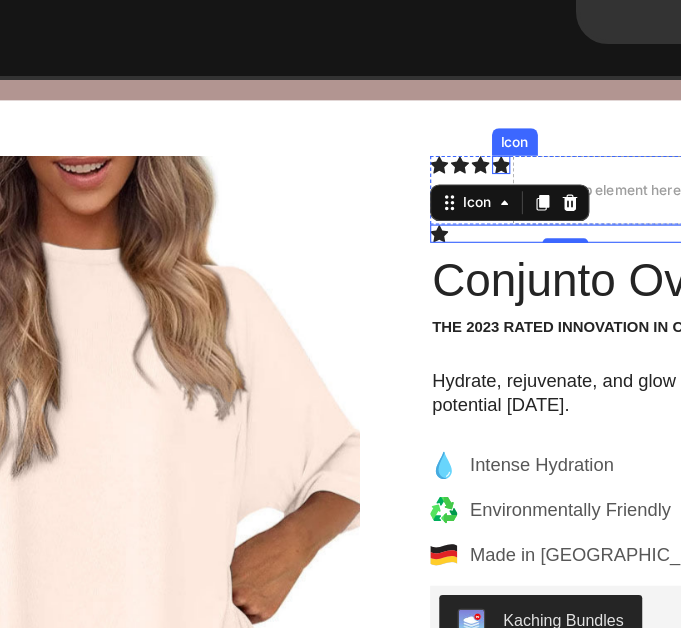 click 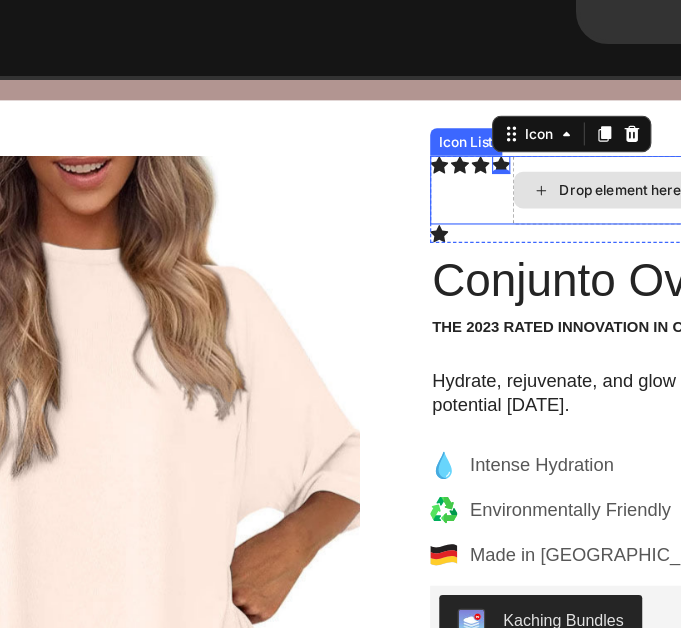 click on "Drop element here" at bounding box center (503, 164) 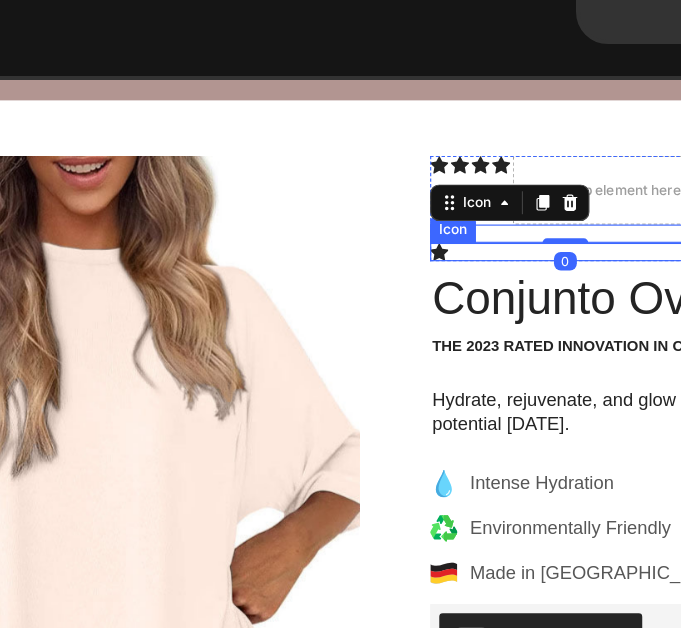 click on "Icon" at bounding box center (467, 218) 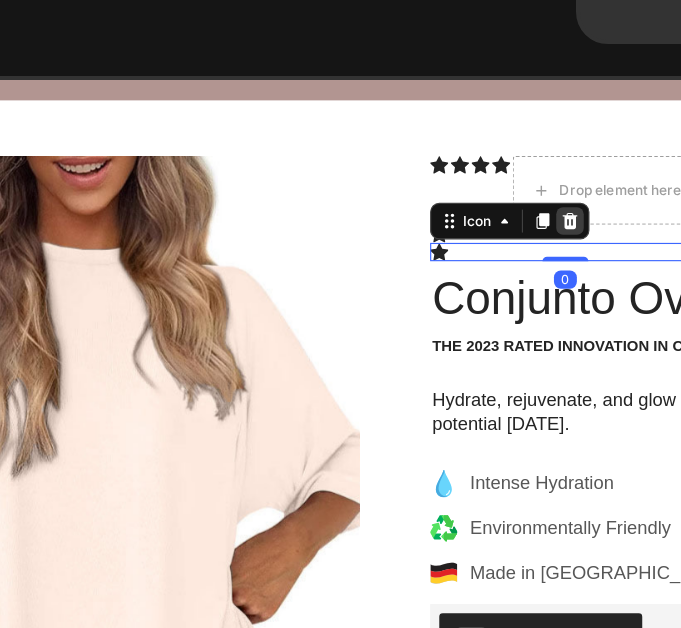 click 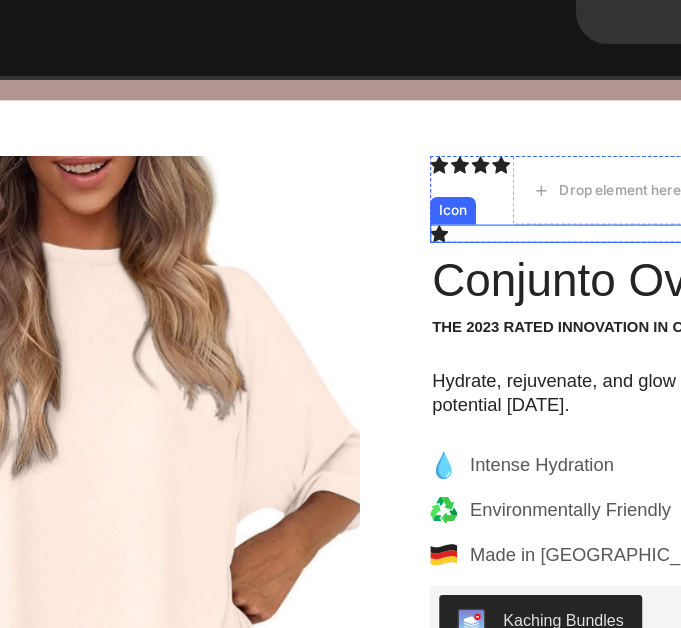 click on "Icon" at bounding box center [467, 202] 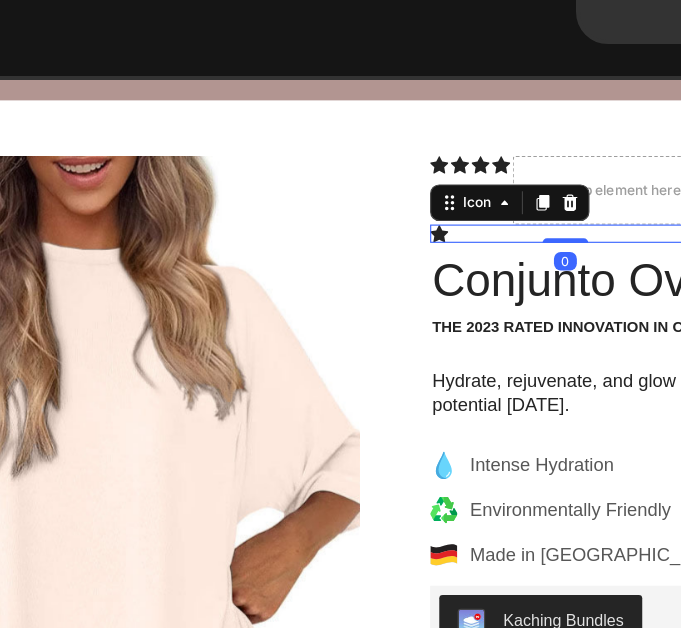 click 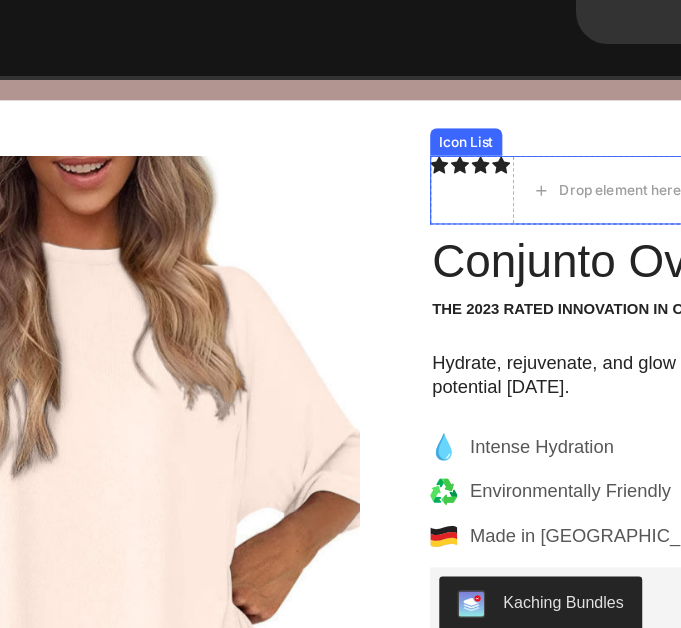 click 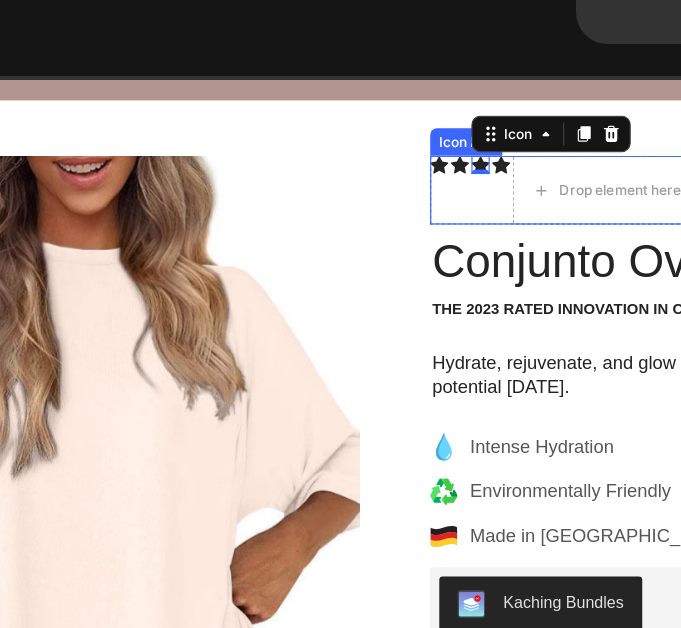 click on "Icon" at bounding box center (411, 164) 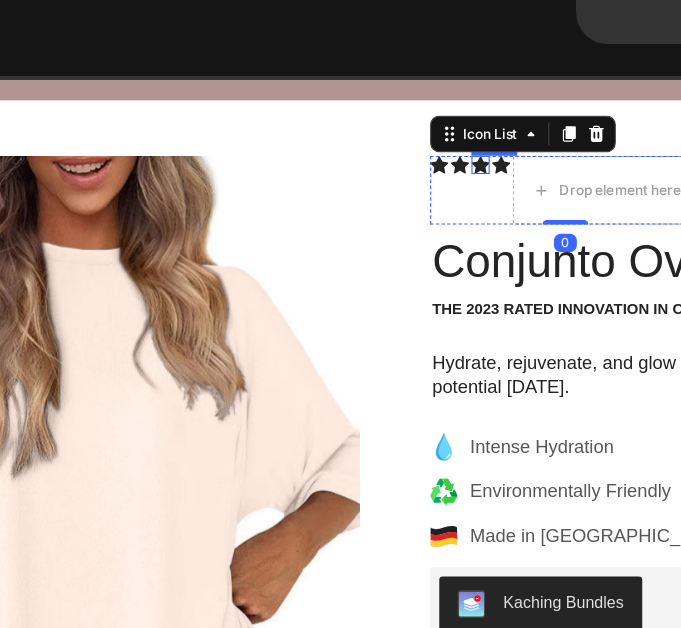 click 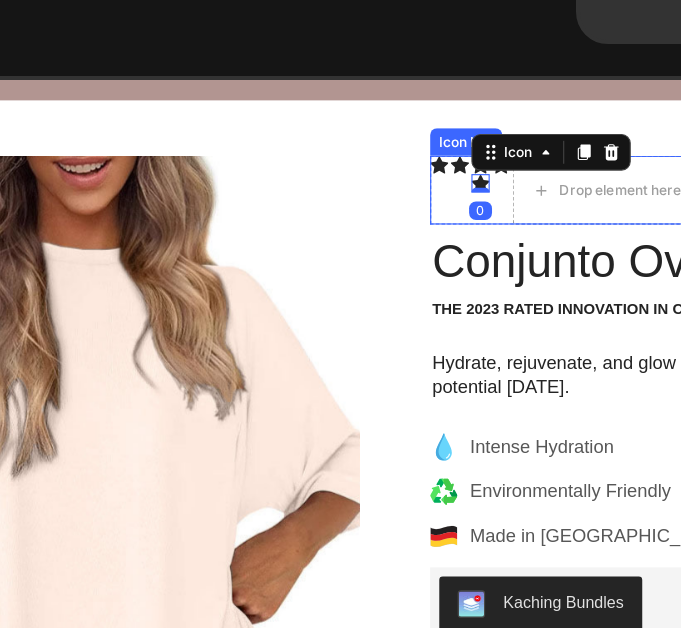 click on "Icon" at bounding box center (411, 164) 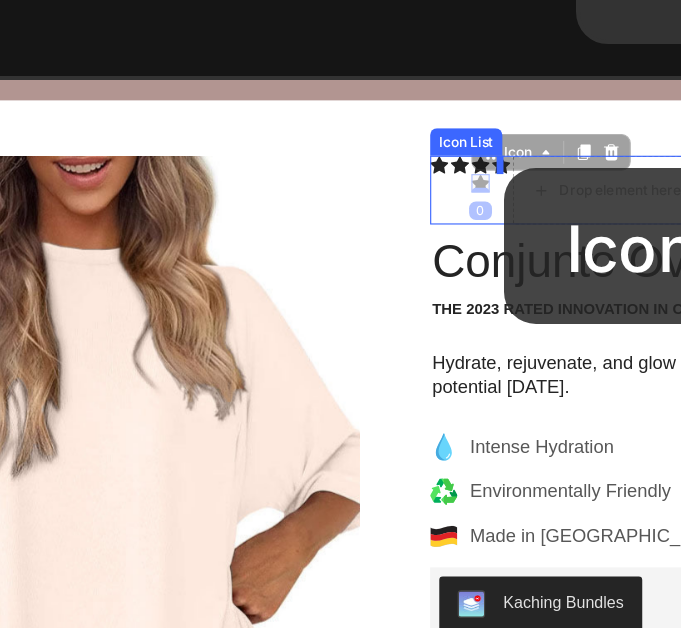 drag, startPoint x: 383, startPoint y: 164, endPoint x: 412, endPoint y: 144, distance: 35.22783 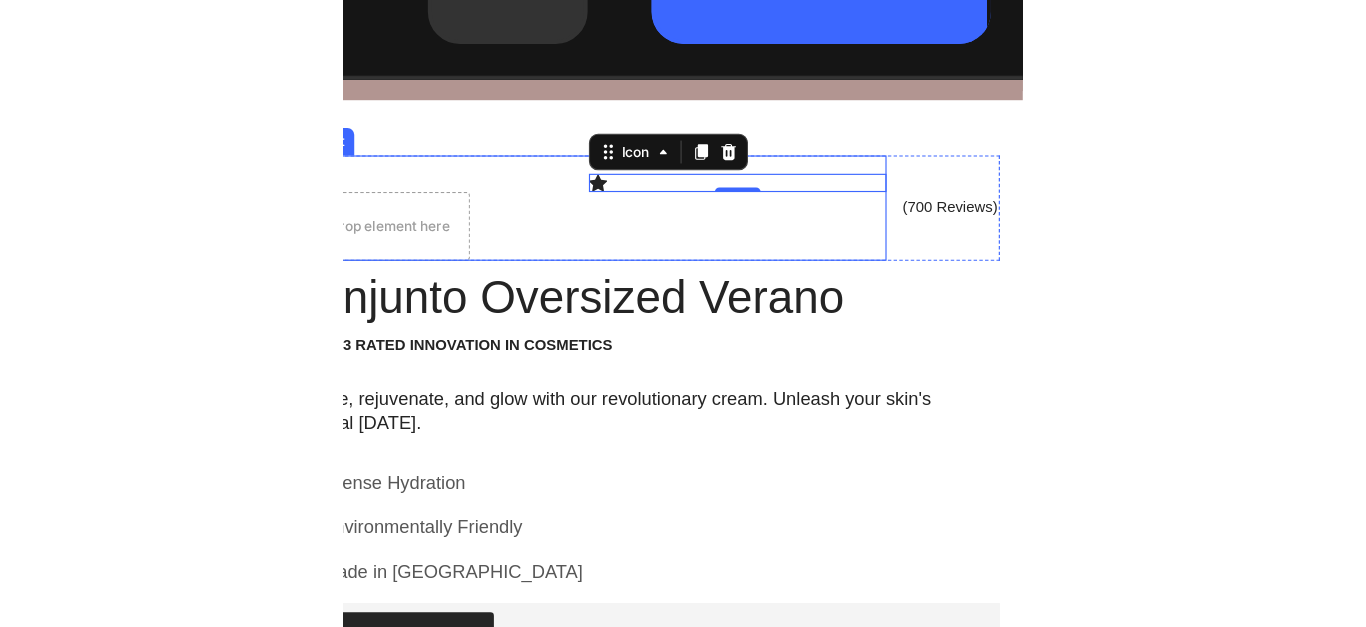 scroll, scrollTop: 0, scrollLeft: 0, axis: both 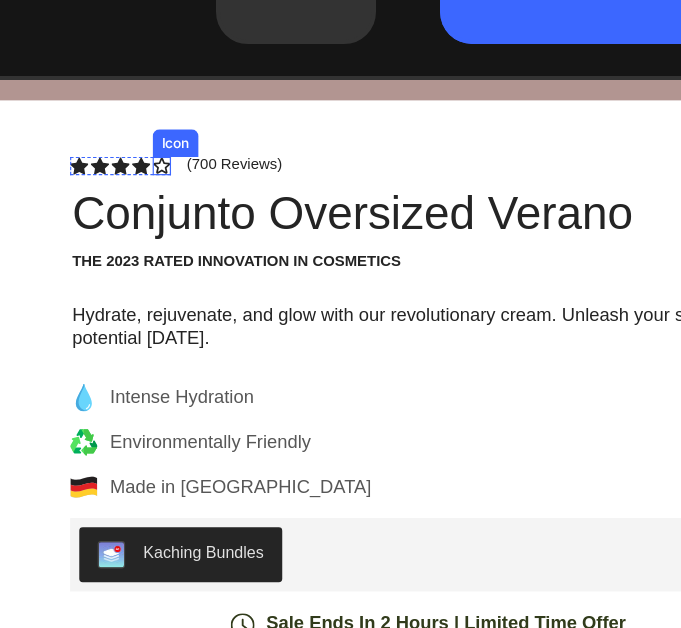 click 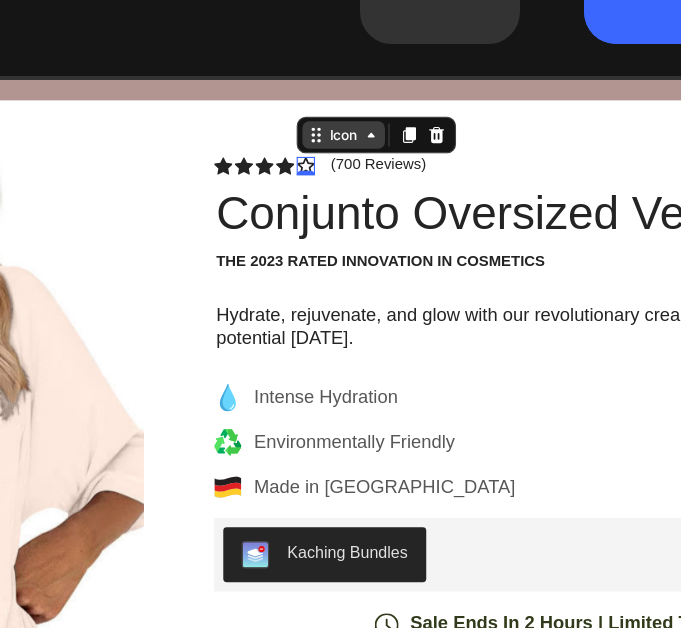click on "Icon" at bounding box center [246, 116] 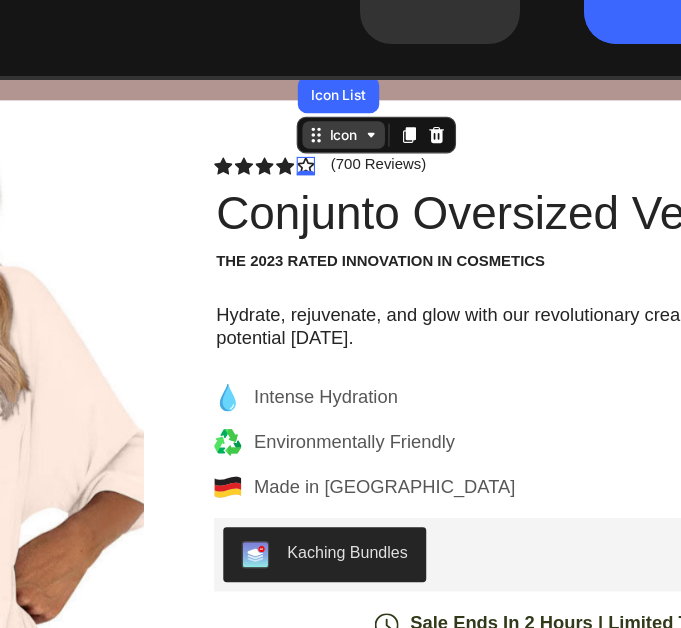 click 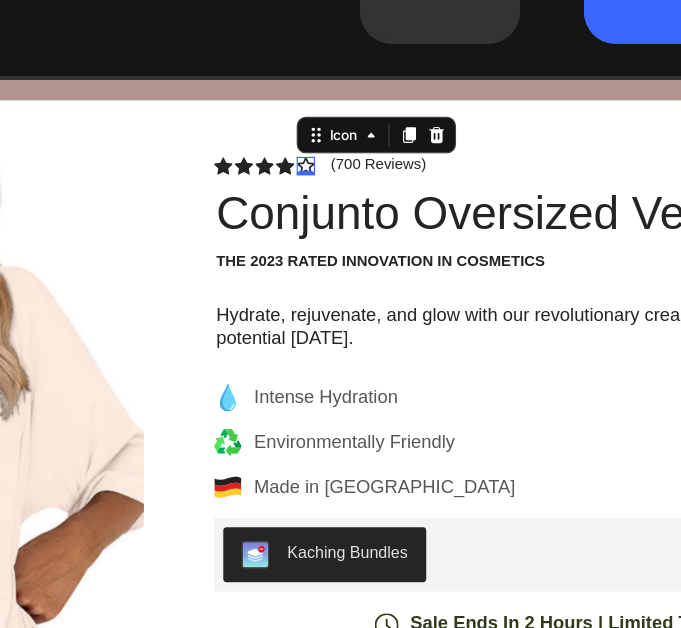 click 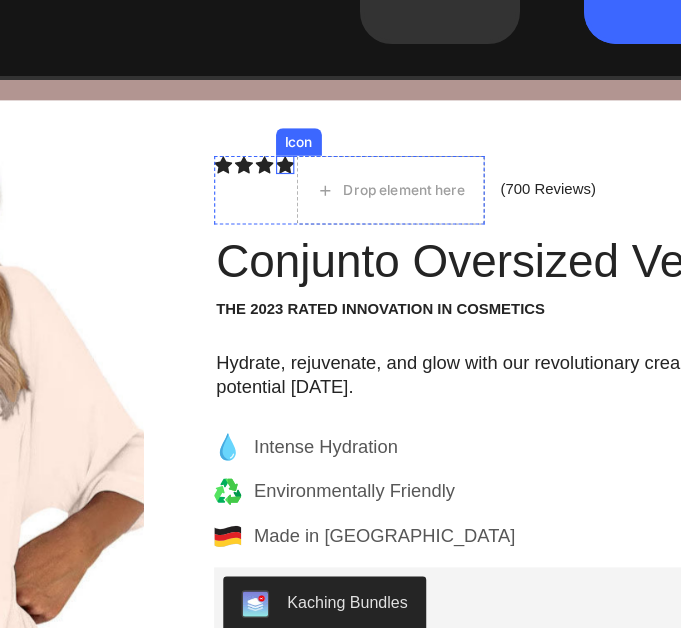 click 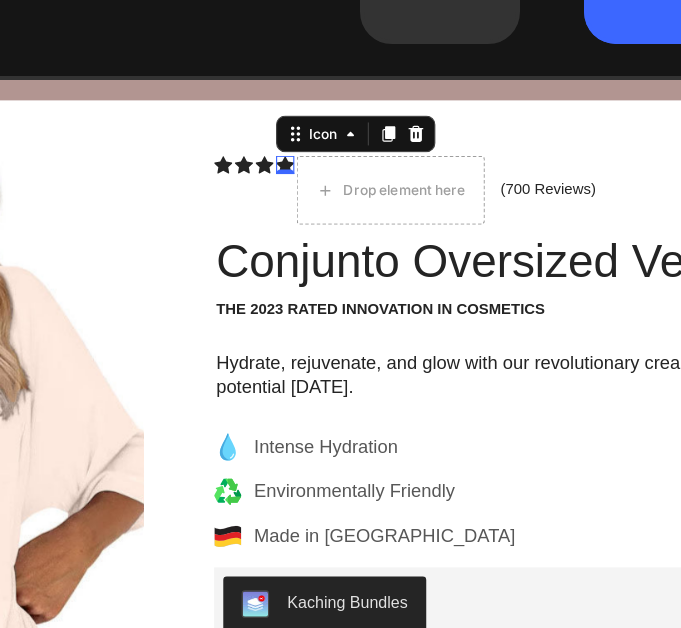 click 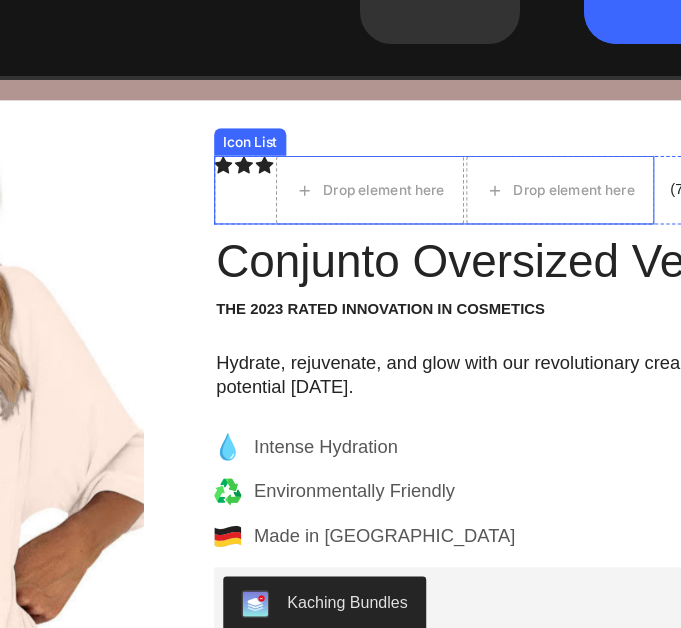 click on "Icon" at bounding box center [159, 164] 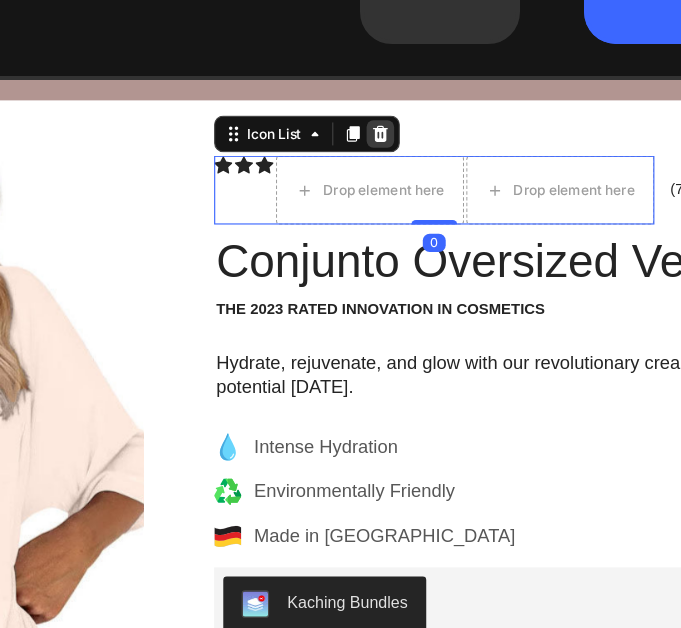 click 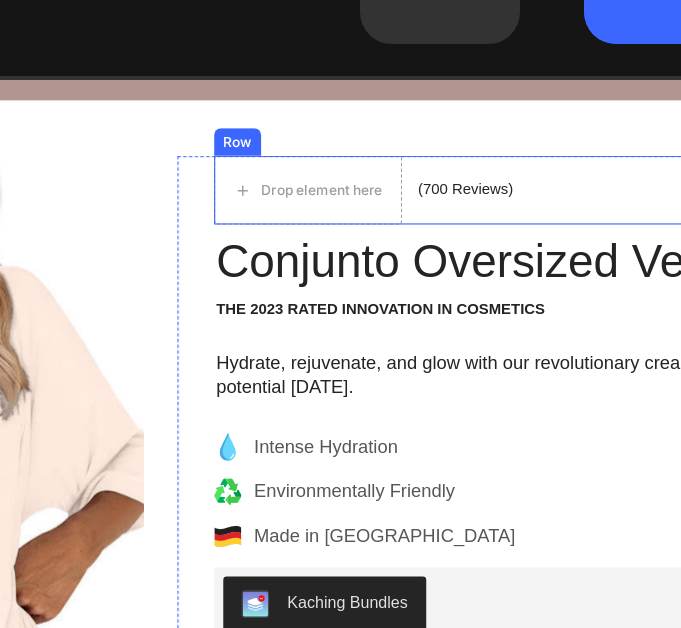 click on "(700 Reviews) Text Block" at bounding box center (352, 164) 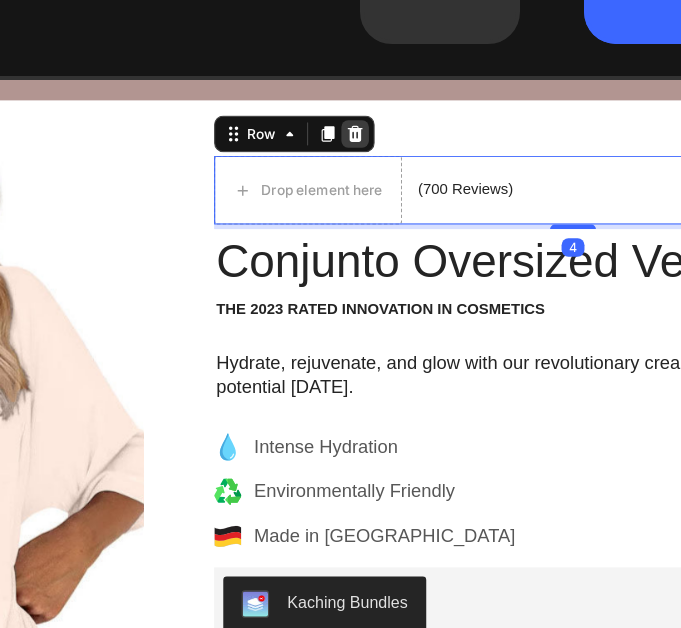 click 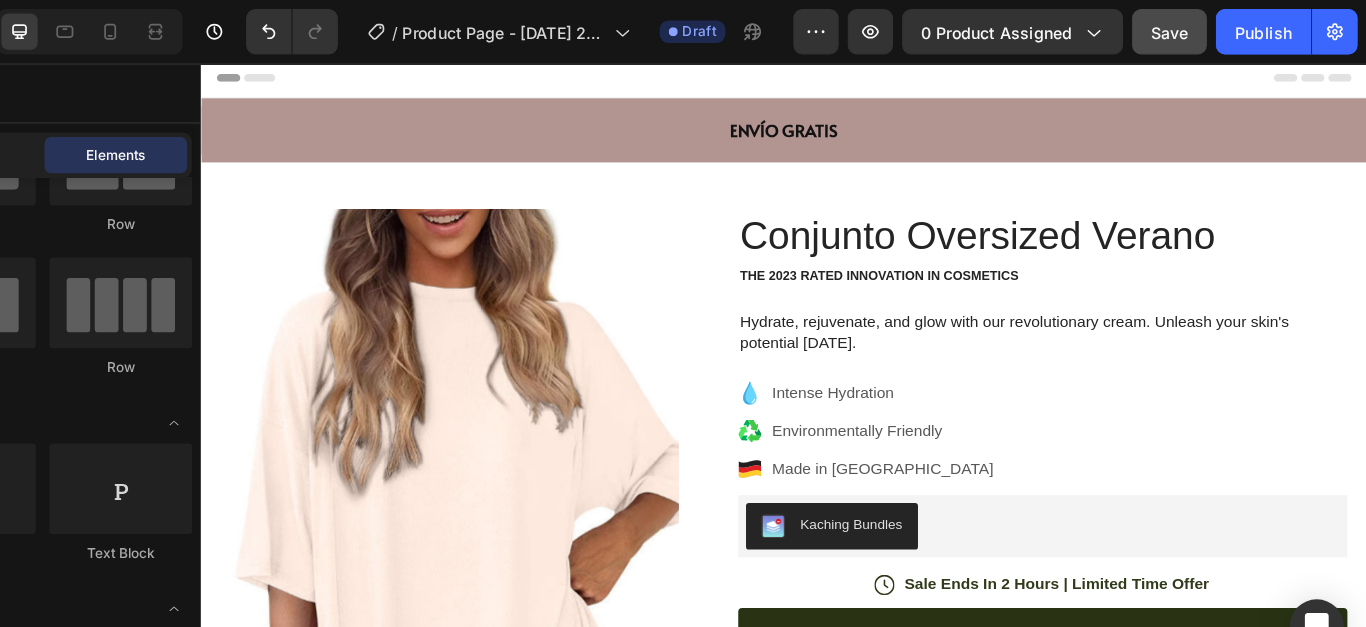 scroll, scrollTop: 0, scrollLeft: 0, axis: both 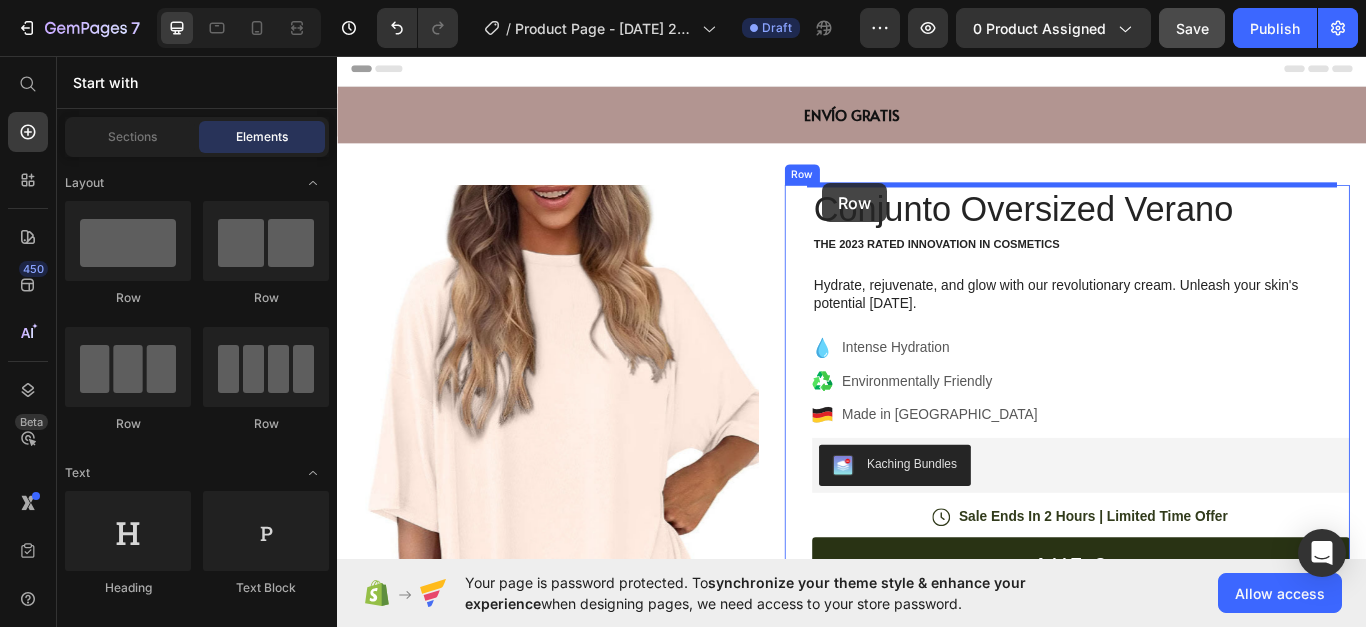 drag, startPoint x: 490, startPoint y: 294, endPoint x: 903, endPoint y: 205, distance: 422.48077 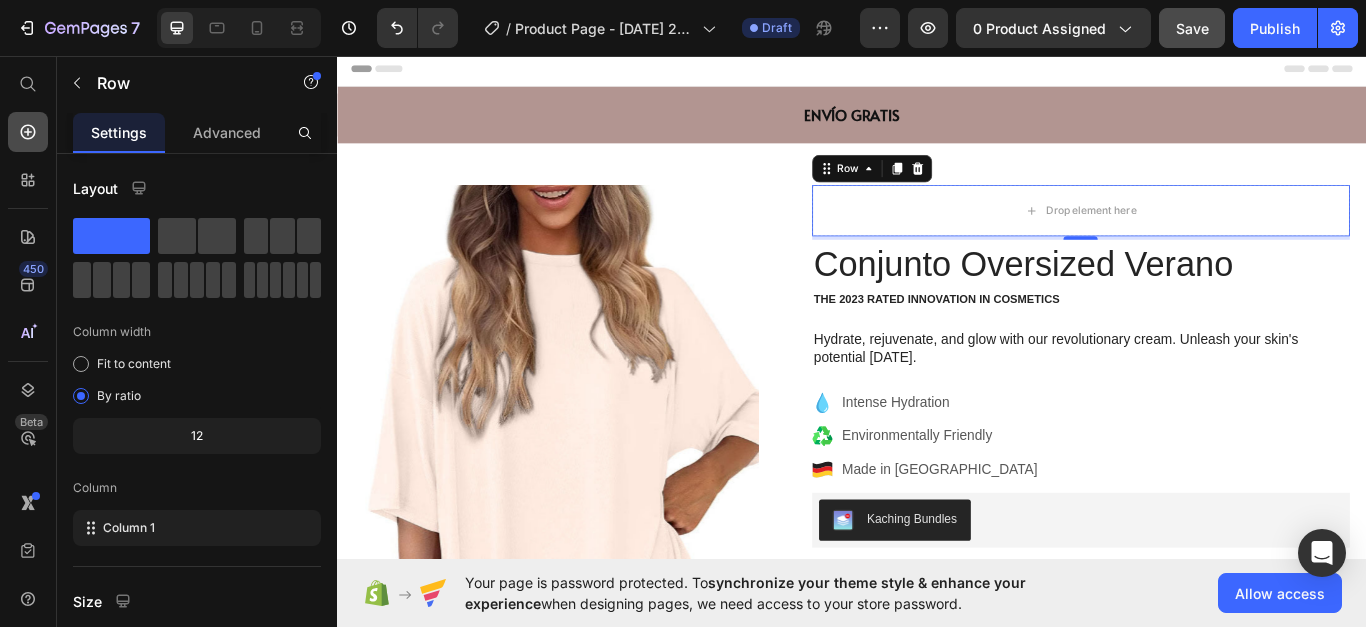 click 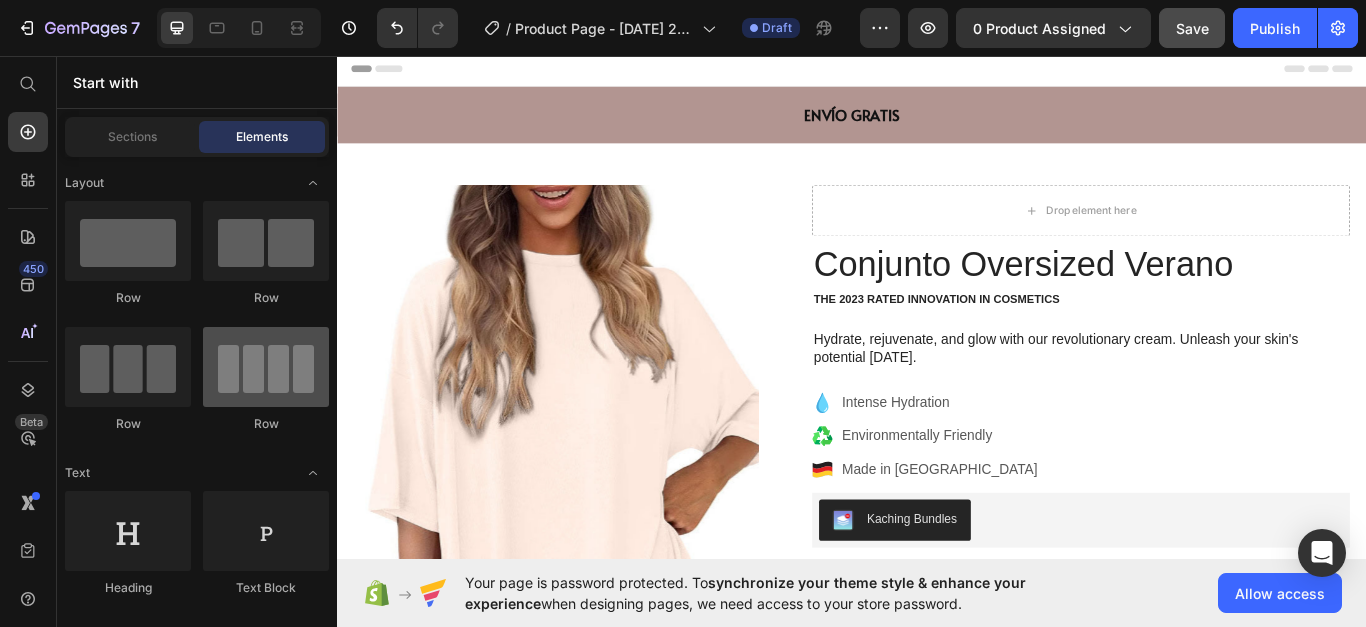 scroll, scrollTop: 100, scrollLeft: 0, axis: vertical 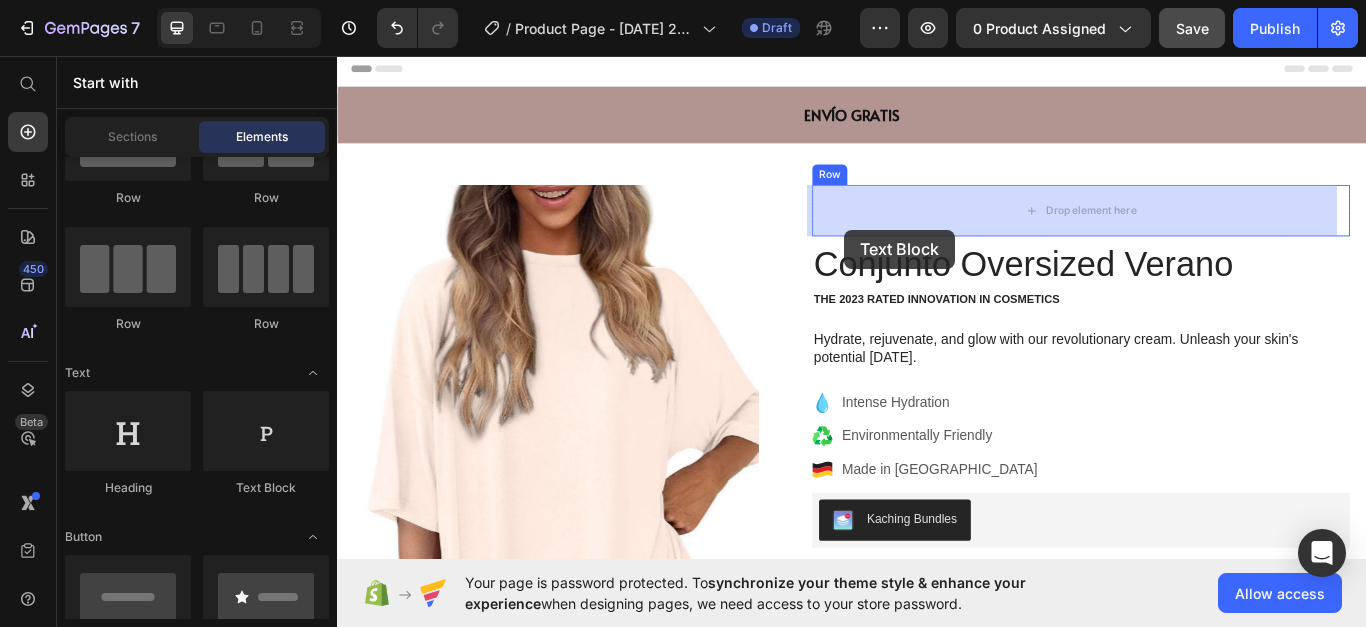 drag, startPoint x: 588, startPoint y: 489, endPoint x: 928, endPoint y: 257, distance: 411.61148 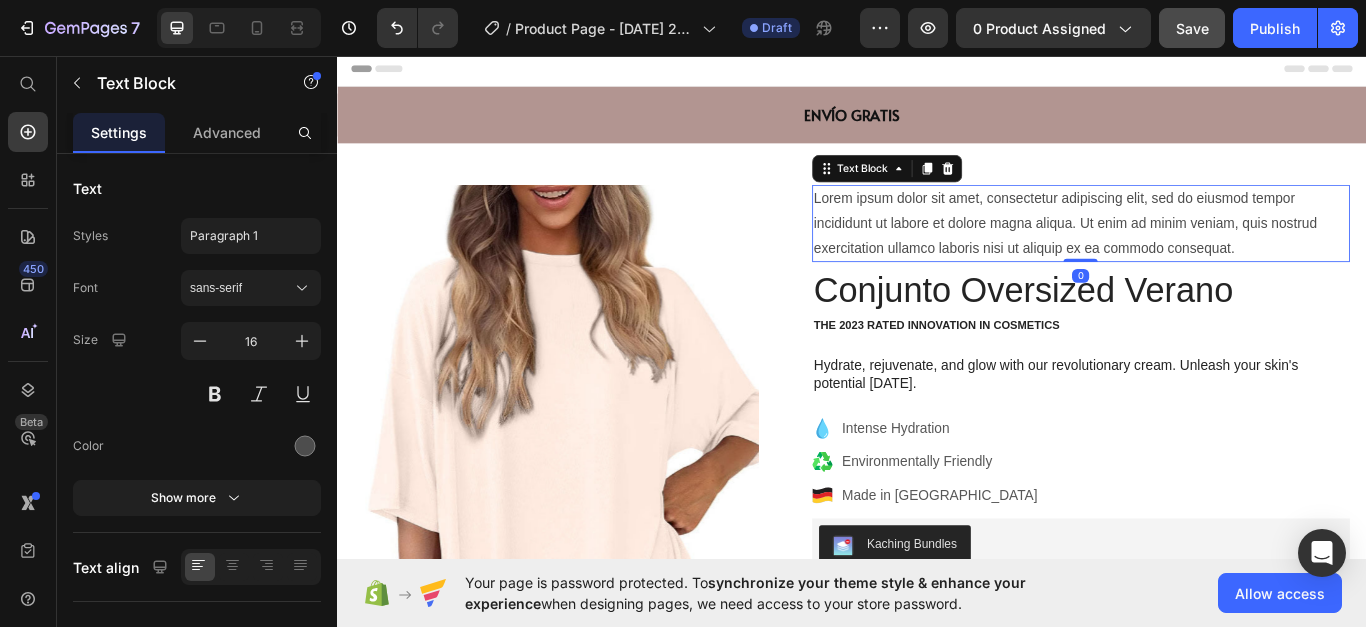 click on "Lorem ipsum dolor sit amet, consectetur adipiscing elit, sed do eiusmod tempor incididunt ut labore et dolore magna aliqua. Ut enim ad minim veniam, quis nostrud exercitation ullamco laboris nisi ut aliquip ex ea commodo consequat." at bounding box center [1203, 251] 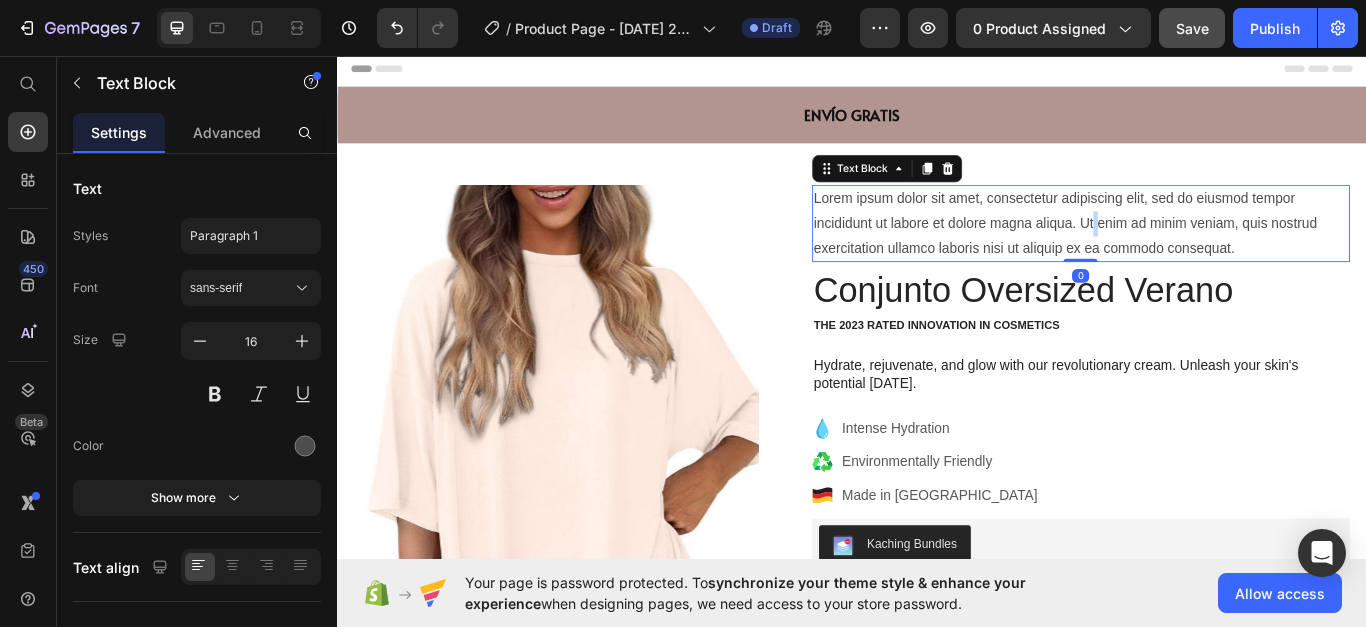 click on "Lorem ipsum dolor sit amet, consectetur adipiscing elit, sed do eiusmod tempor incididunt ut labore et dolore magna aliqua. Ut enim ad minim veniam, quis nostrud exercitation ullamco laboris nisi ut aliquip ex ea commodo consequat." at bounding box center [1203, 251] 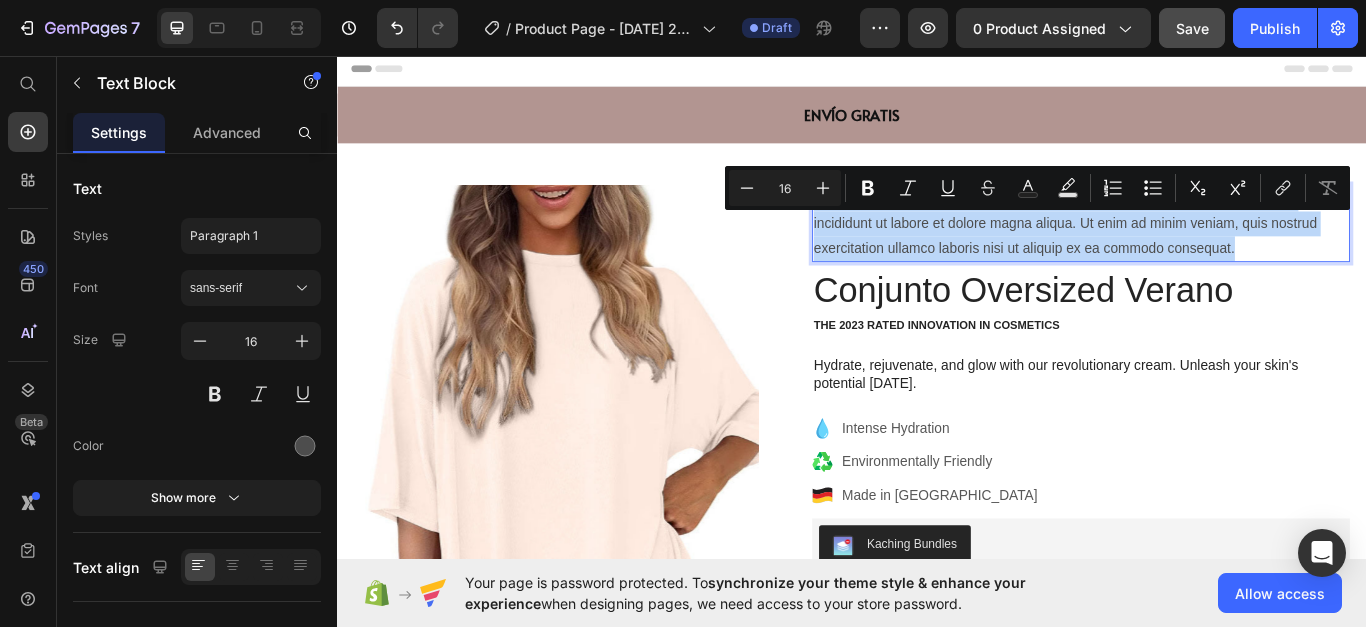 click on "Lorem ipsum dolor sit amet, consectetur adipiscing elit, sed do eiusmod tempor incididunt ut labore et dolore magna aliqua. Ut enim ad minim veniam, quis nostrud exercitation ullamco laboris nisi ut aliquip ex ea commodo consequat." at bounding box center (1203, 251) 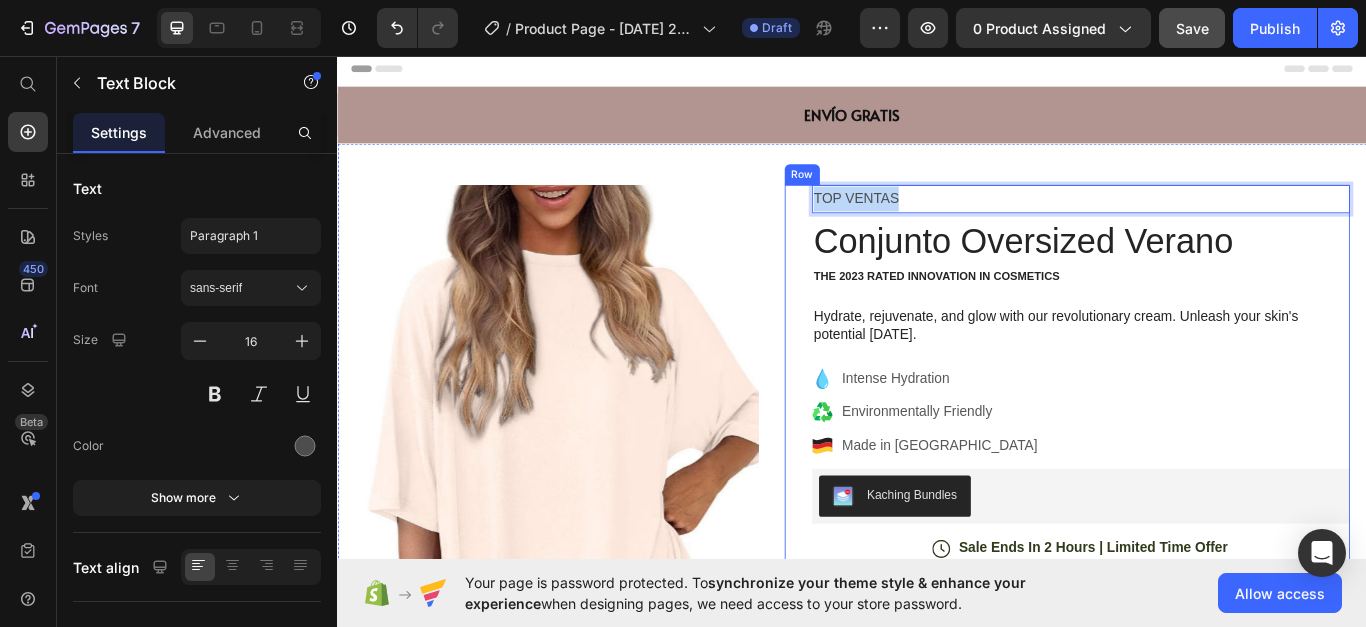 drag, startPoint x: 1002, startPoint y: 222, endPoint x: 862, endPoint y: 222, distance: 140 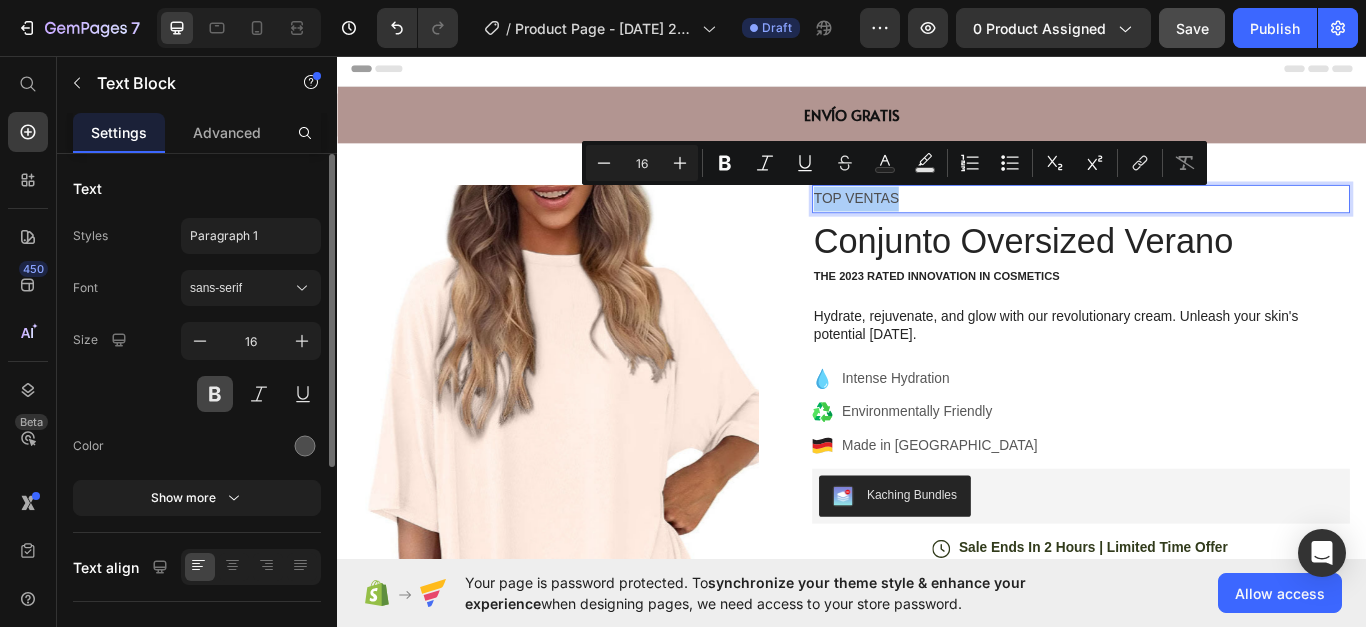 click at bounding box center (215, 394) 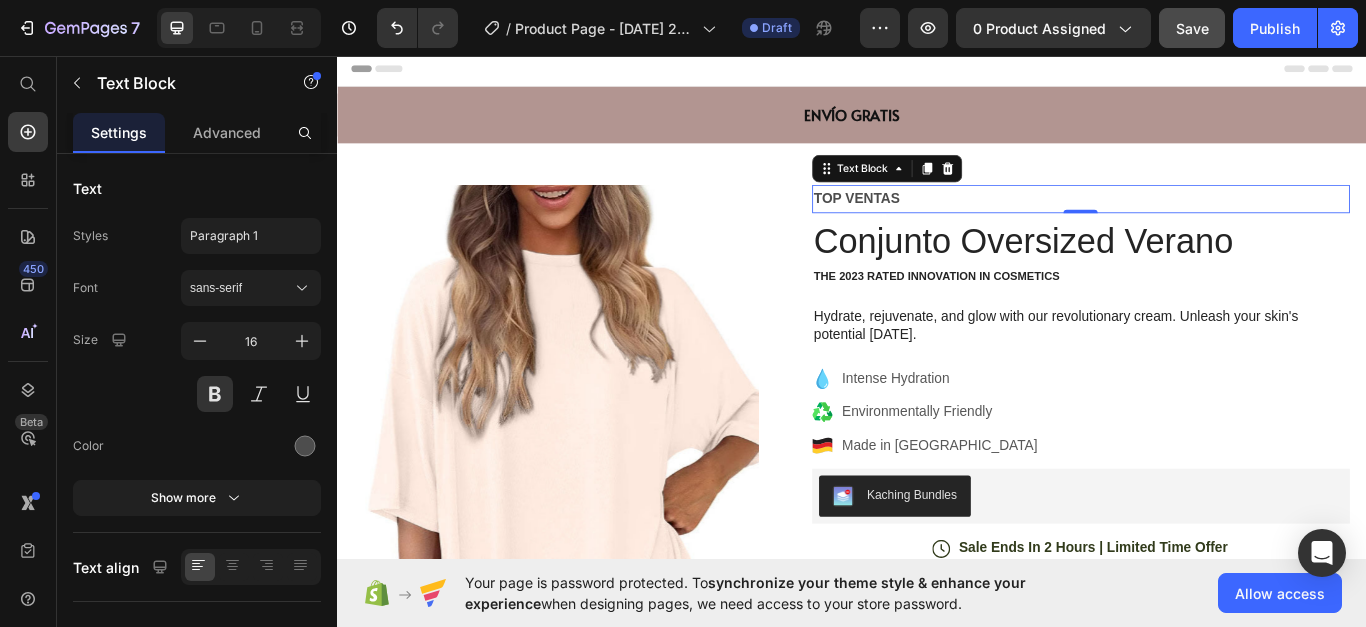 click on "TOP VENTAS" at bounding box center (1203, 222) 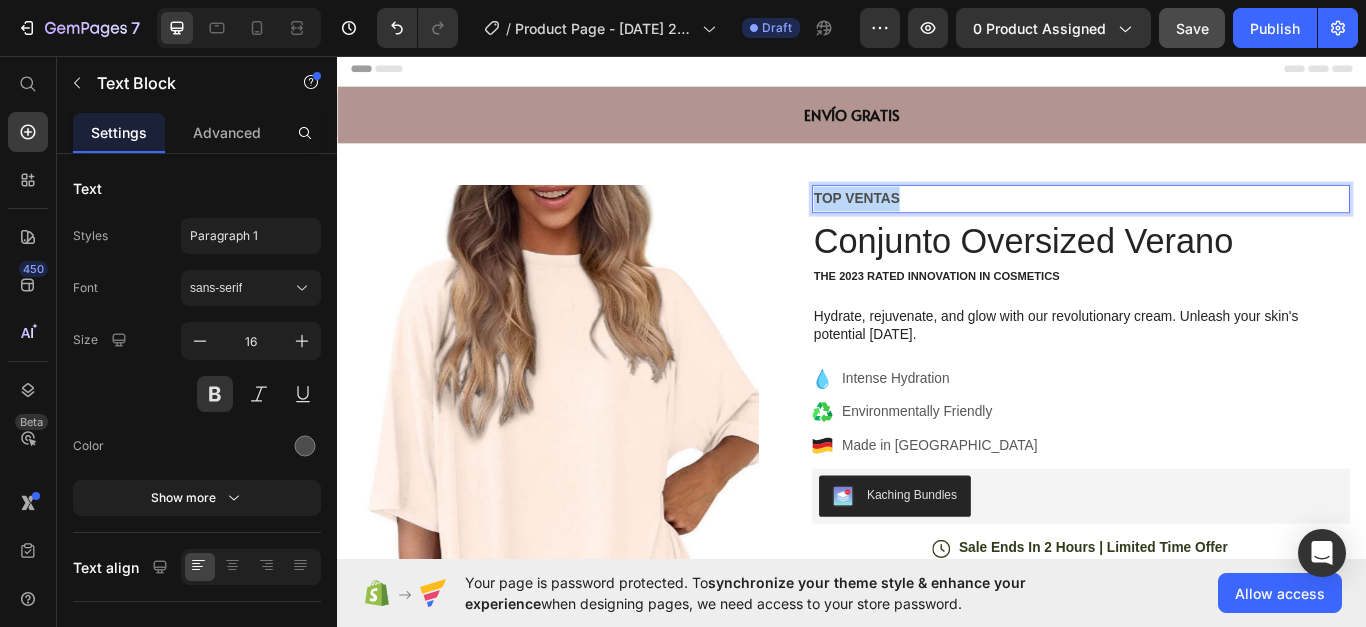drag, startPoint x: 1014, startPoint y: 215, endPoint x: 886, endPoint y: 221, distance: 128.14055 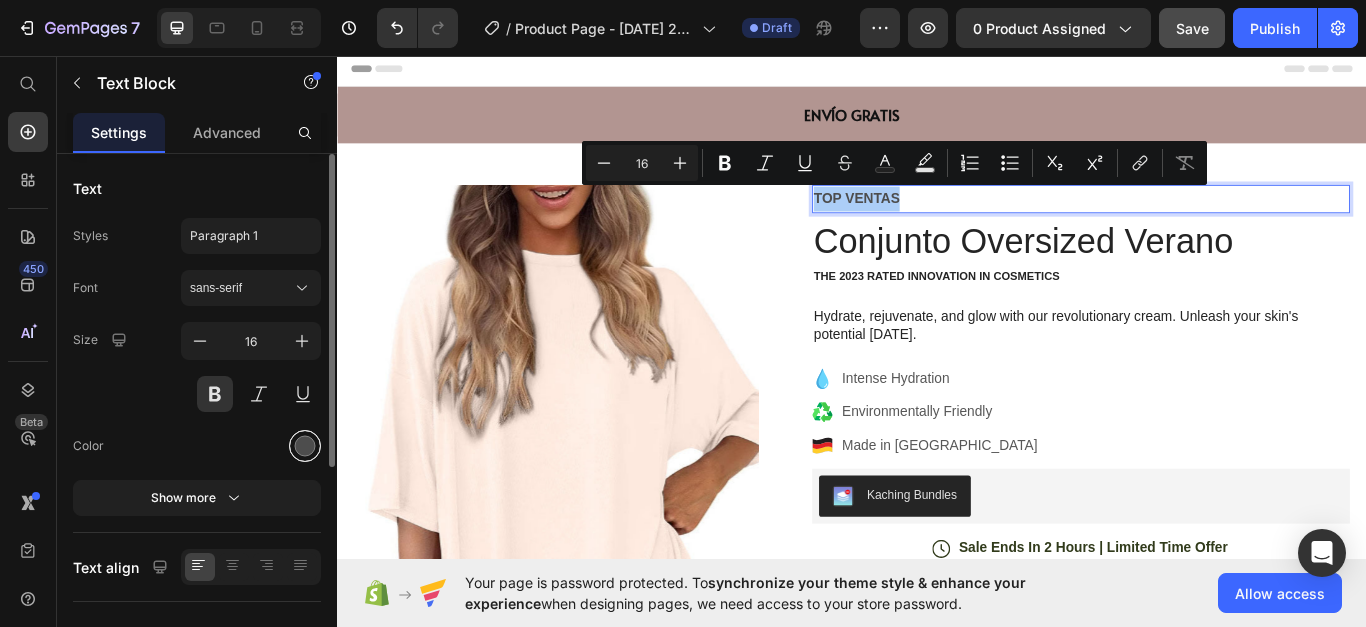 click at bounding box center [305, 446] 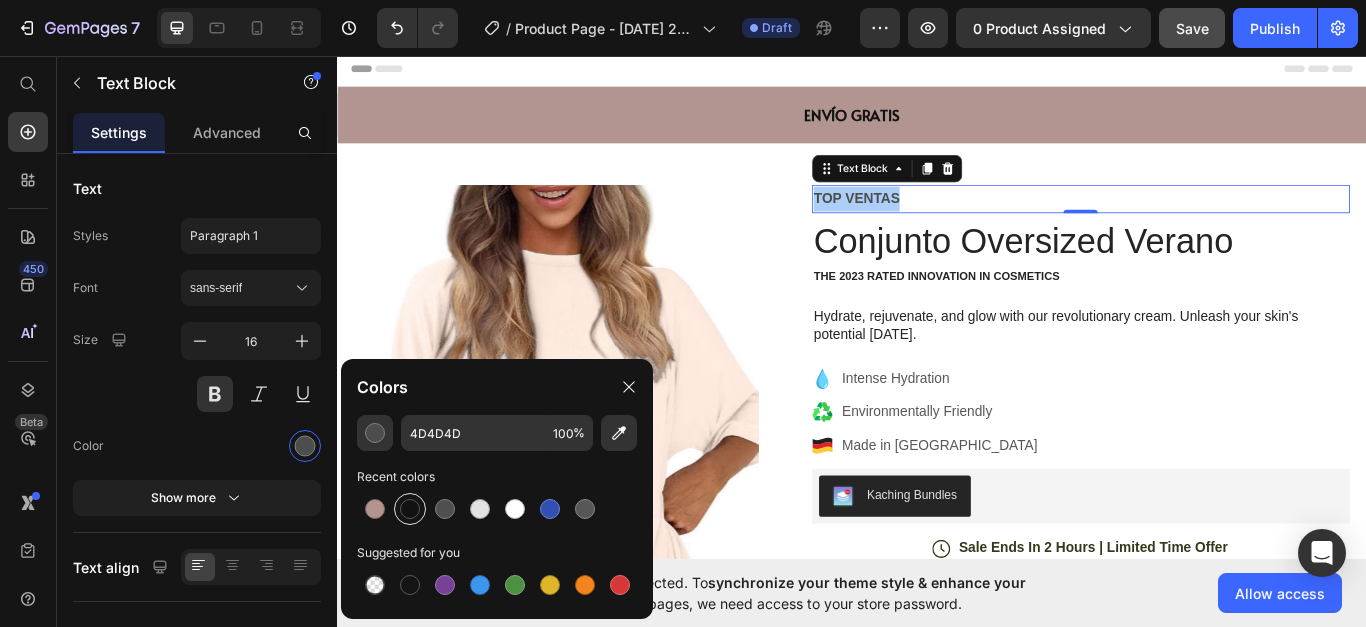 click at bounding box center [410, 509] 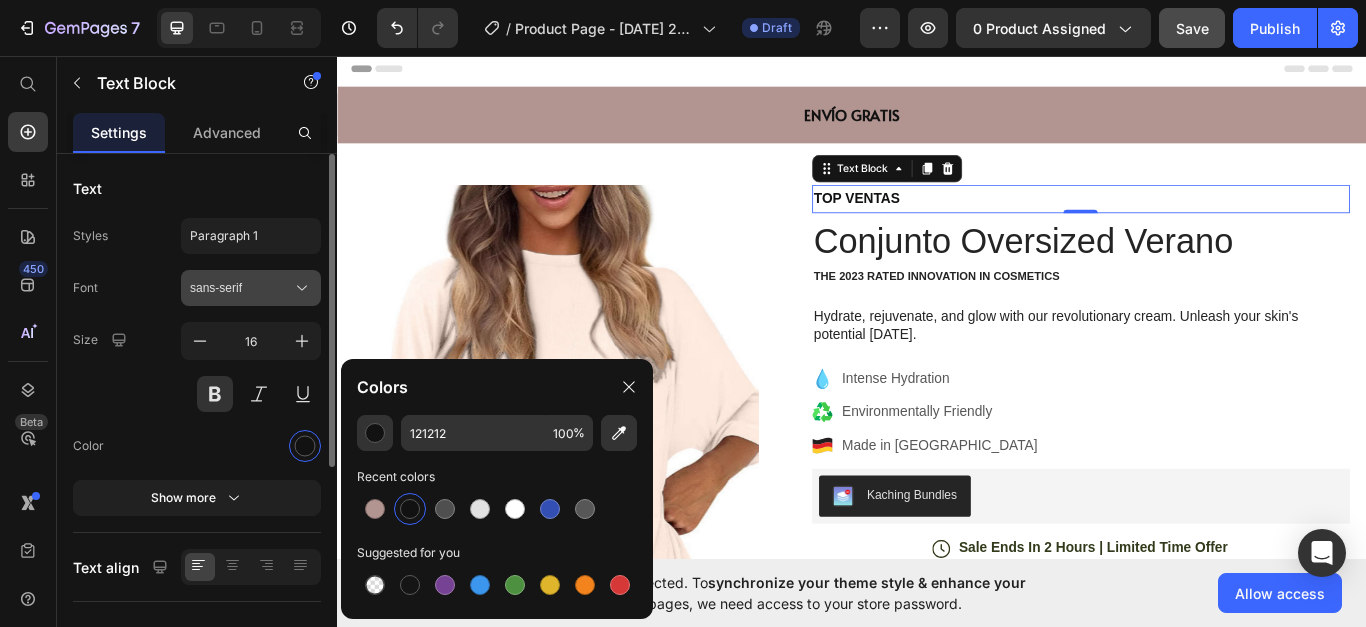 click on "sans-serif" at bounding box center (241, 288) 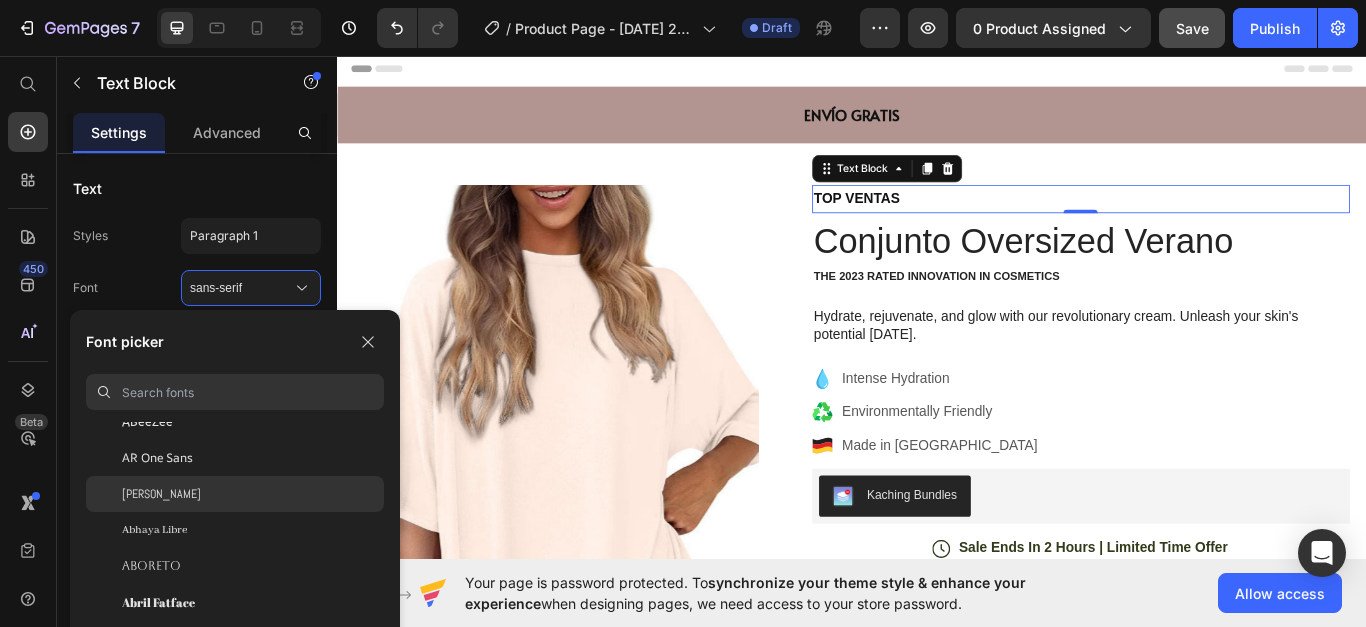 scroll, scrollTop: 300, scrollLeft: 0, axis: vertical 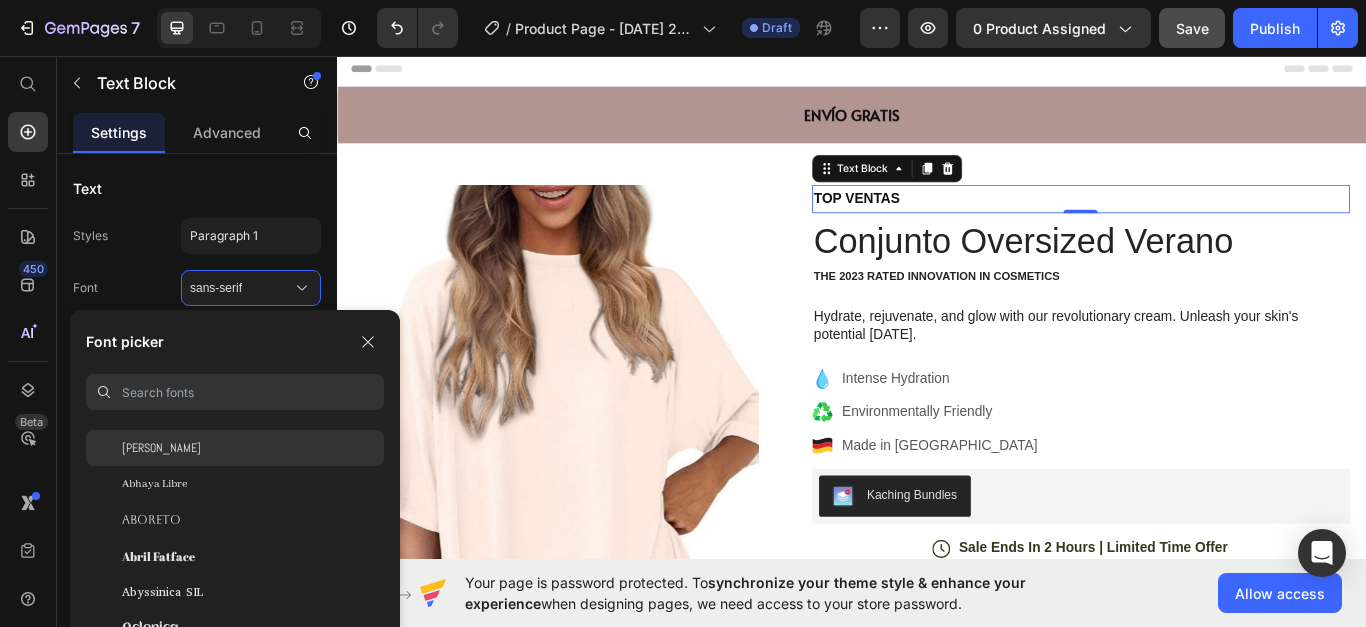 click on "[PERSON_NAME]" 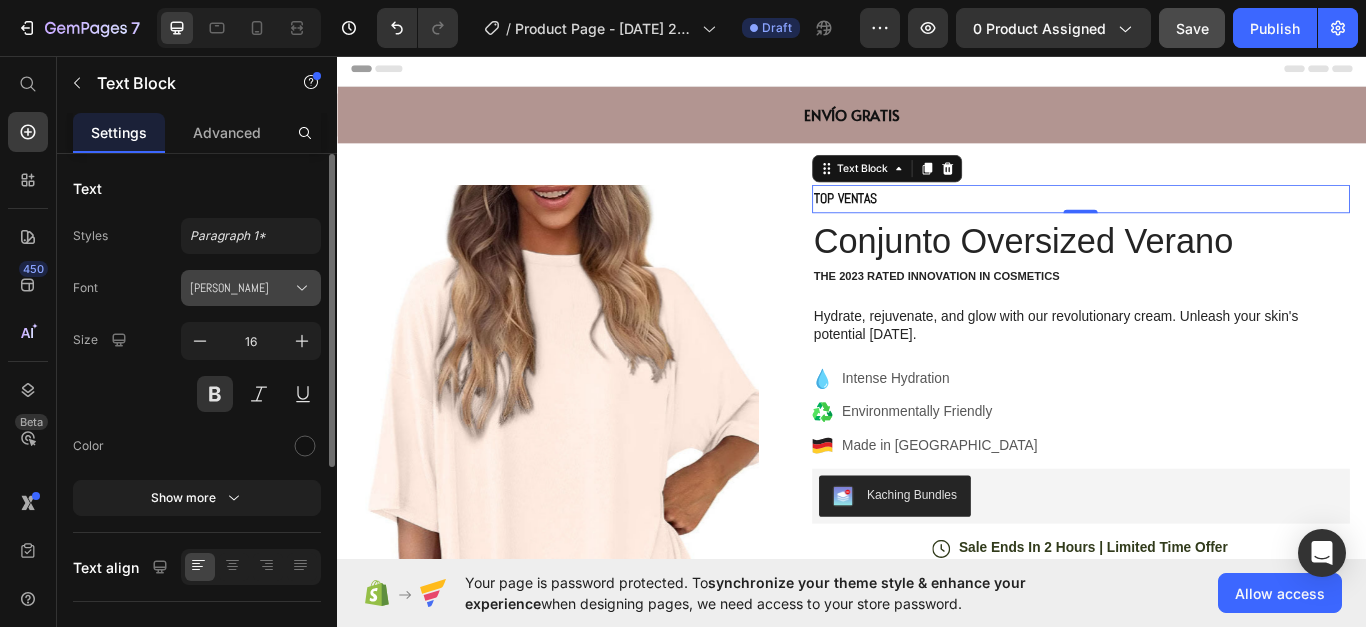 click on "[PERSON_NAME]" at bounding box center (241, 288) 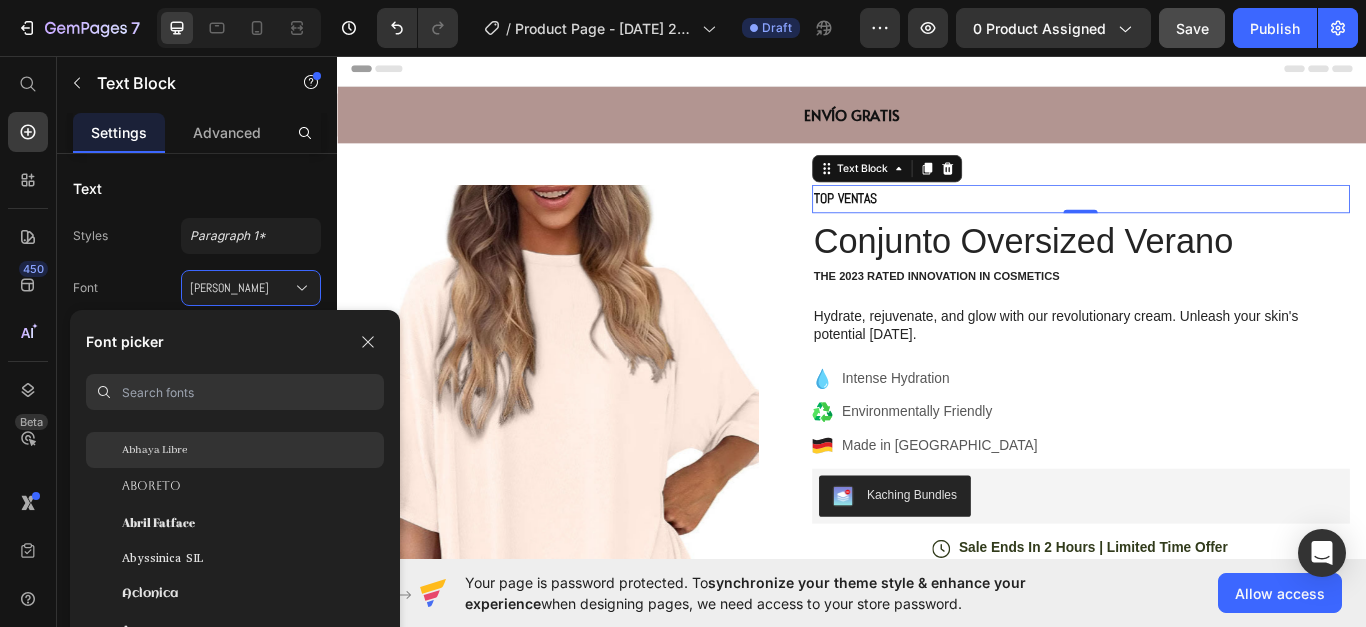 scroll, scrollTop: 300, scrollLeft: 0, axis: vertical 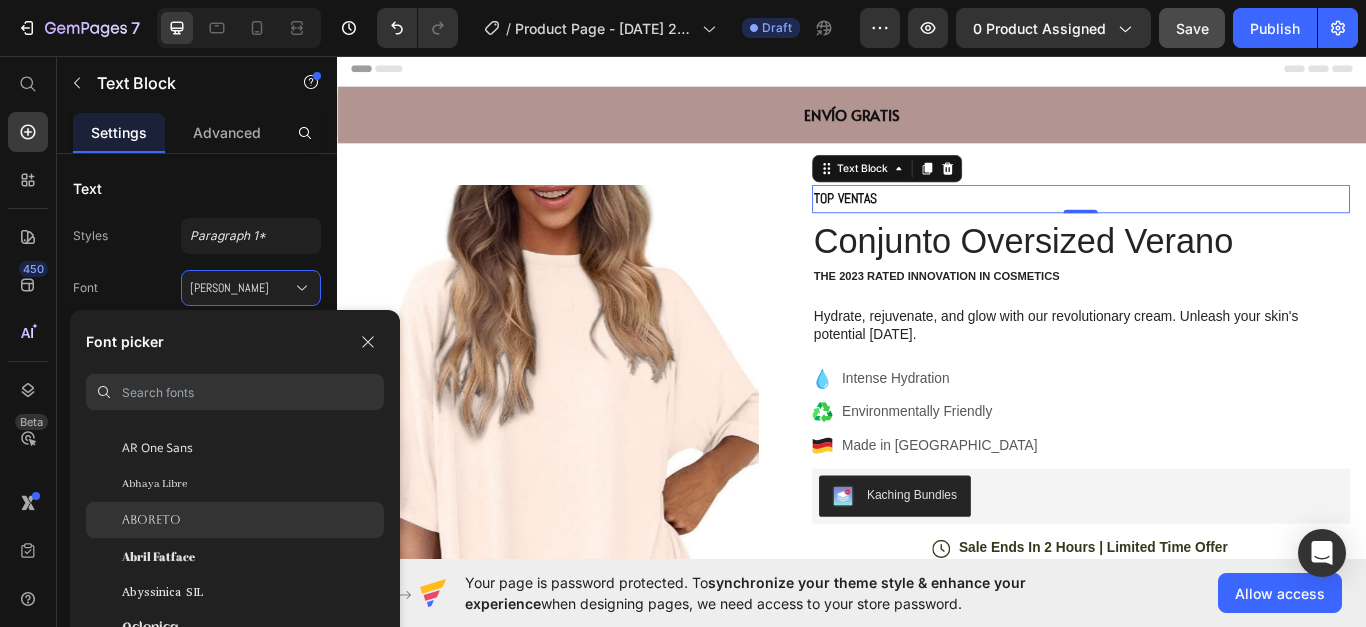 click on "Aboreto" 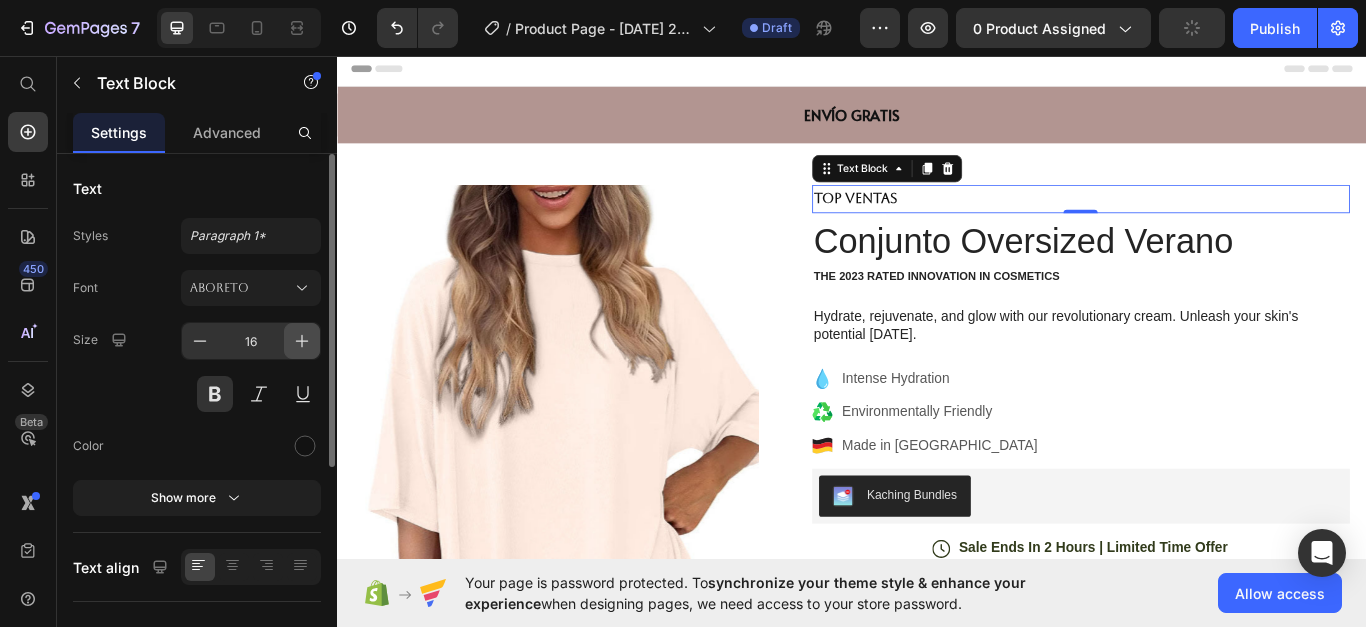 click 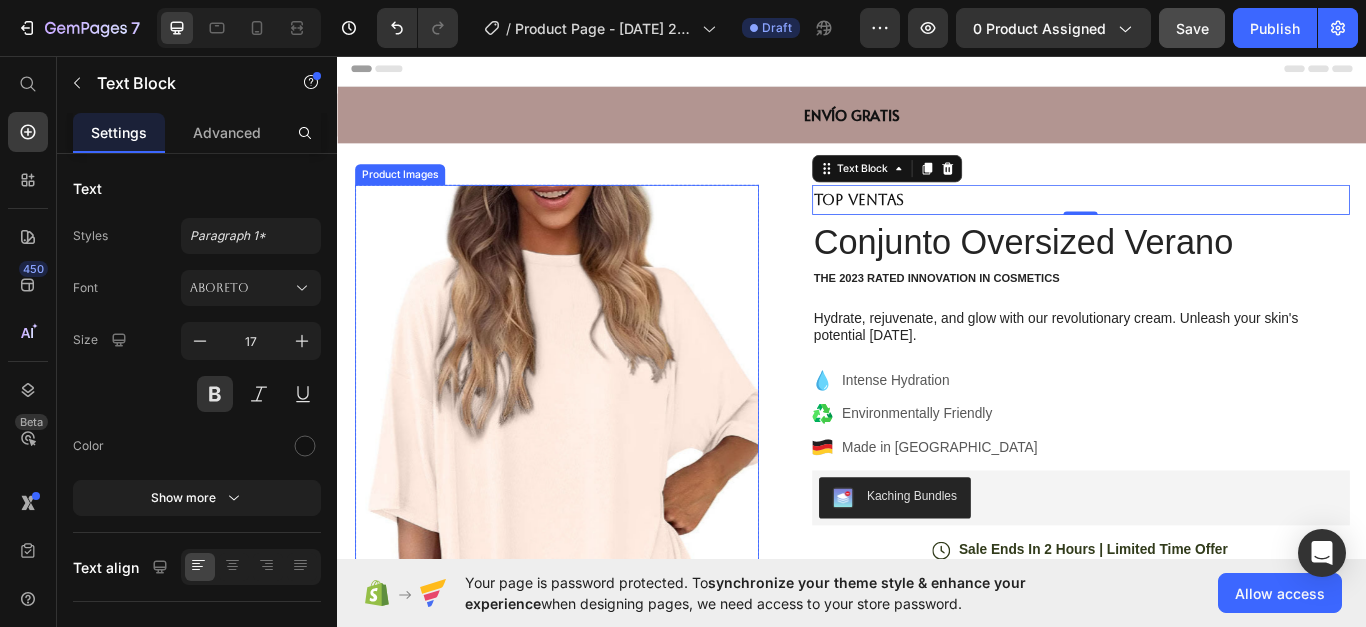 type 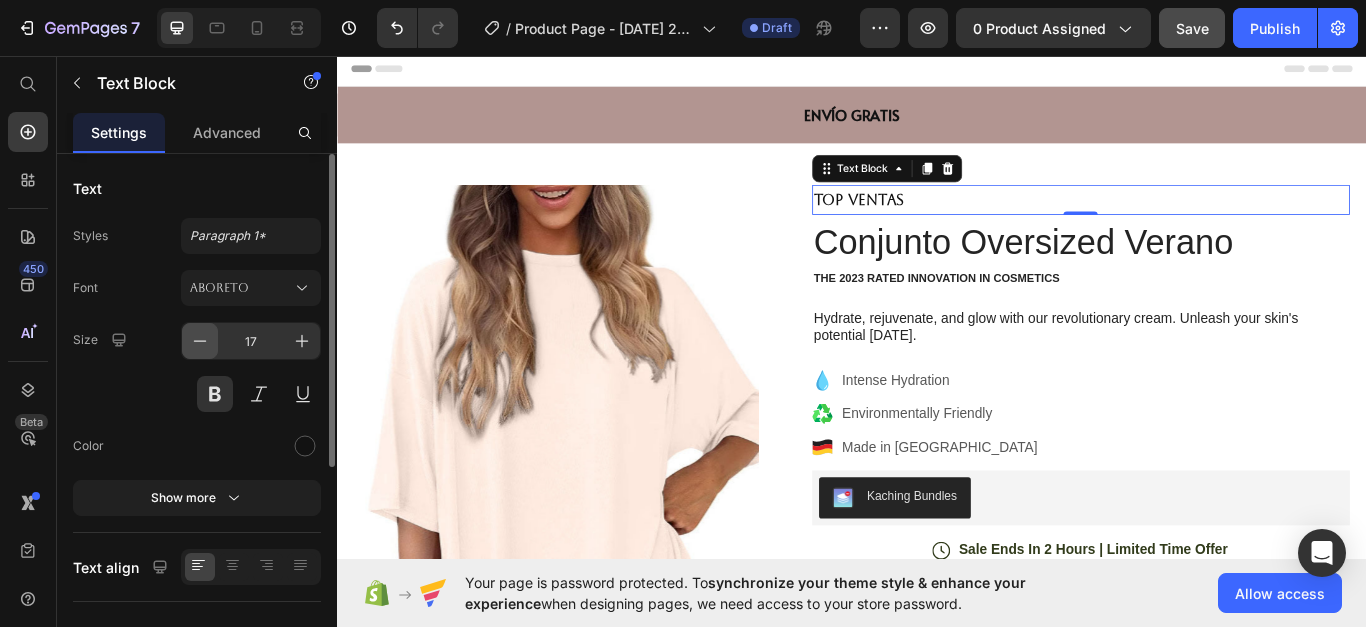 click 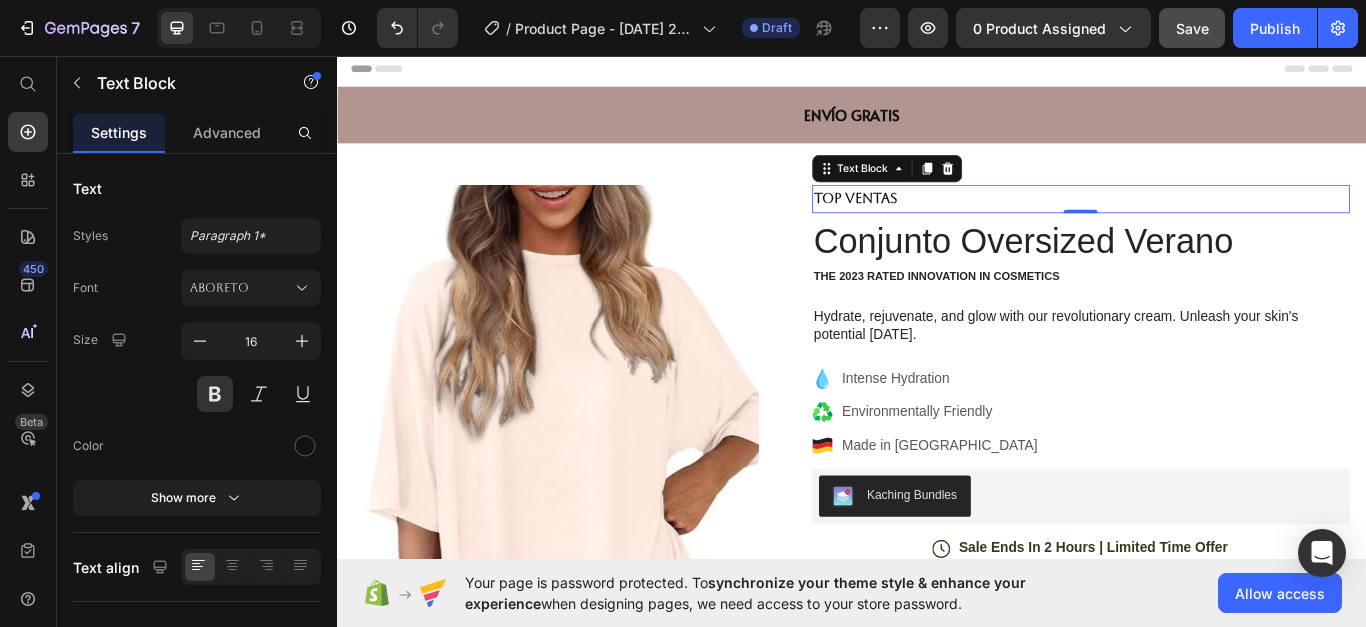 type 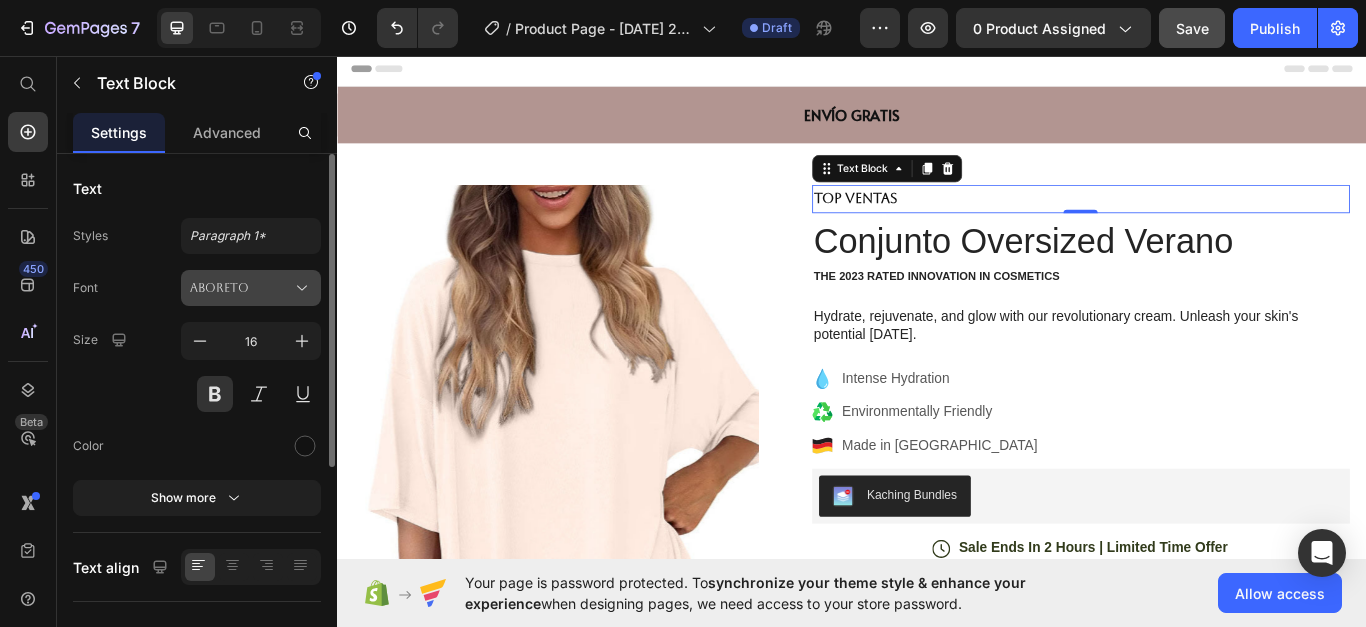 click on "Aboreto" at bounding box center [241, 288] 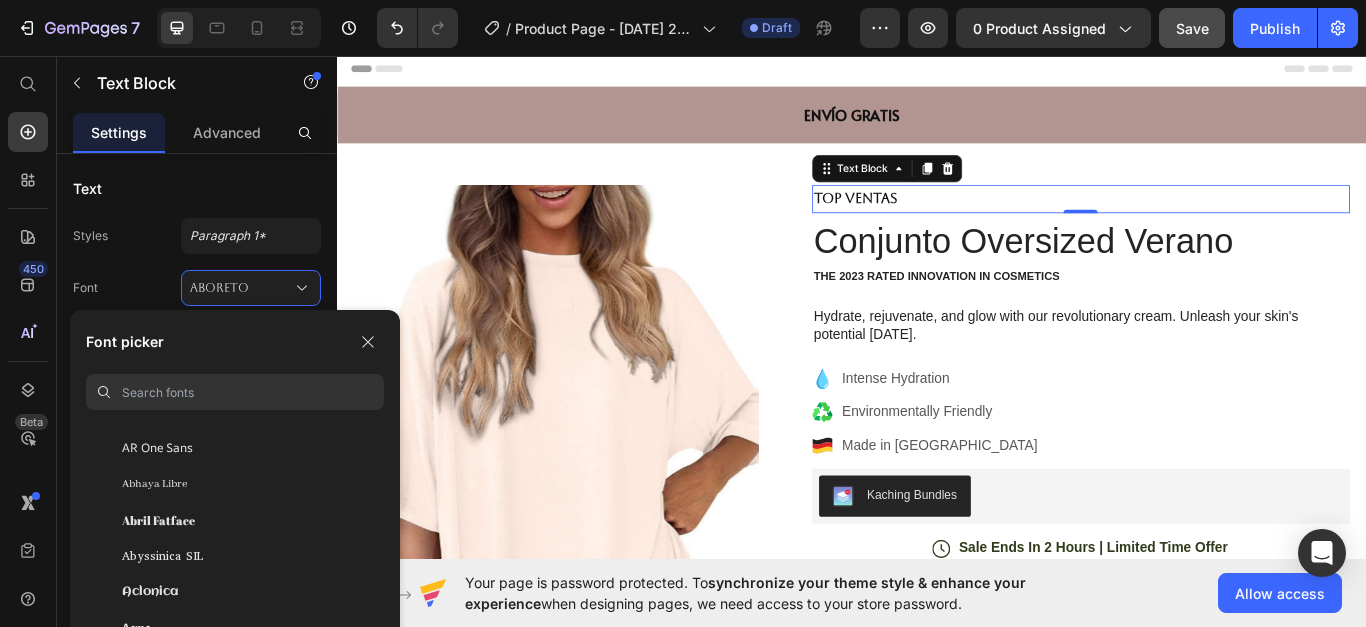 click at bounding box center [253, 392] 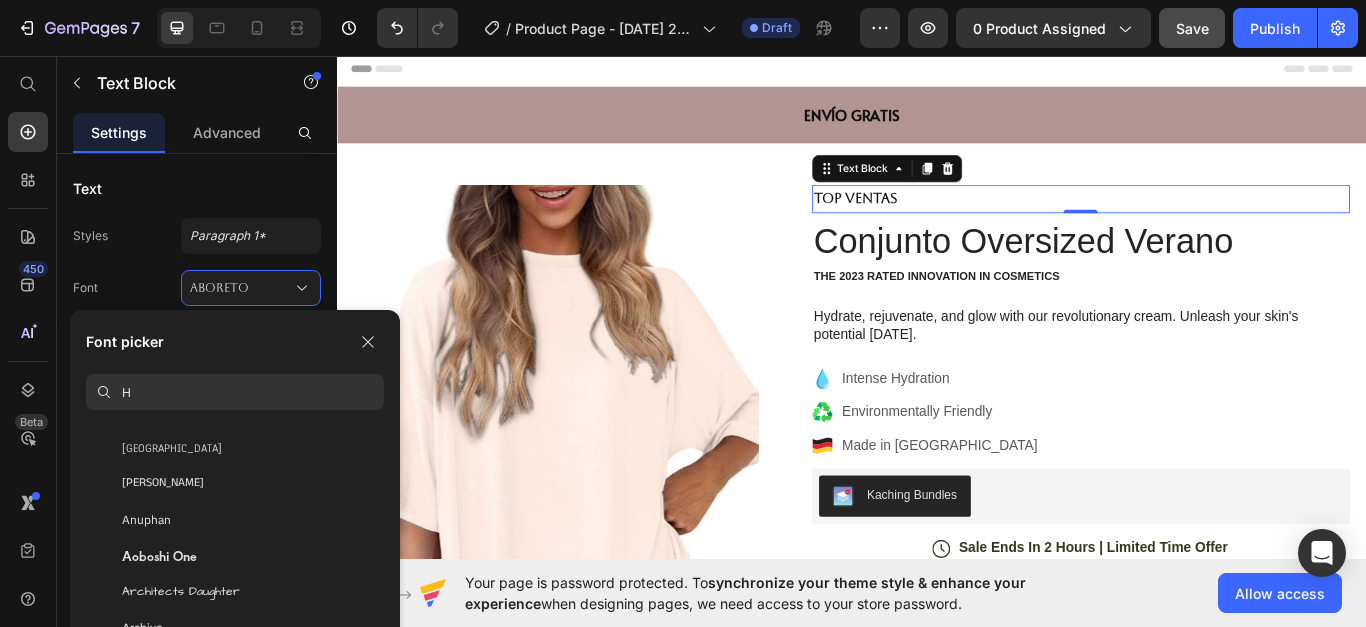 scroll, scrollTop: 0, scrollLeft: 0, axis: both 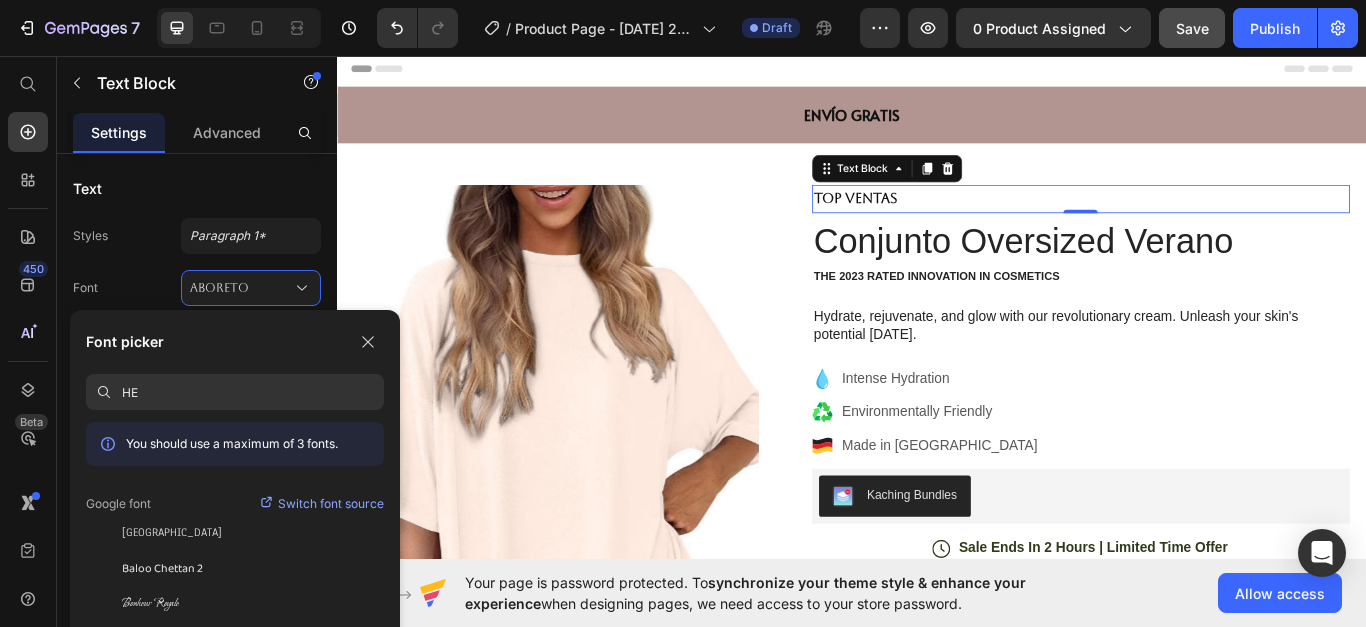 type on "H" 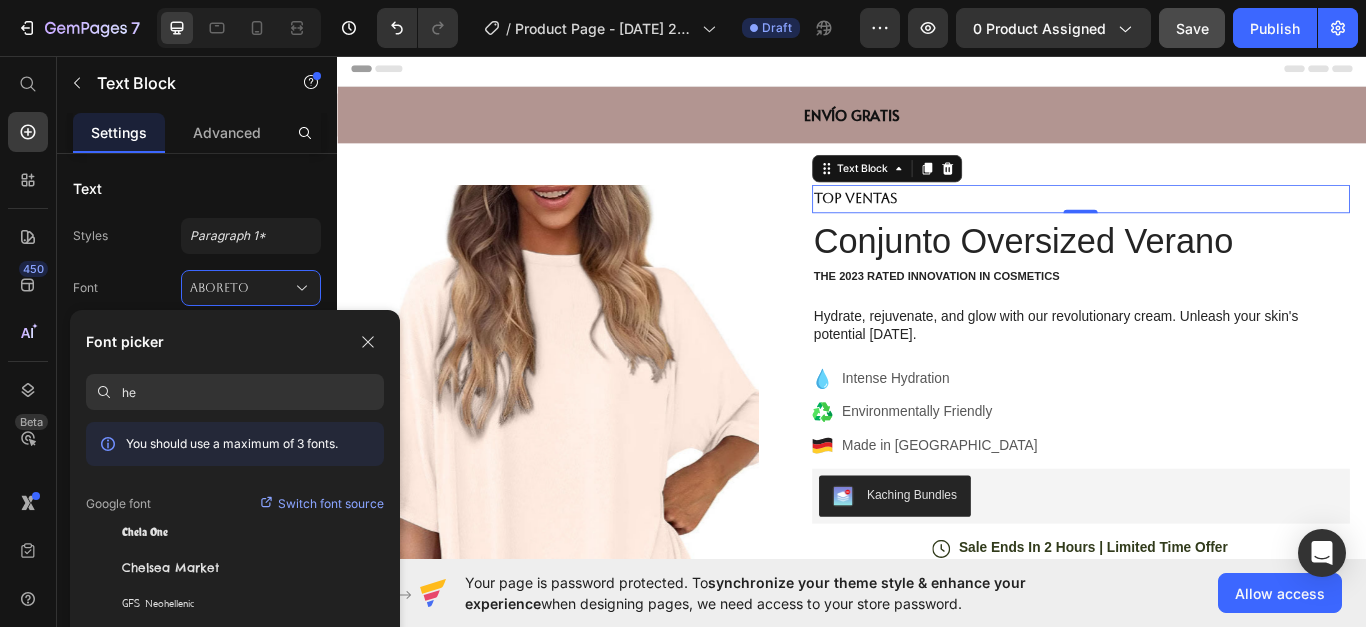 type on "h" 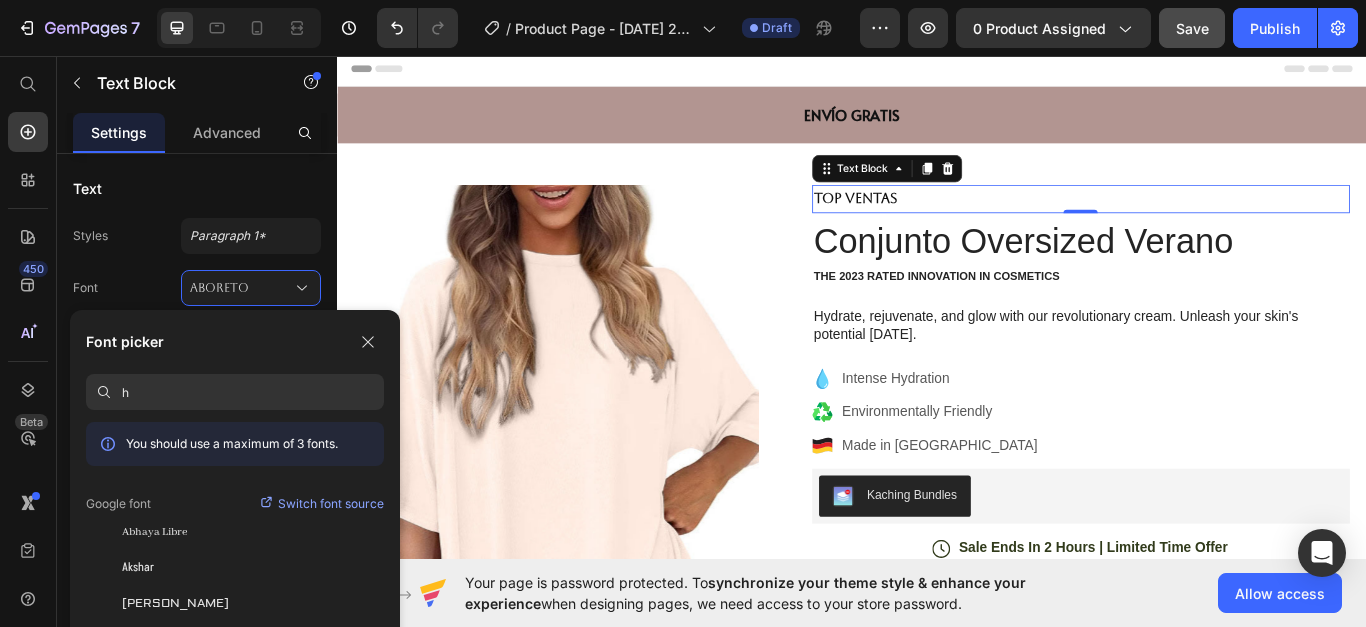 type 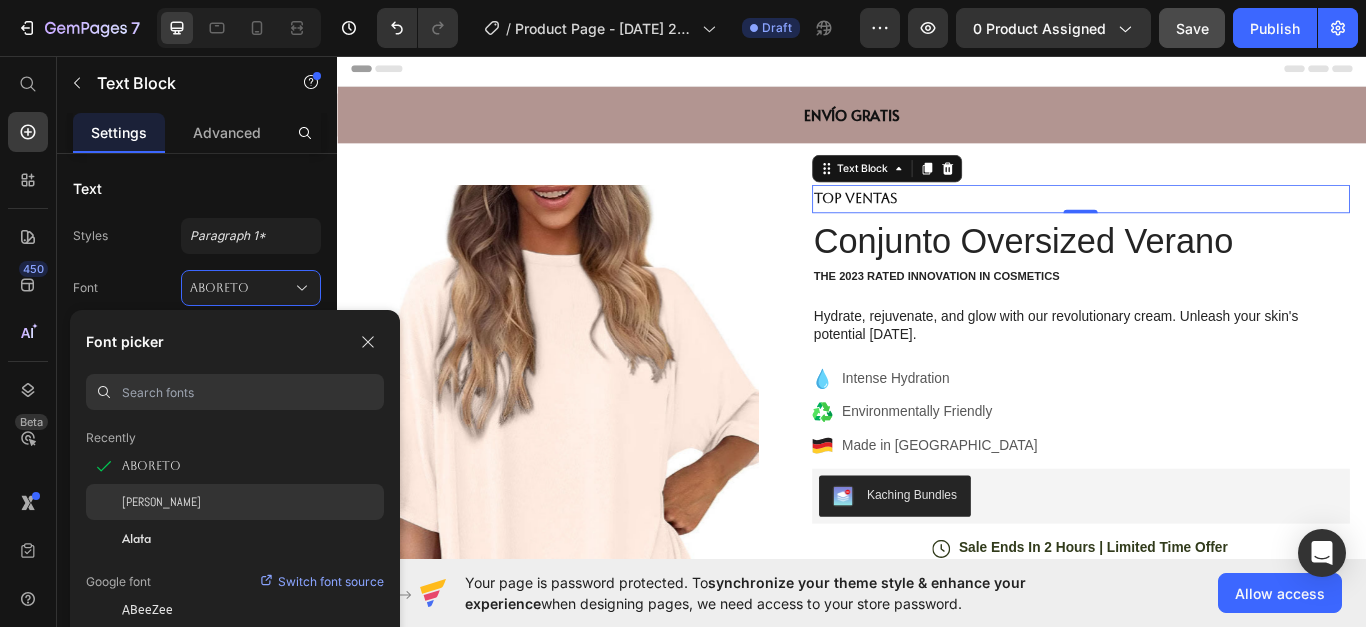 scroll, scrollTop: 100, scrollLeft: 0, axis: vertical 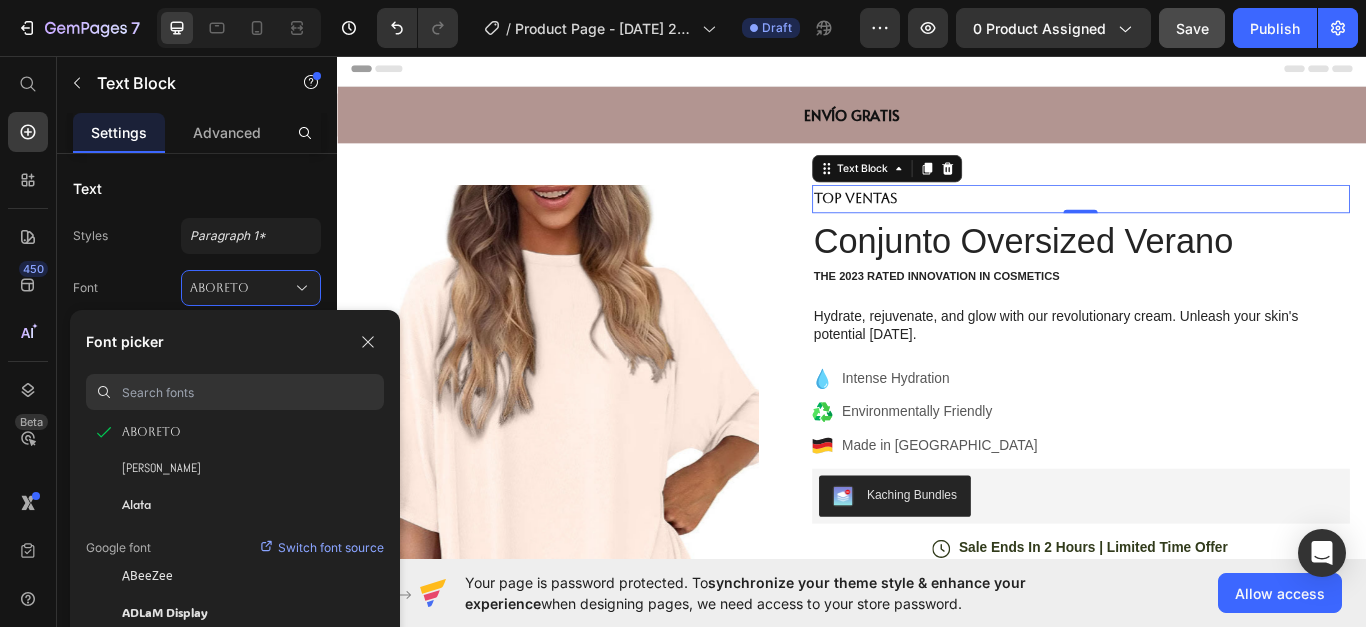 click on "Switch font source" at bounding box center (331, 548) 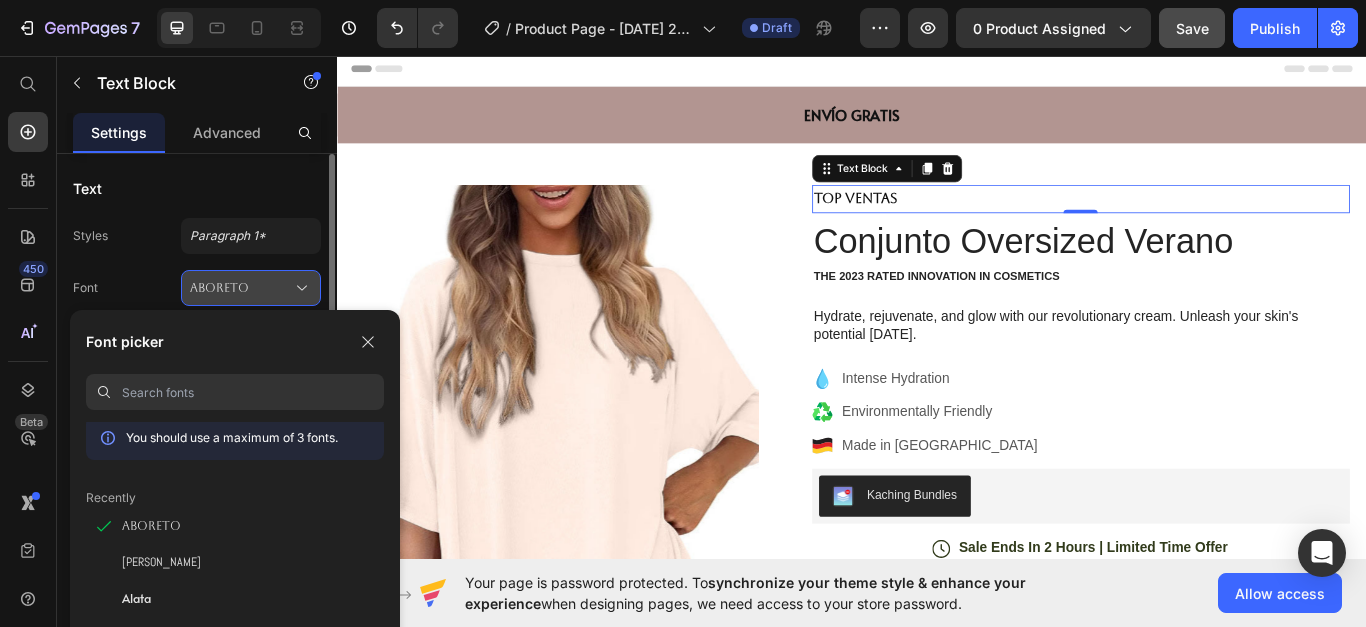 scroll, scrollTop: 0, scrollLeft: 0, axis: both 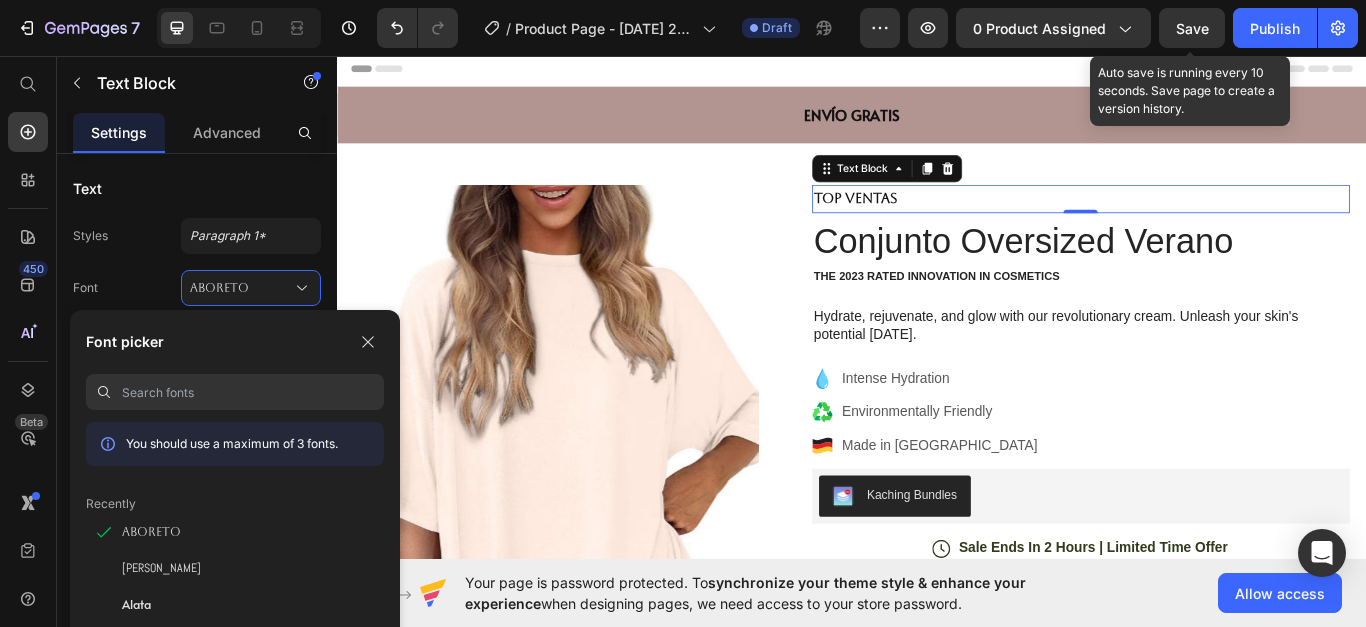 drag, startPoint x: 1187, startPoint y: 27, endPoint x: 1157, endPoint y: 49, distance: 37.202152 